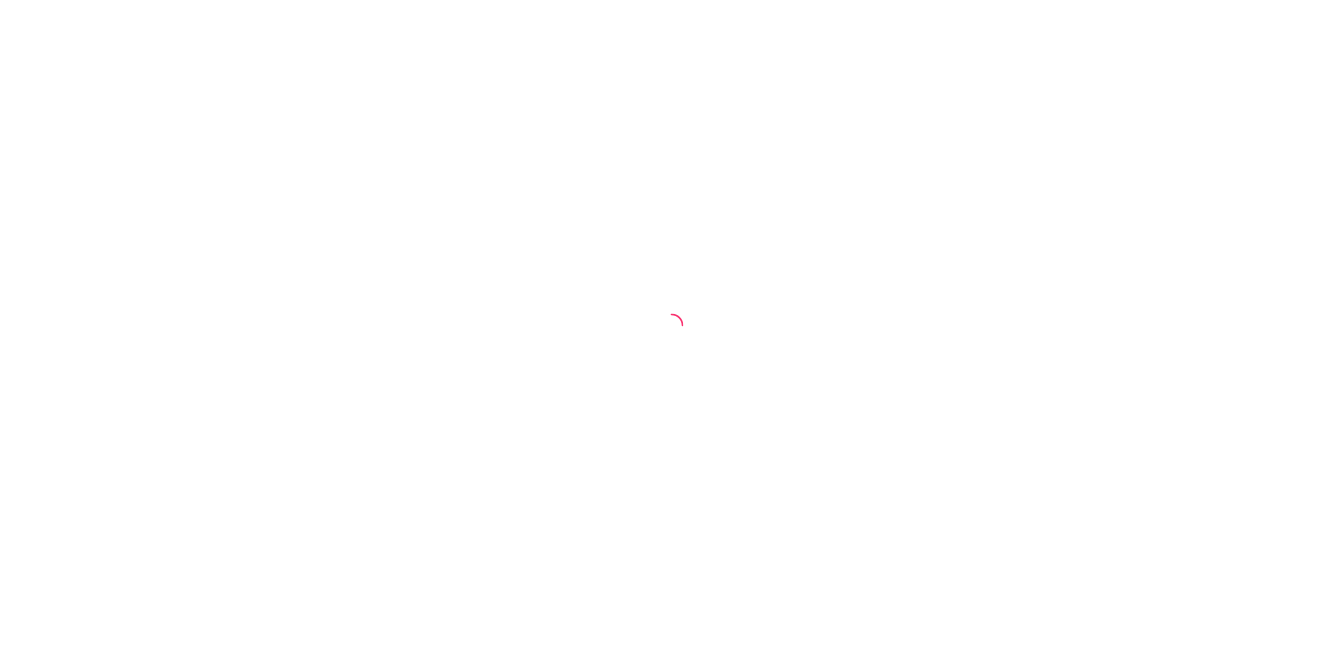 scroll, scrollTop: 0, scrollLeft: 0, axis: both 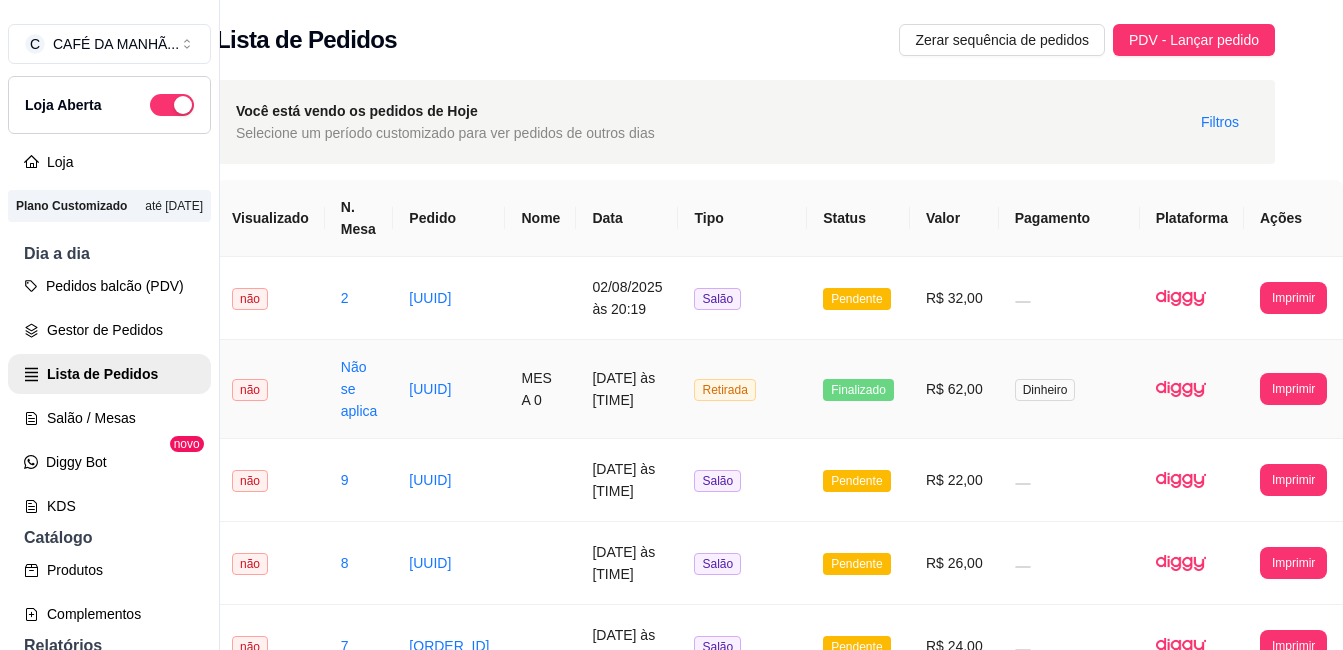 click on "Dinheiro" at bounding box center [1069, 389] 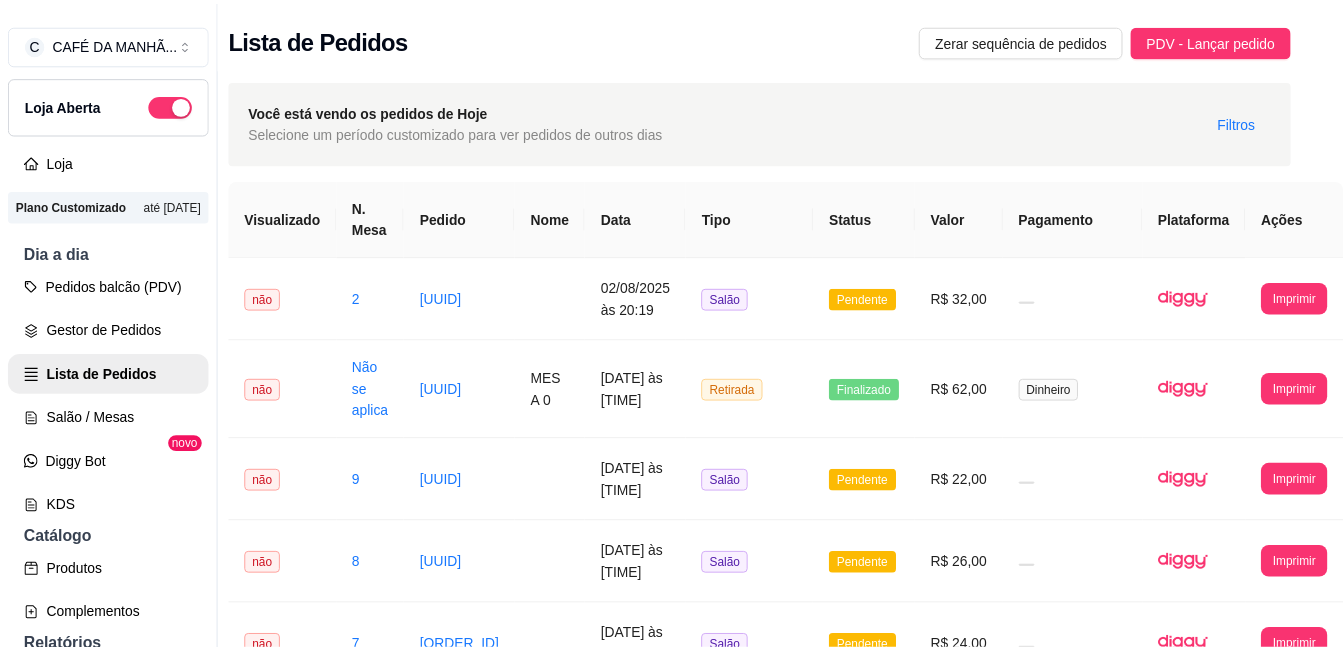 scroll, scrollTop: 0, scrollLeft: 29, axis: horizontal 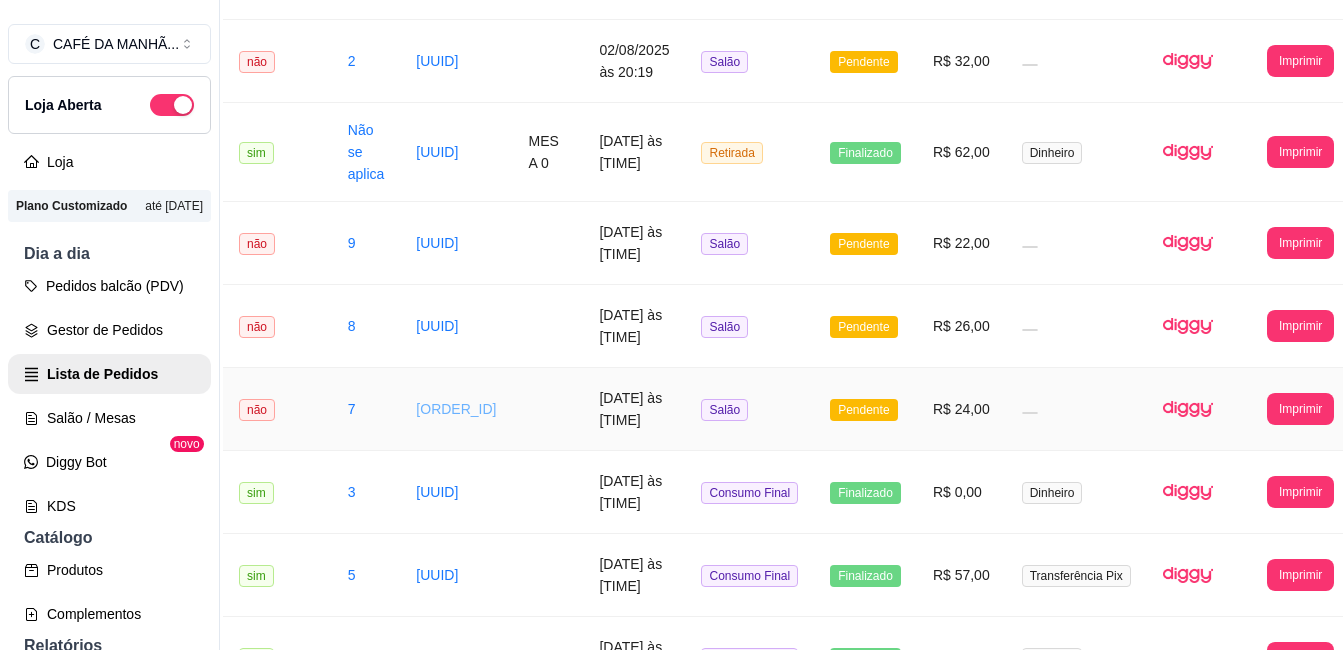 click on "[ID]" at bounding box center (456, 409) 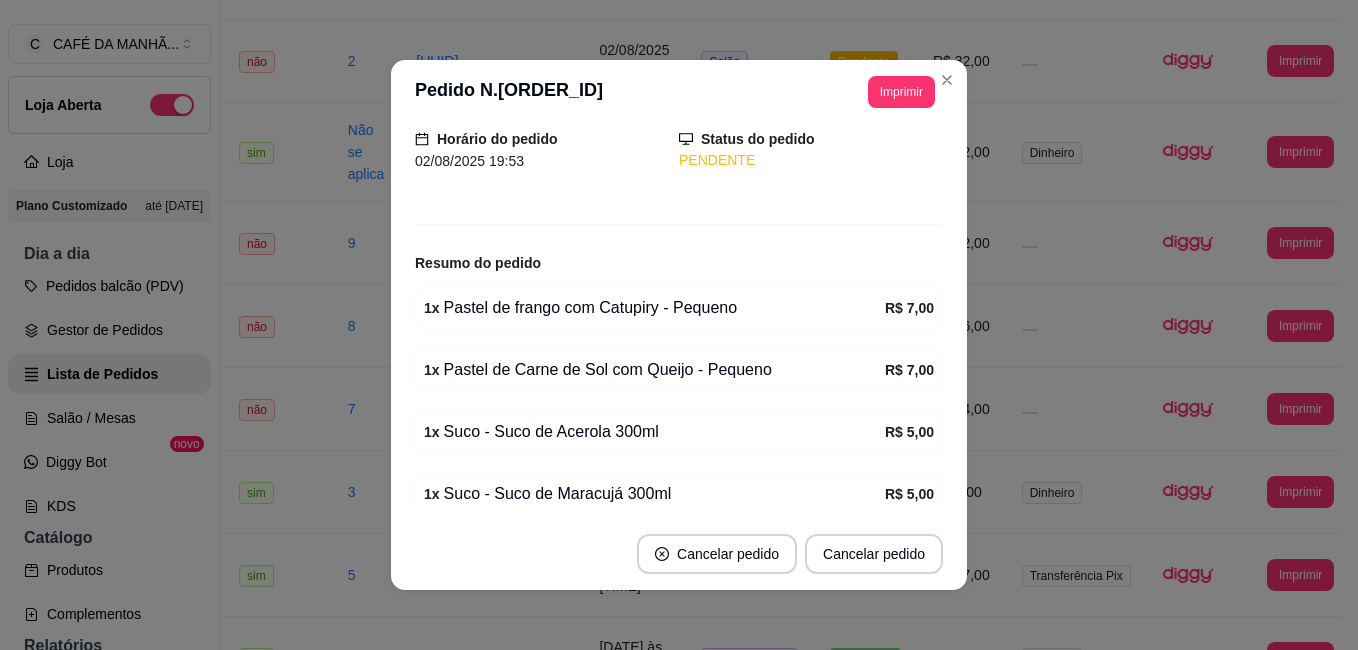 scroll, scrollTop: 160, scrollLeft: 0, axis: vertical 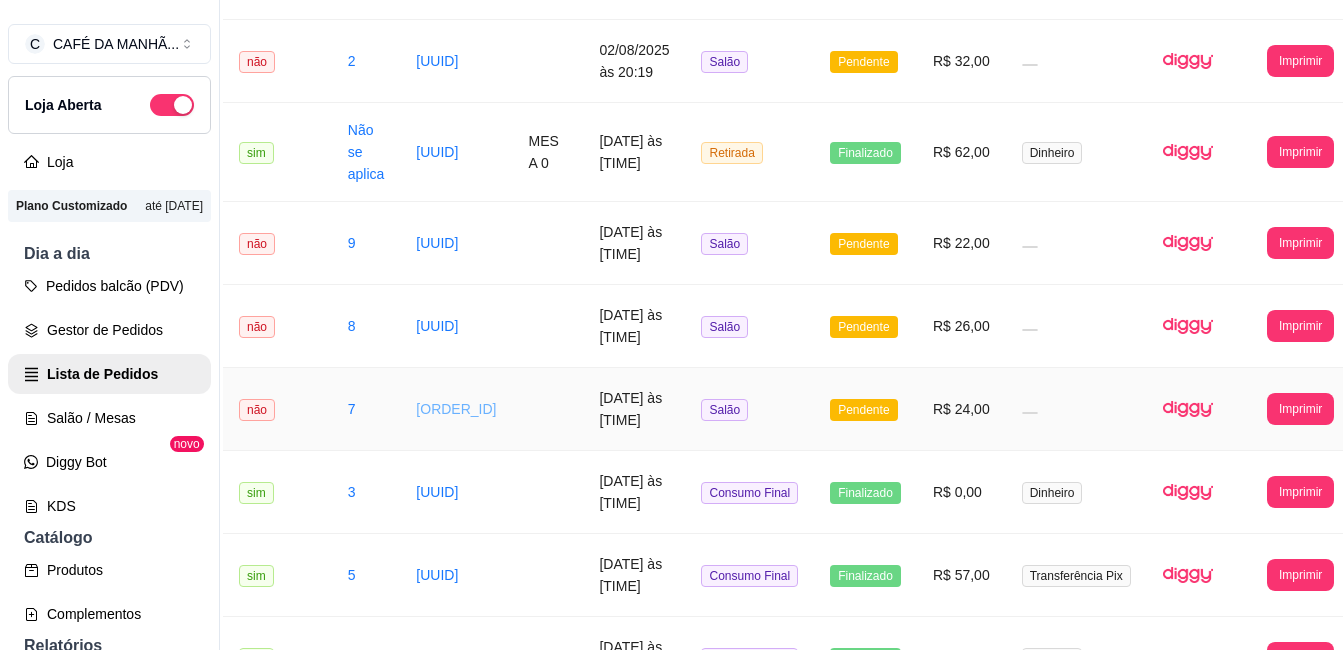 click on "[ID]" at bounding box center (456, 409) 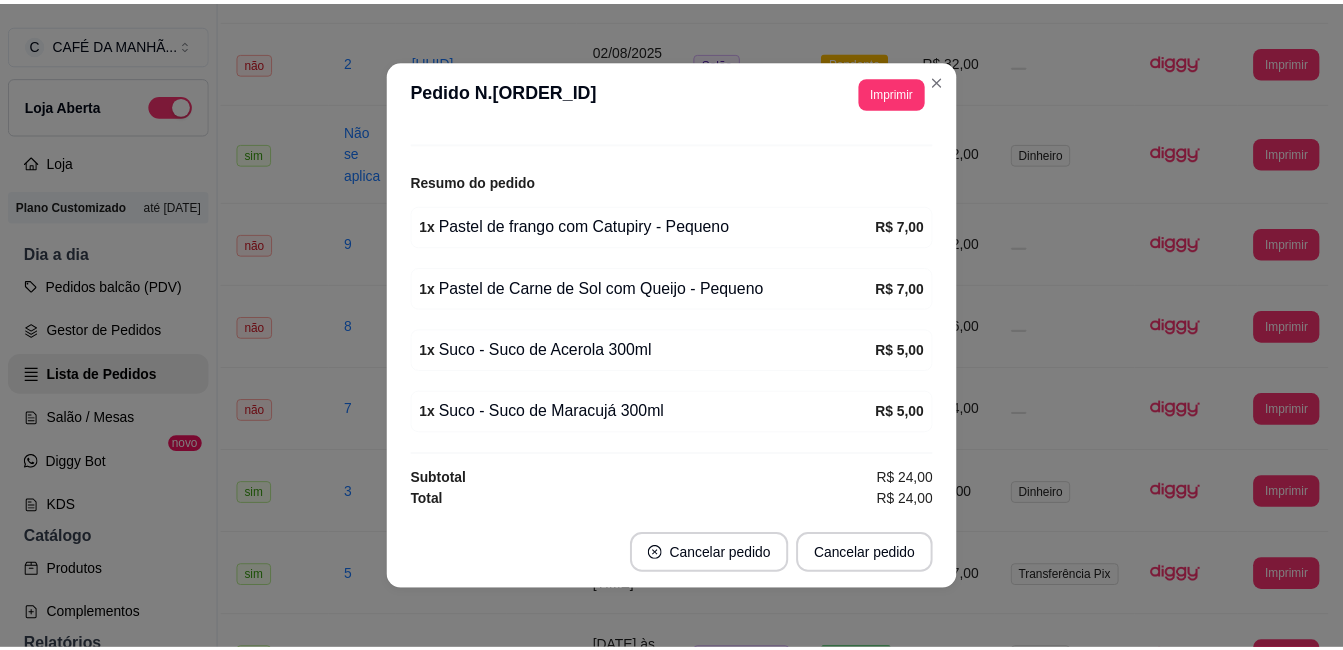 scroll, scrollTop: 217, scrollLeft: 0, axis: vertical 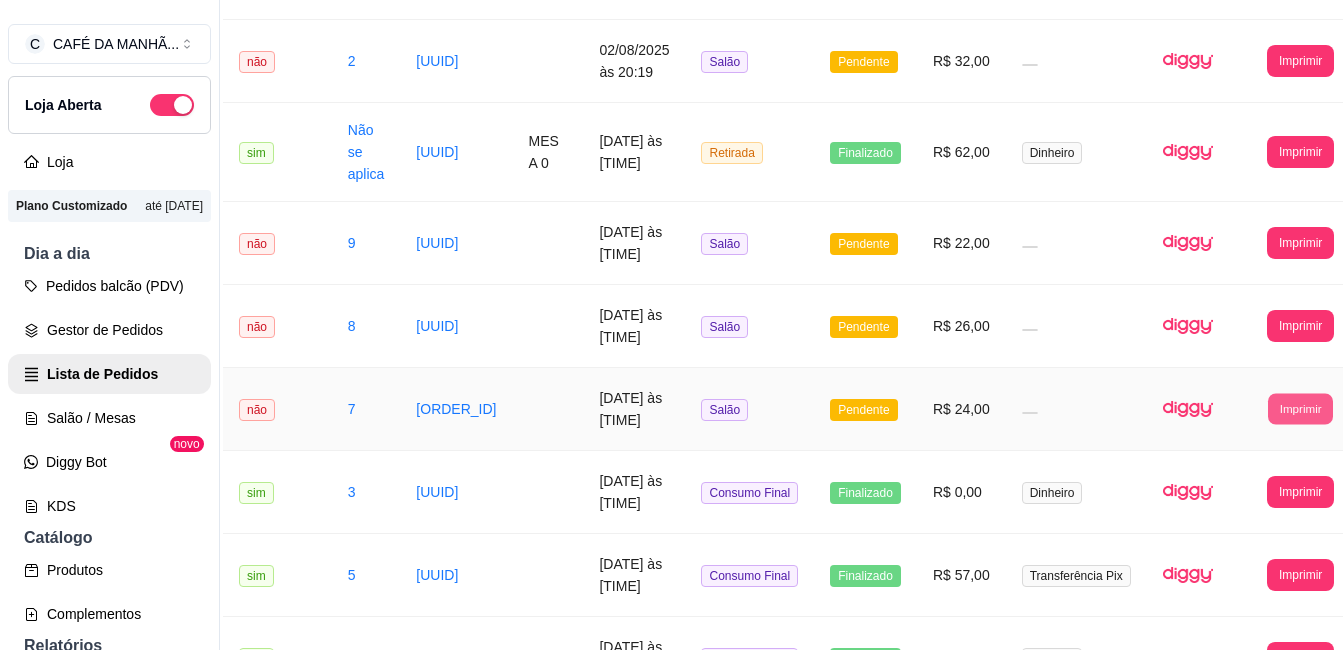 click on "Imprimir" at bounding box center (1300, 408) 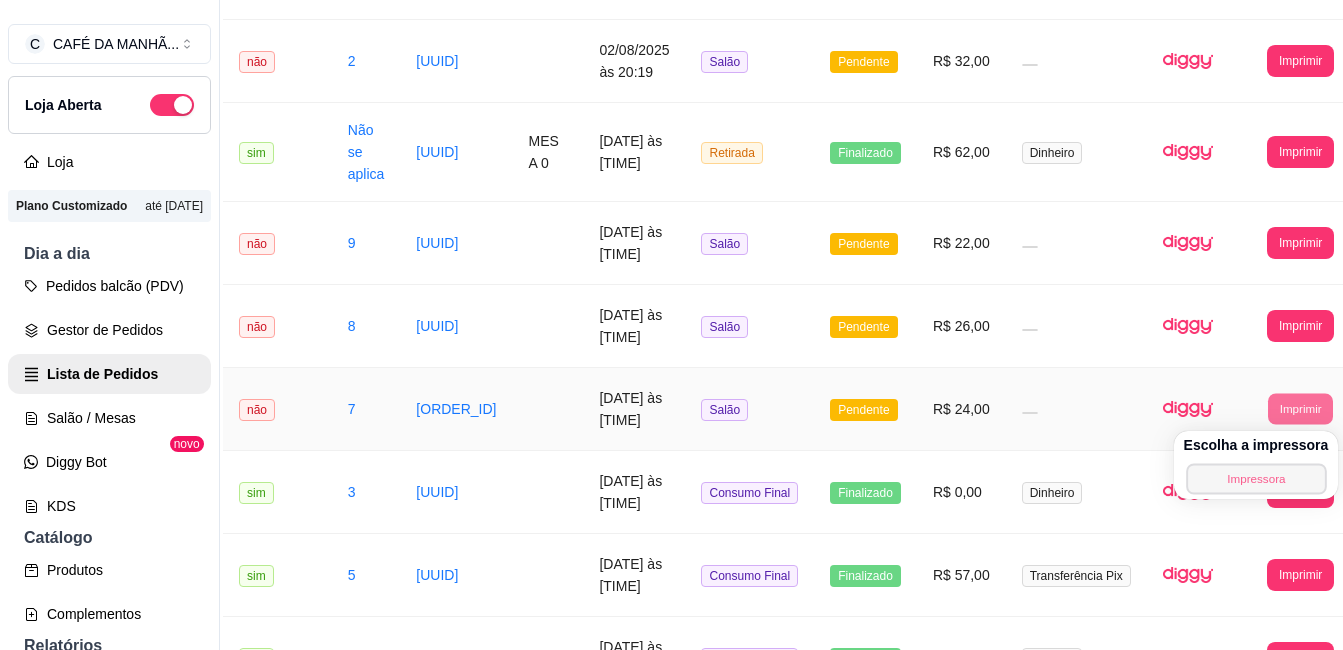 click on "Impressora" at bounding box center [1256, 478] 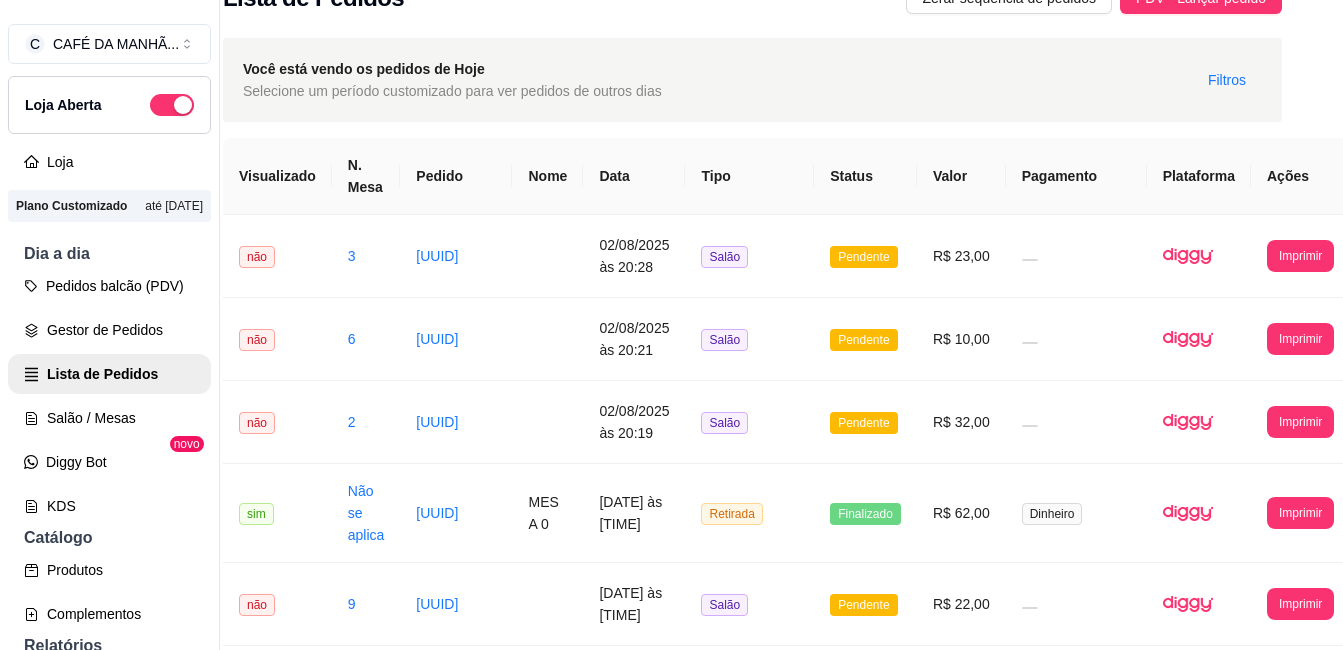 scroll, scrollTop: 0, scrollLeft: 29, axis: horizontal 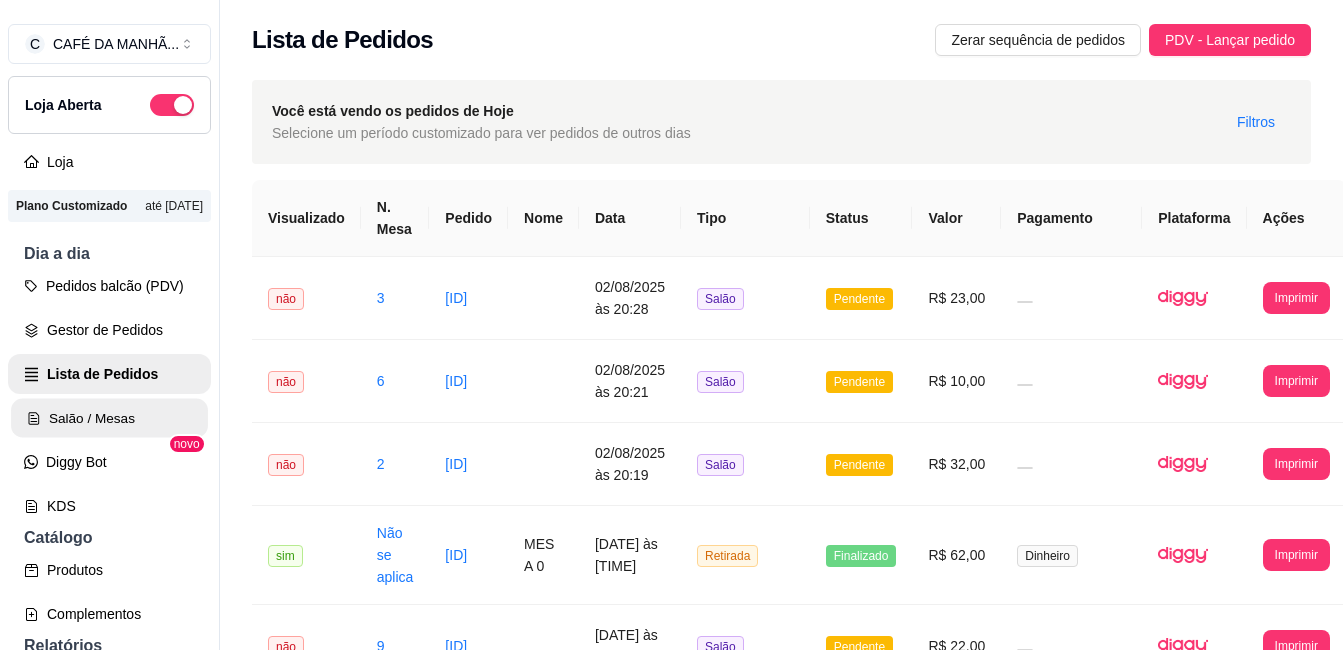 click on "Salão / Mesas" at bounding box center (109, 418) 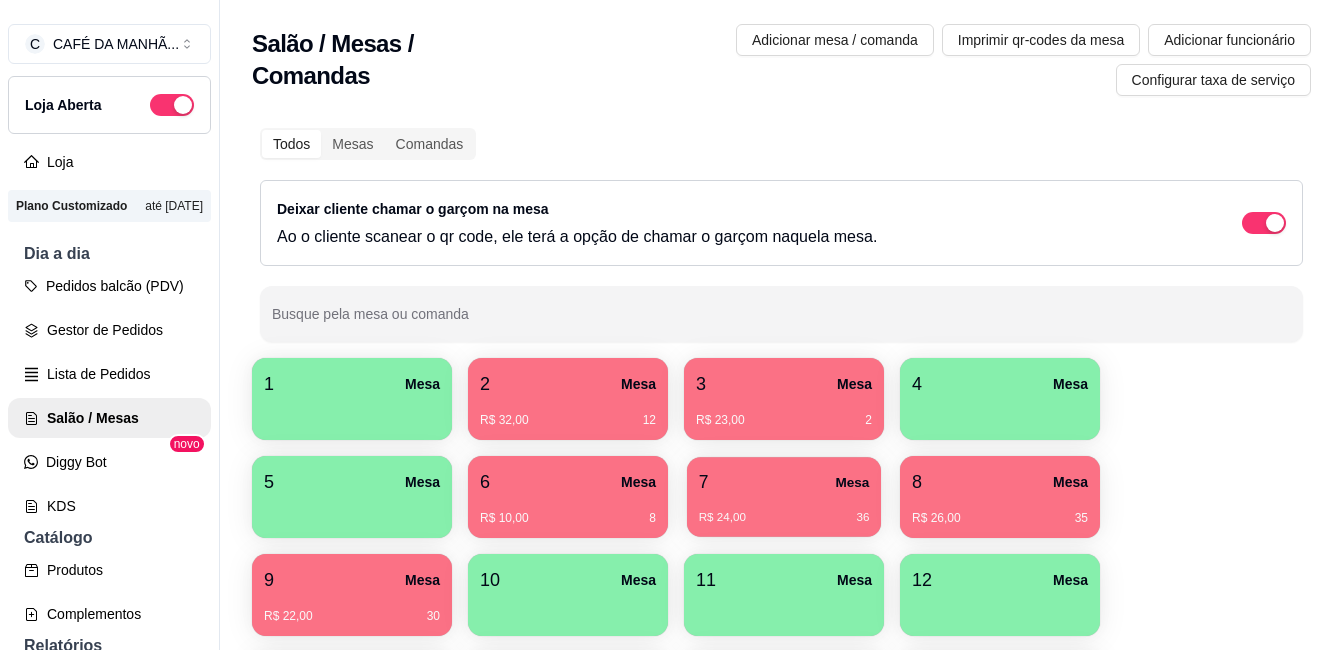 click on "R$ 24,00 36" at bounding box center [784, 518] 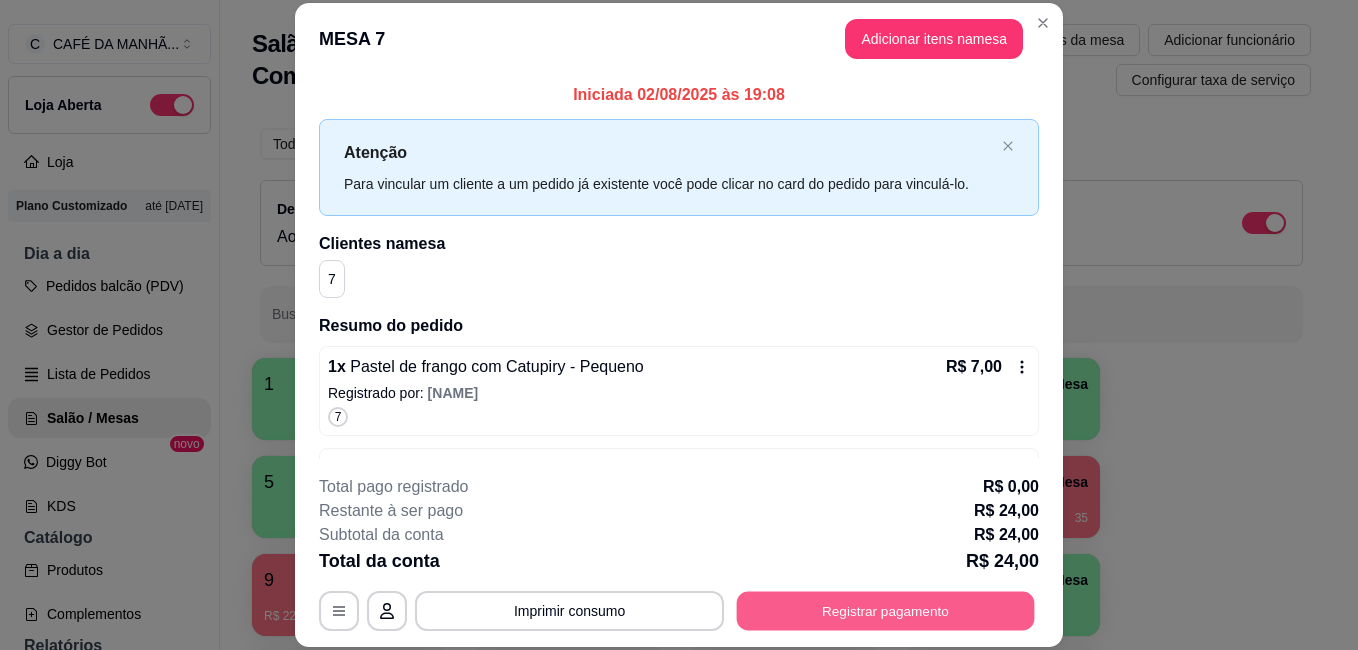 click on "Registrar pagamento" at bounding box center (886, 610) 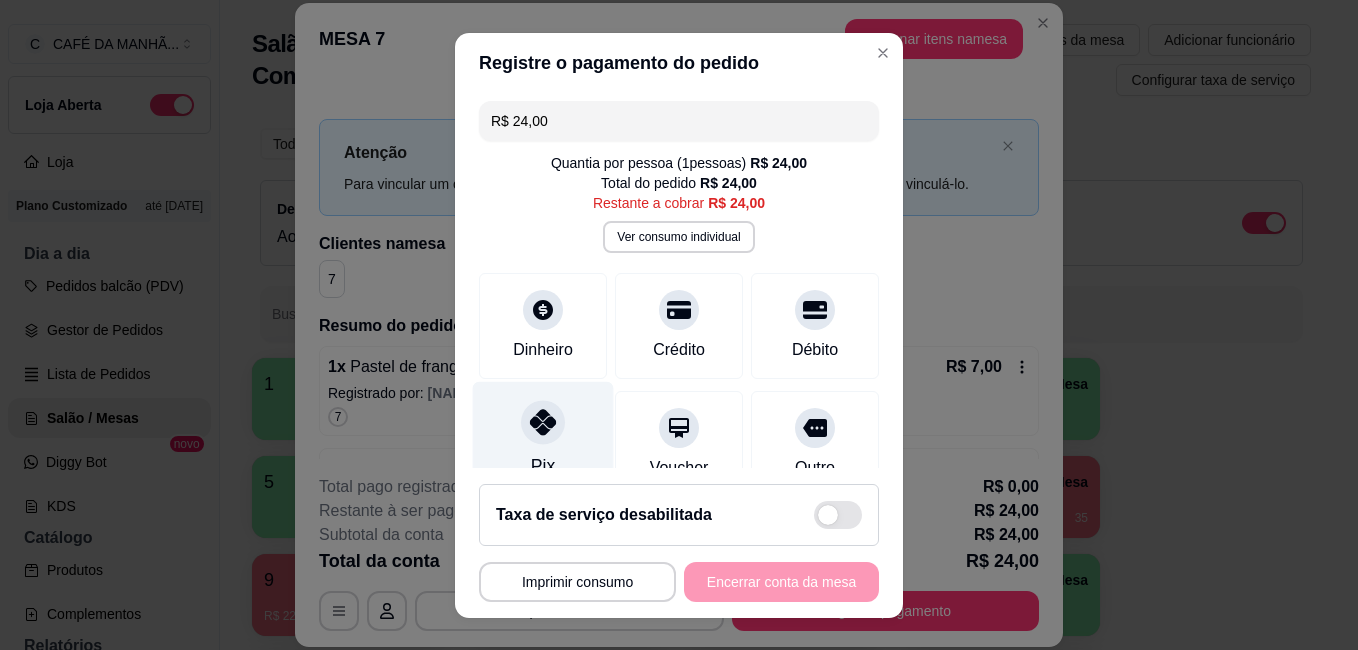 click at bounding box center [543, 422] 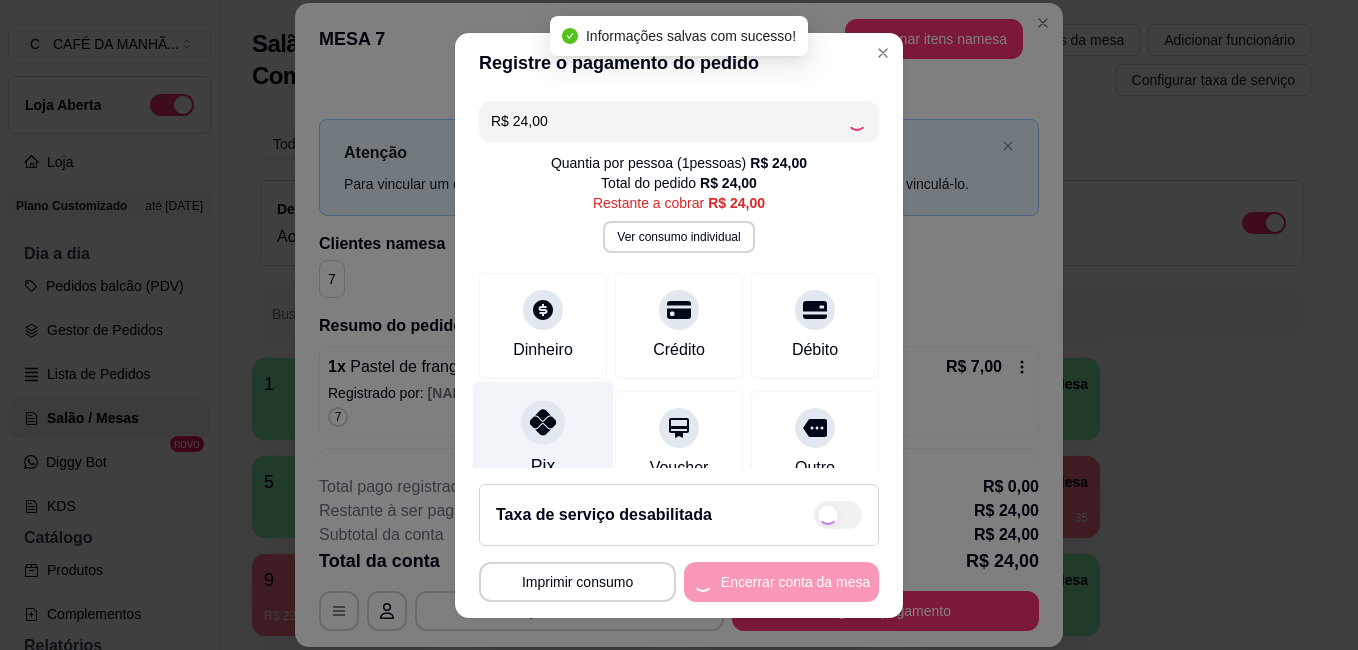 type on "R$ 0,00" 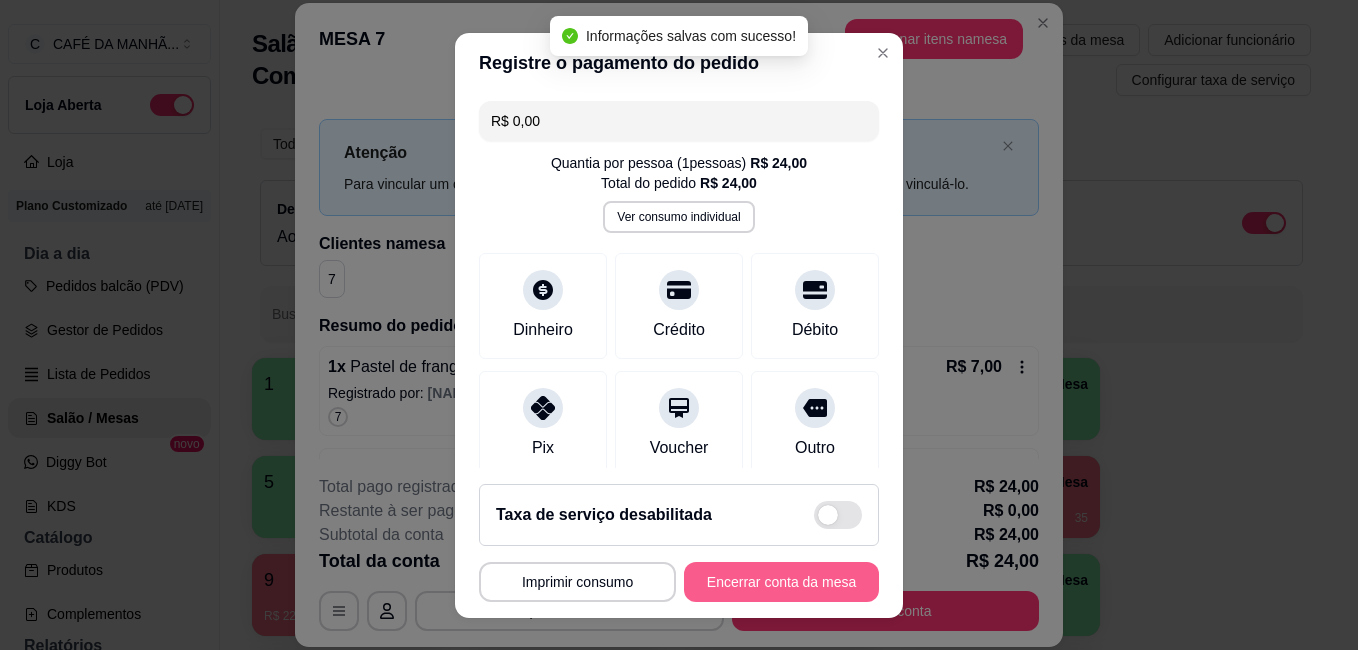 click on "Encerrar conta da mesa" at bounding box center [781, 582] 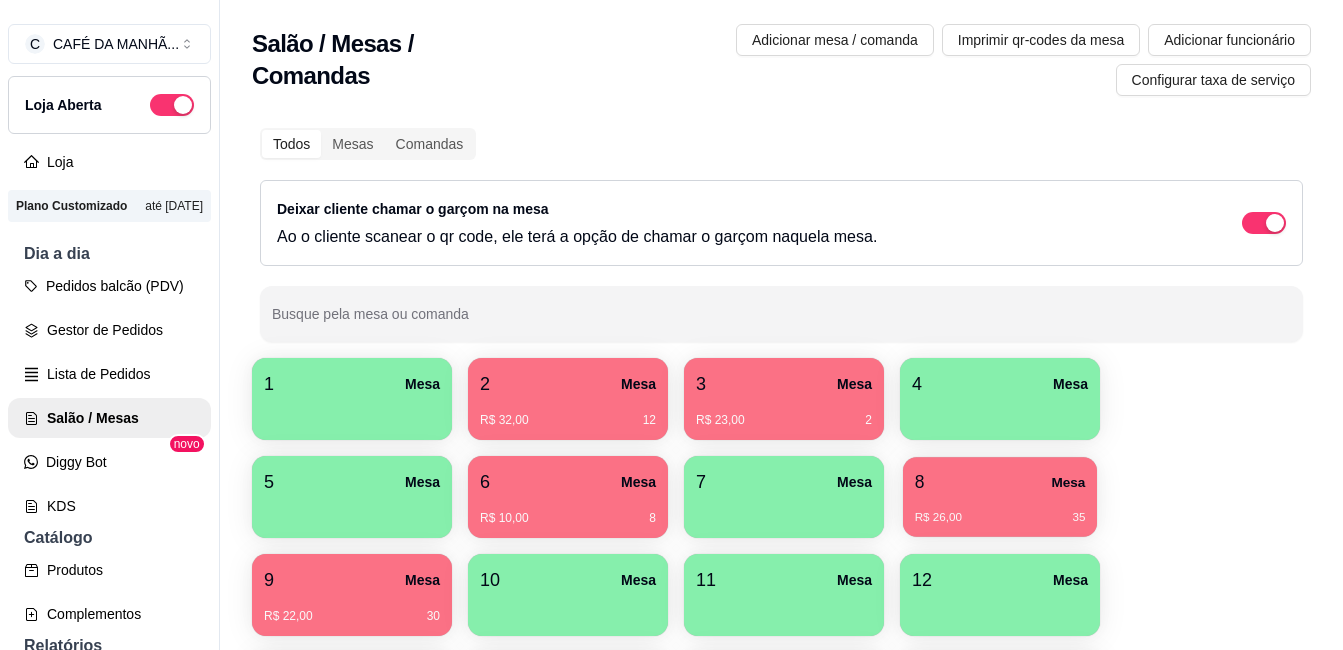 click on "8 Mesa" at bounding box center [1000, 482] 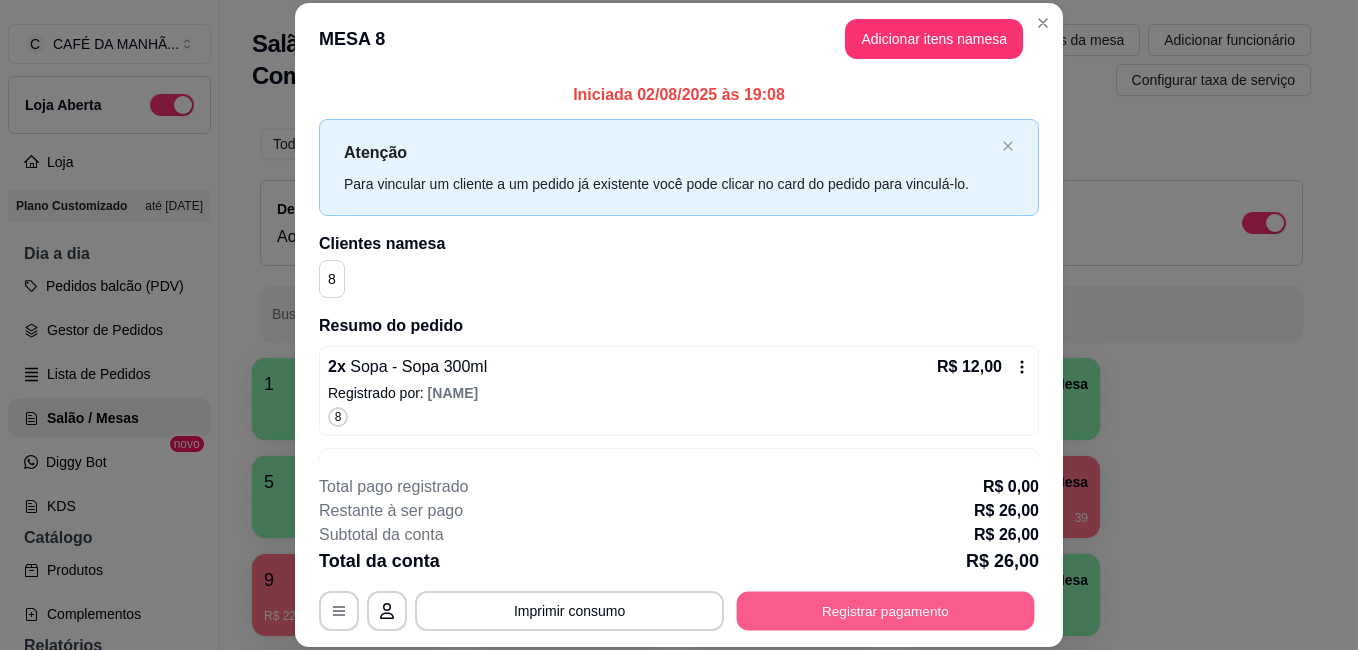 click on "Registrar pagamento" at bounding box center [886, 610] 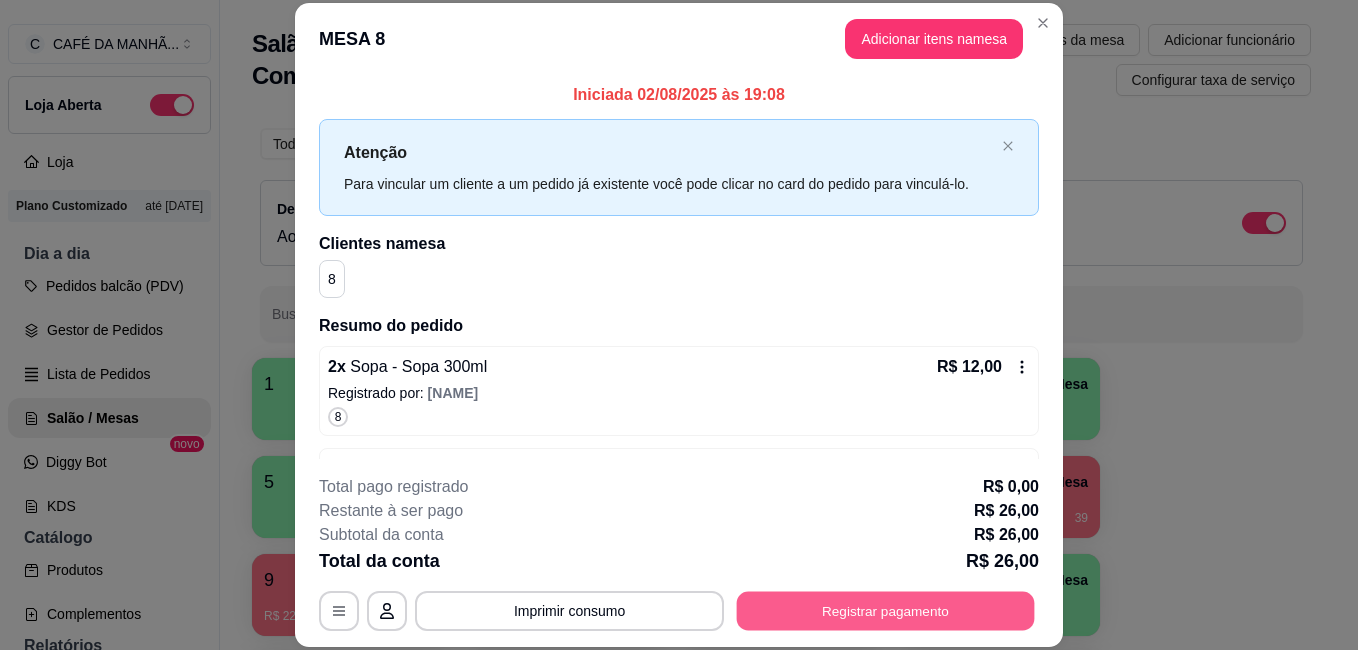 click on "Registrar pagamento" at bounding box center (886, 610) 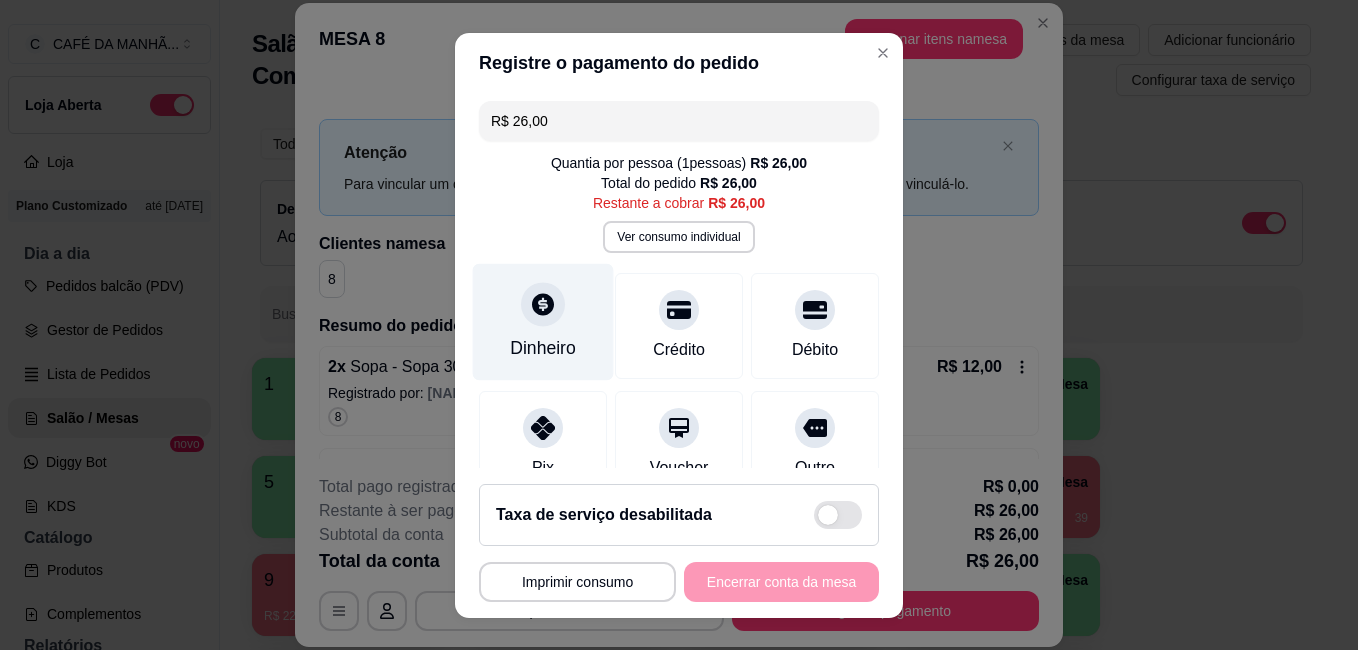 click on "Dinheiro" at bounding box center [543, 348] 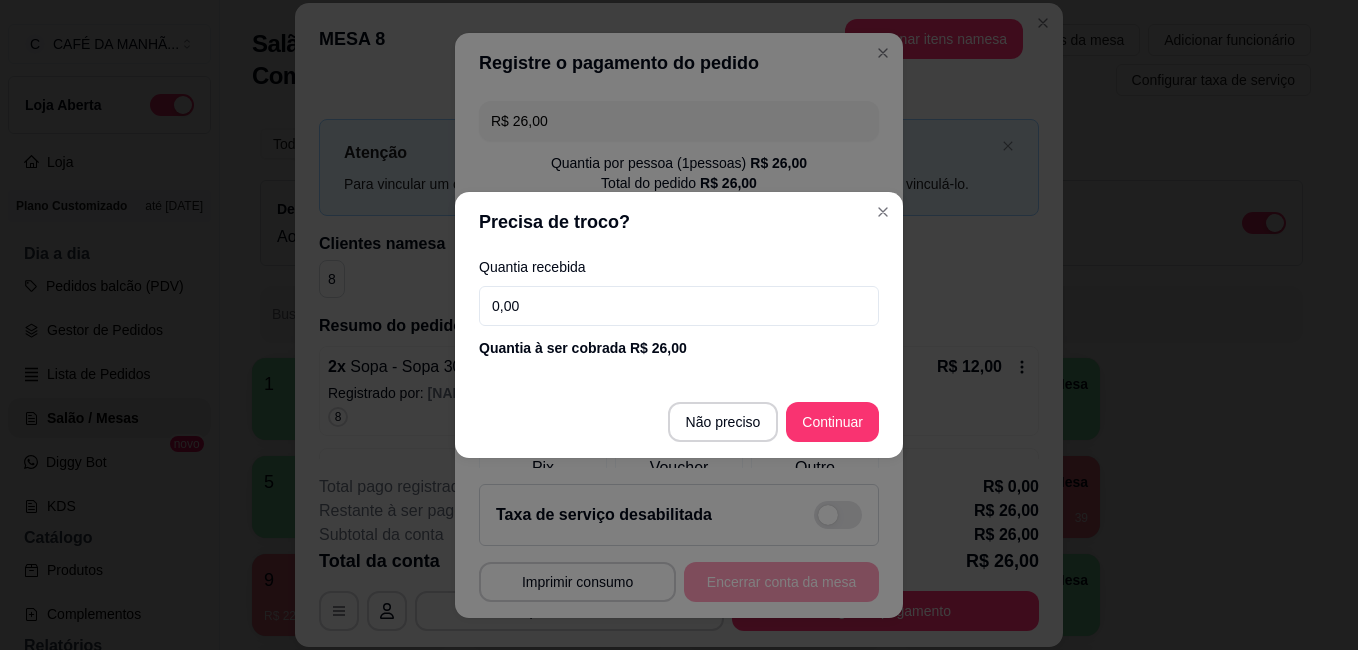 click on "0,00" at bounding box center [679, 306] 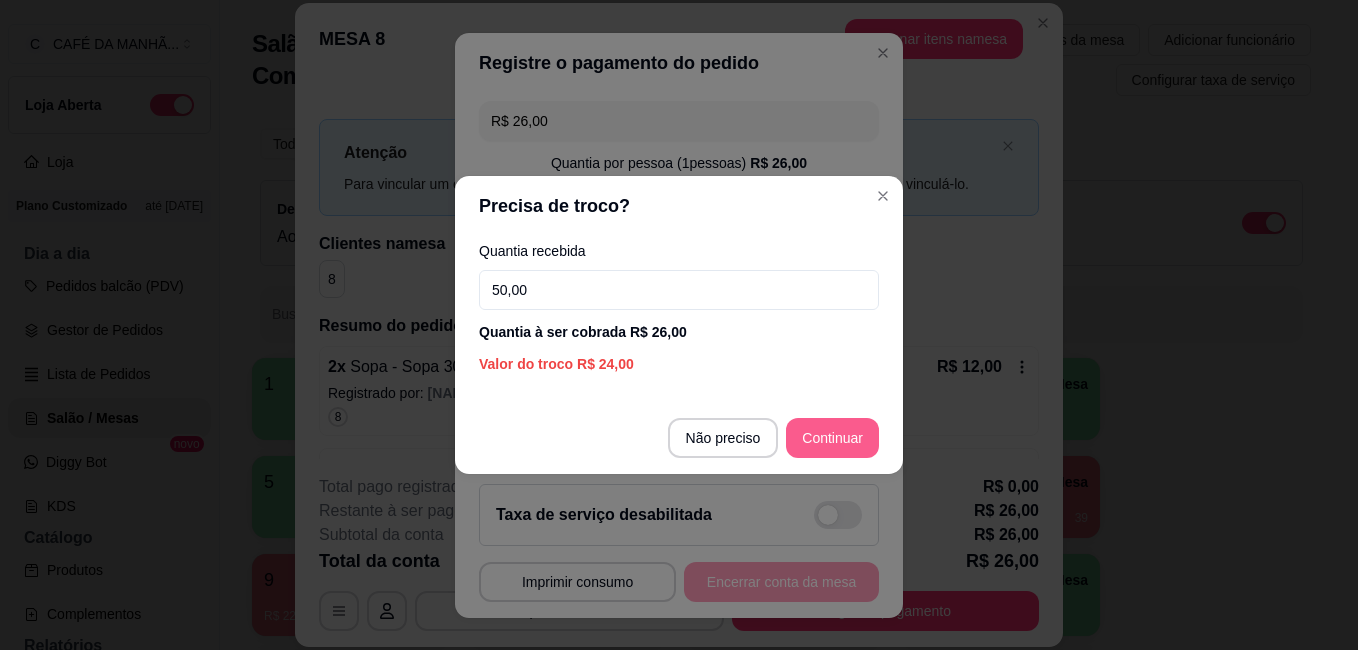type on "50,00" 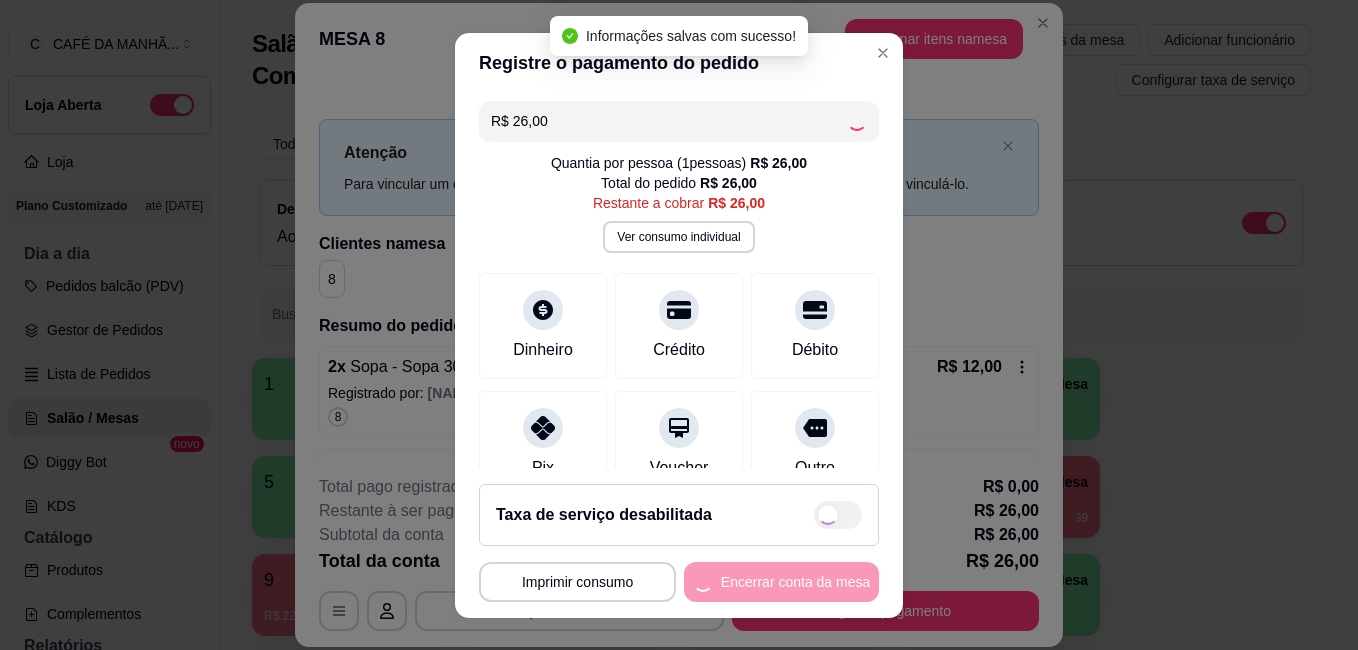 type on "R$ 0,00" 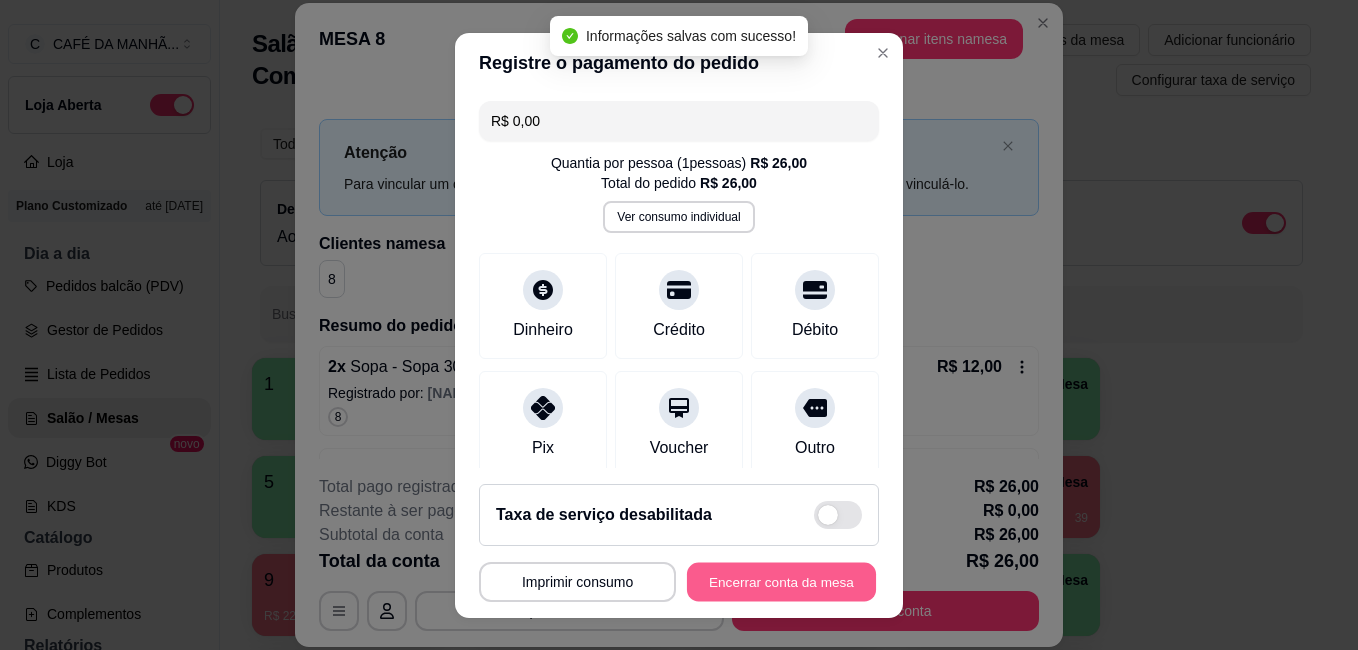 click on "Encerrar conta da mesa" at bounding box center (781, 581) 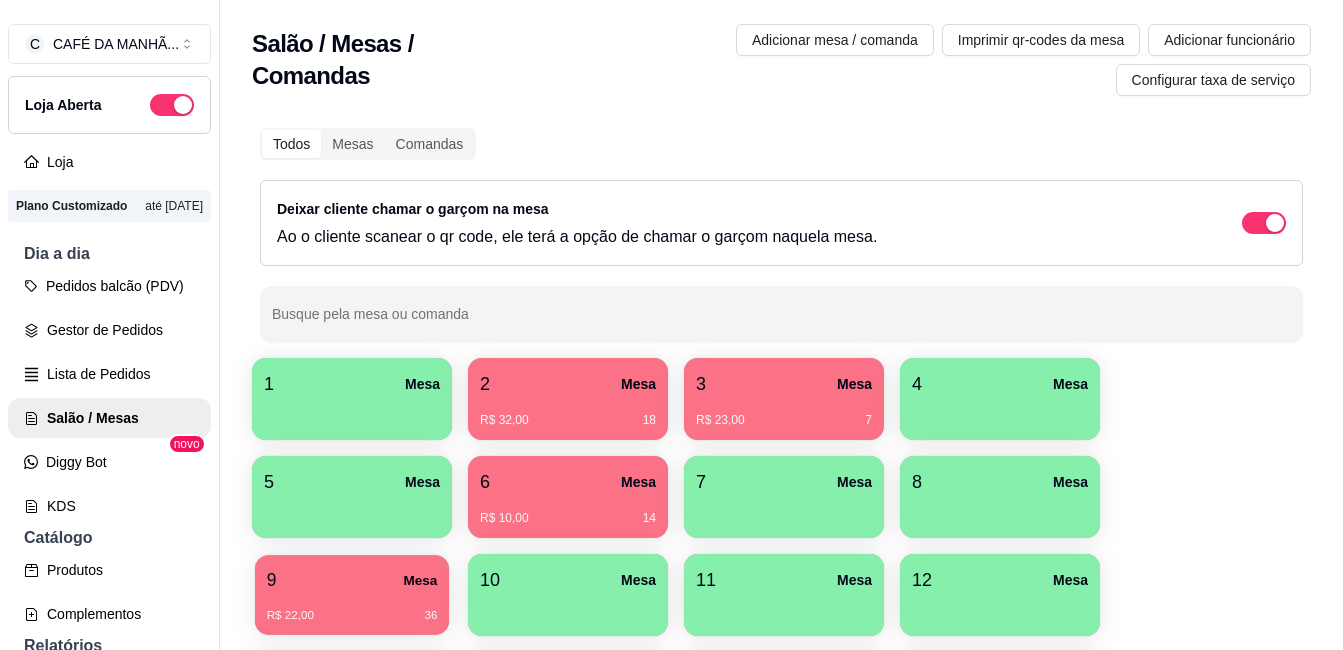 click on "9 Mesa" at bounding box center [352, 580] 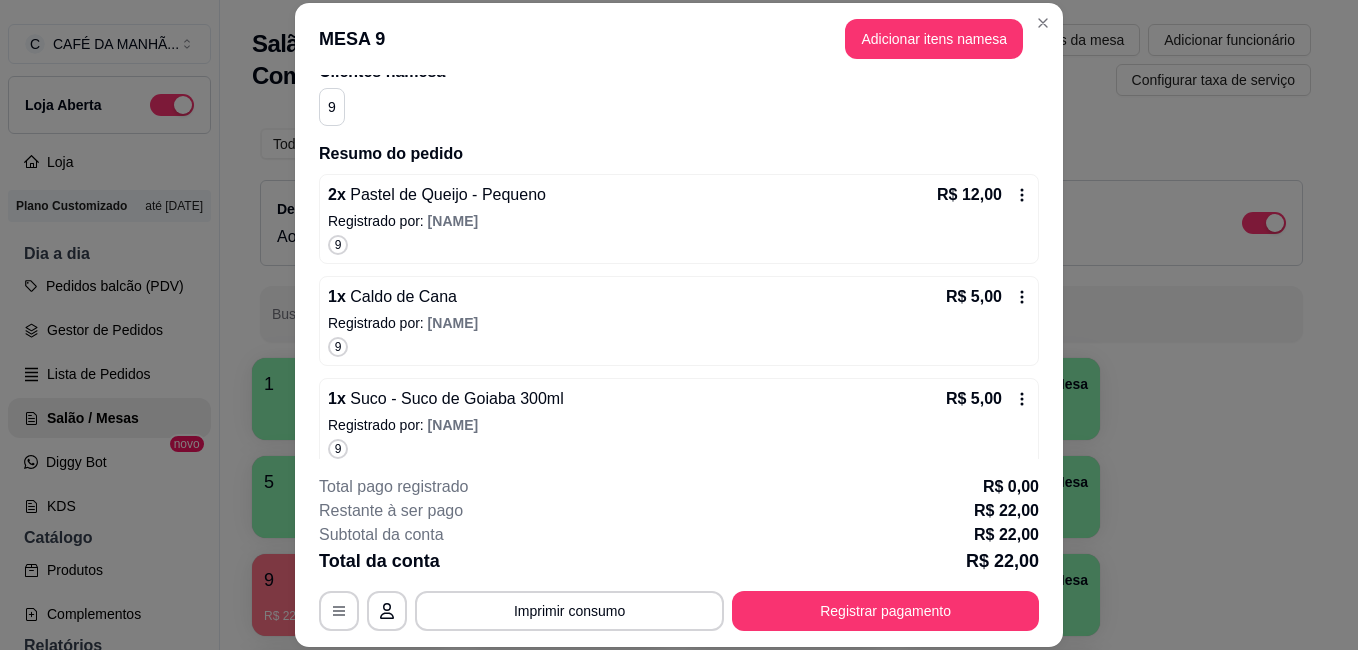 scroll, scrollTop: 189, scrollLeft: 0, axis: vertical 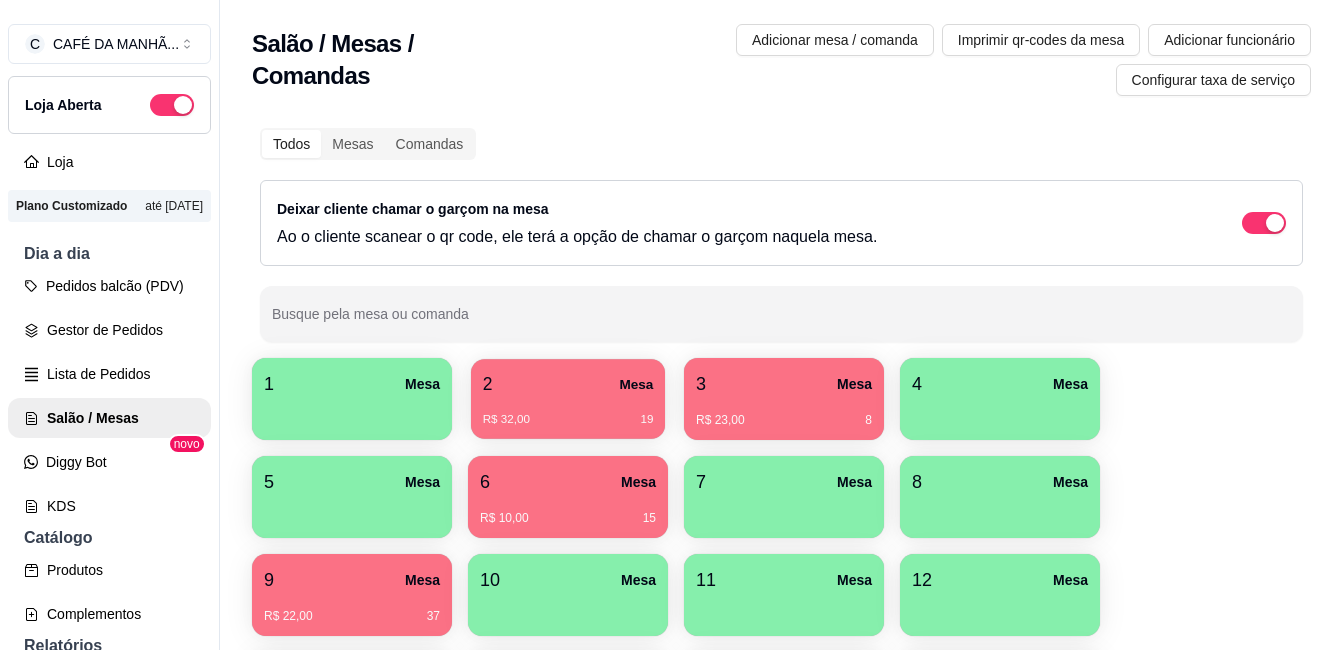 click on "R$ 32,00 19" at bounding box center [568, 412] 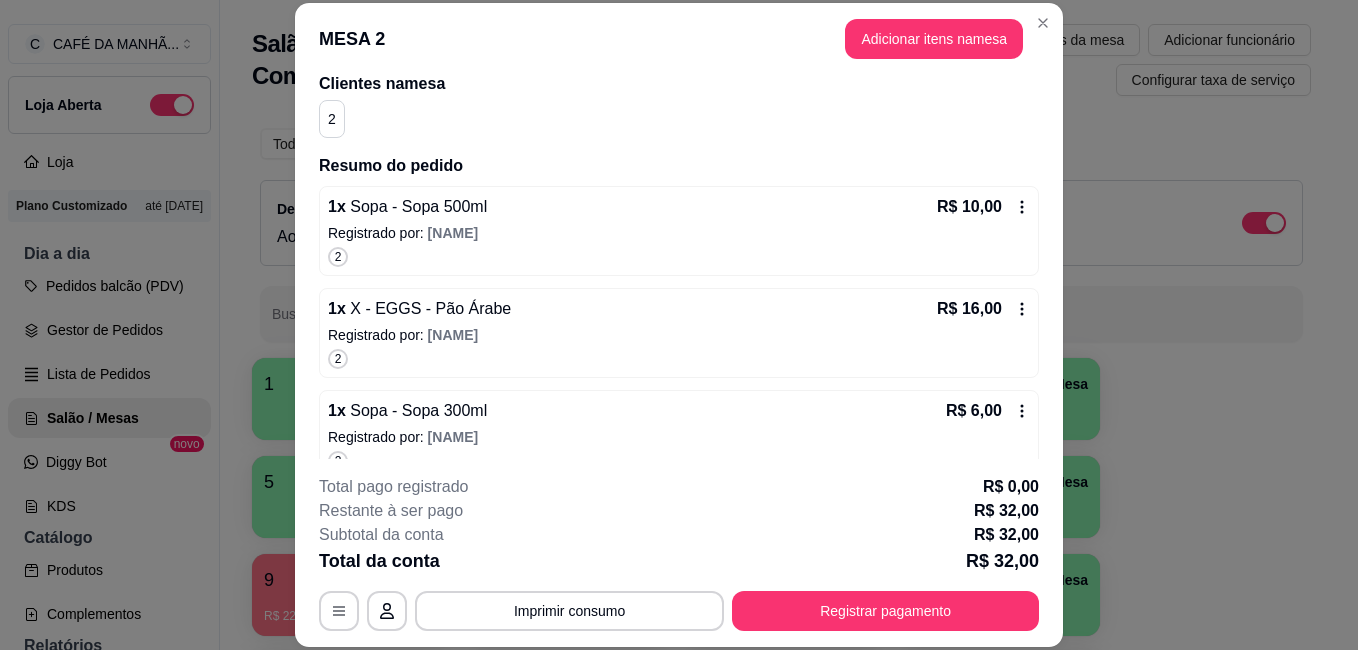 scroll, scrollTop: 189, scrollLeft: 0, axis: vertical 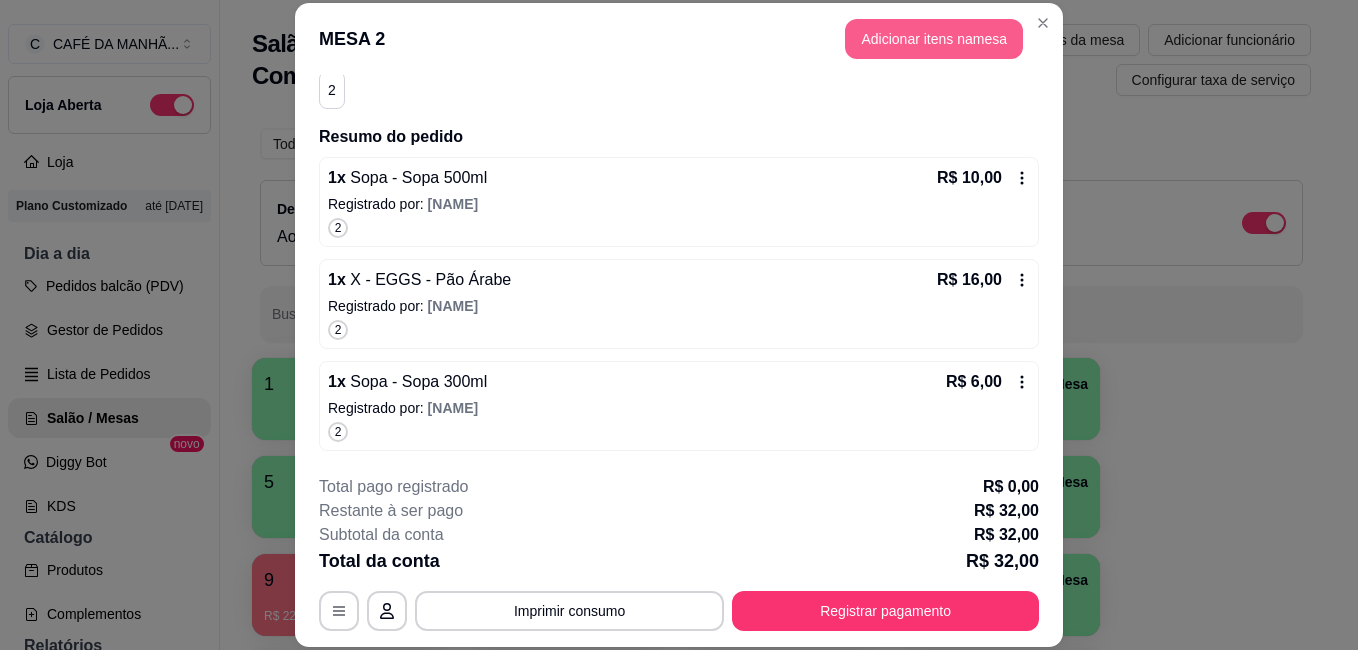 click on "Adicionar itens na  mesa" at bounding box center (934, 39) 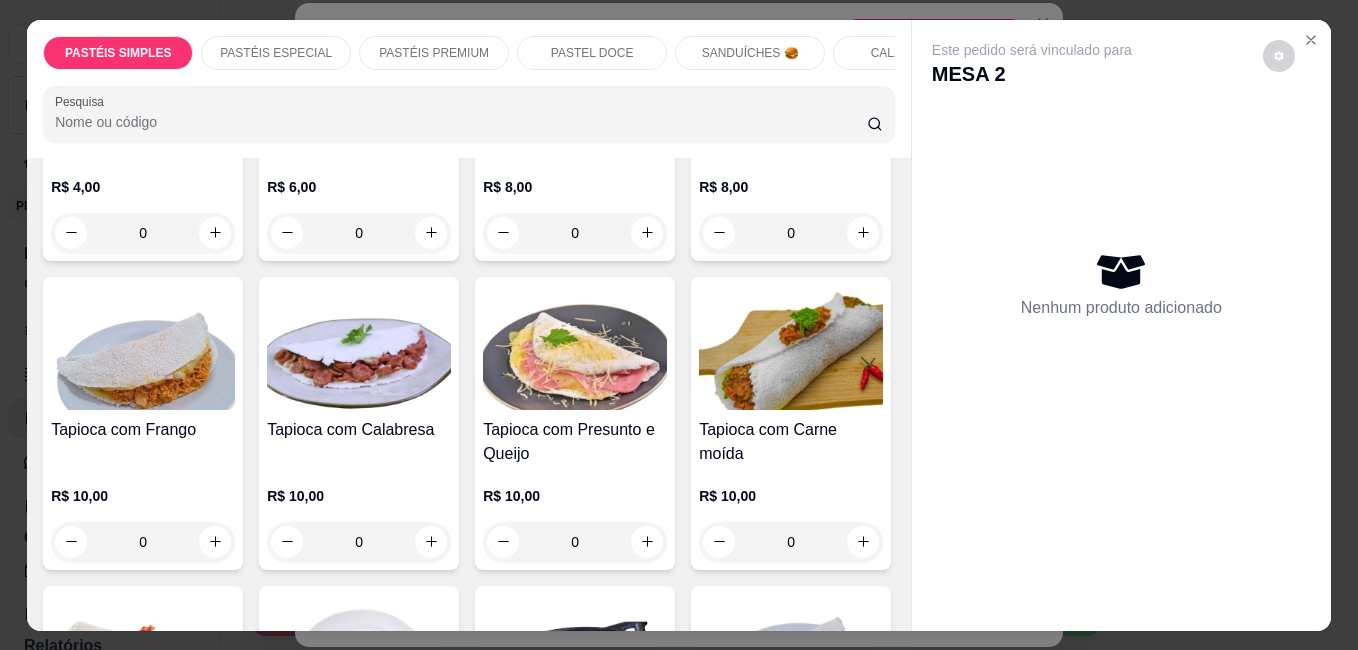 scroll, scrollTop: 4438, scrollLeft: 0, axis: vertical 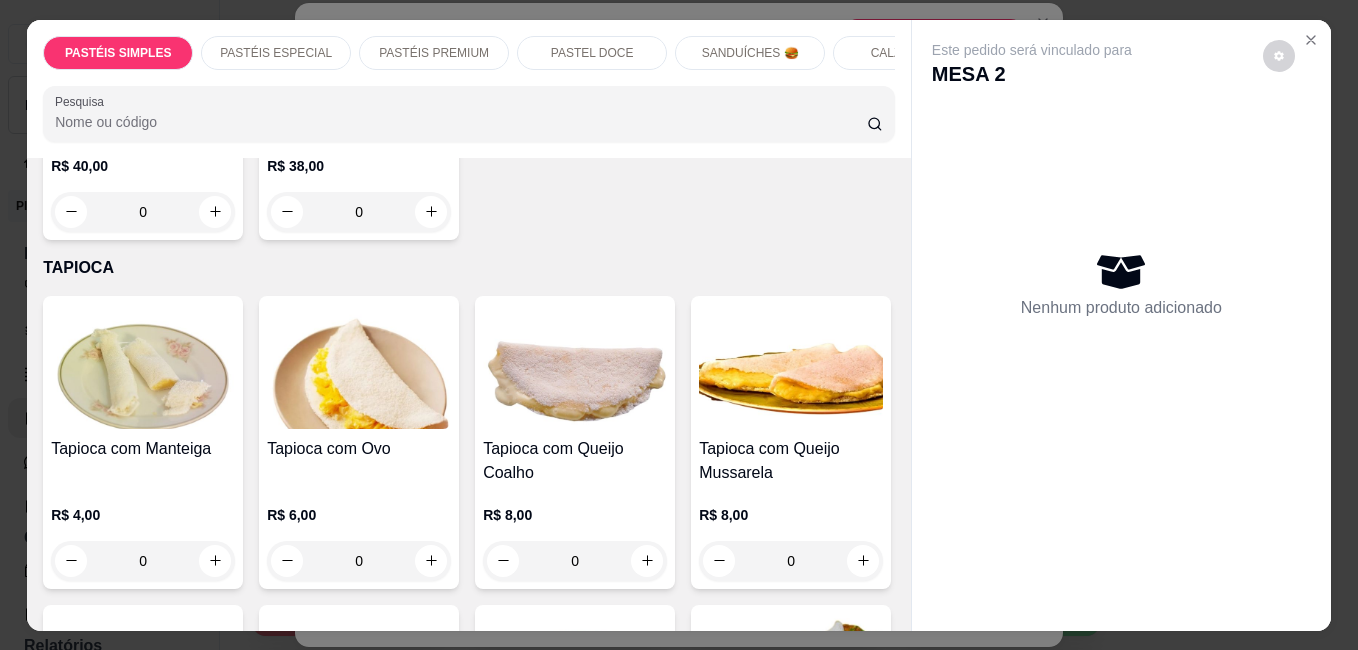 click 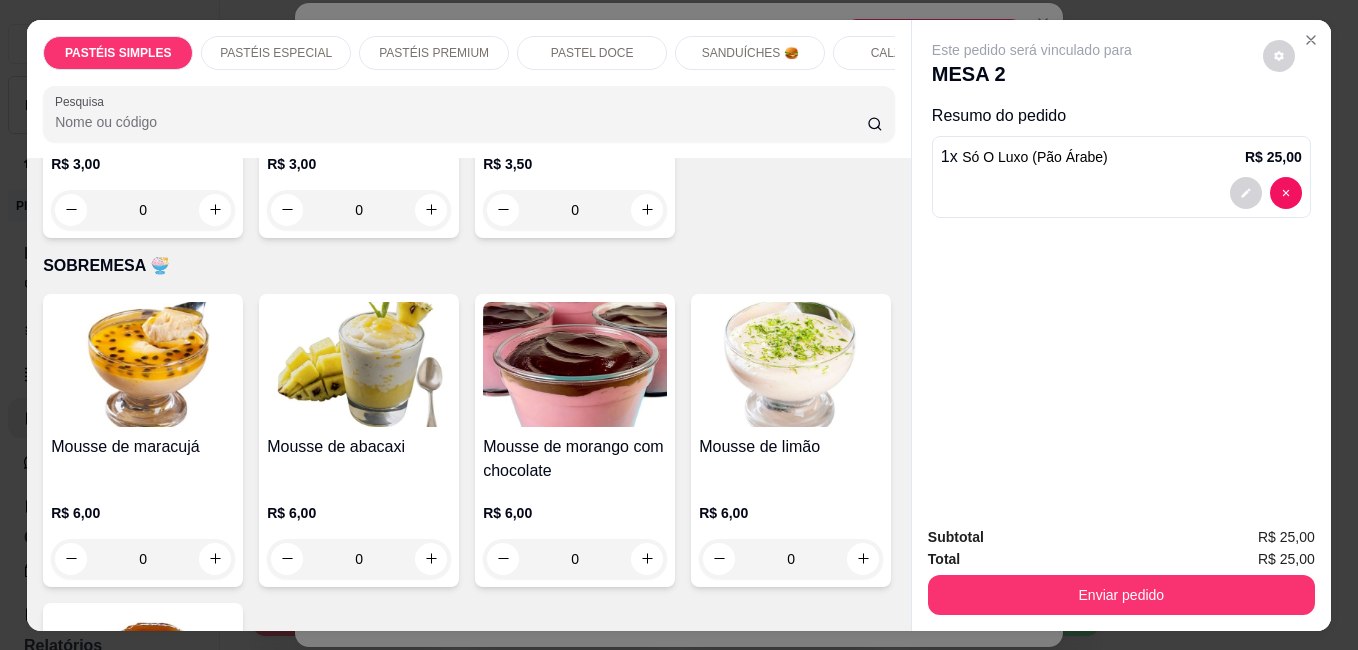 scroll, scrollTop: 8164, scrollLeft: 0, axis: vertical 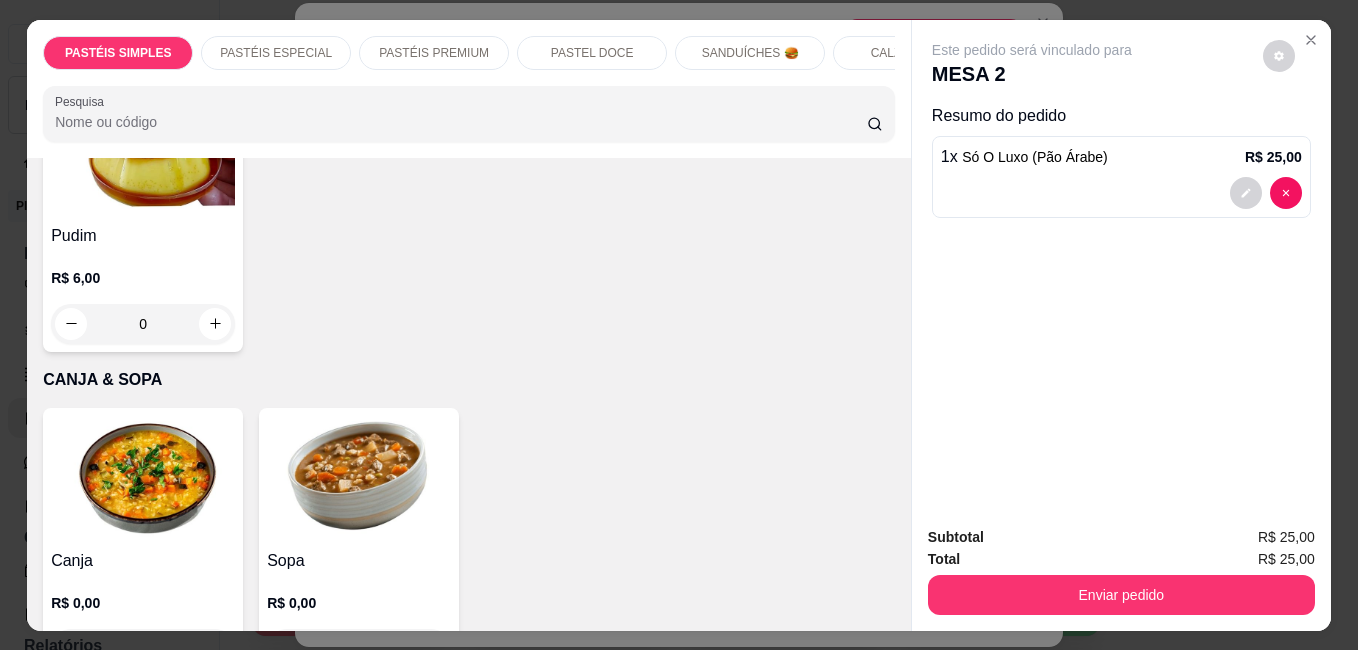 click on "0" at bounding box center [143, -1562] 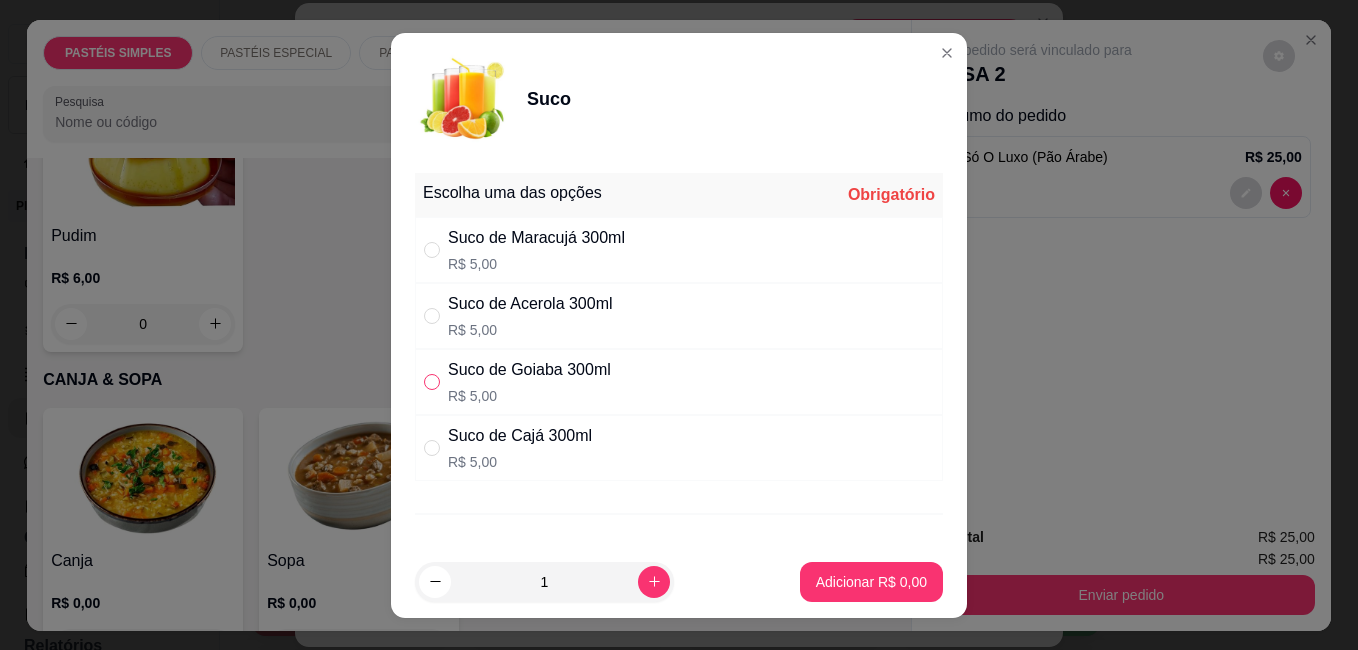 click at bounding box center (432, 382) 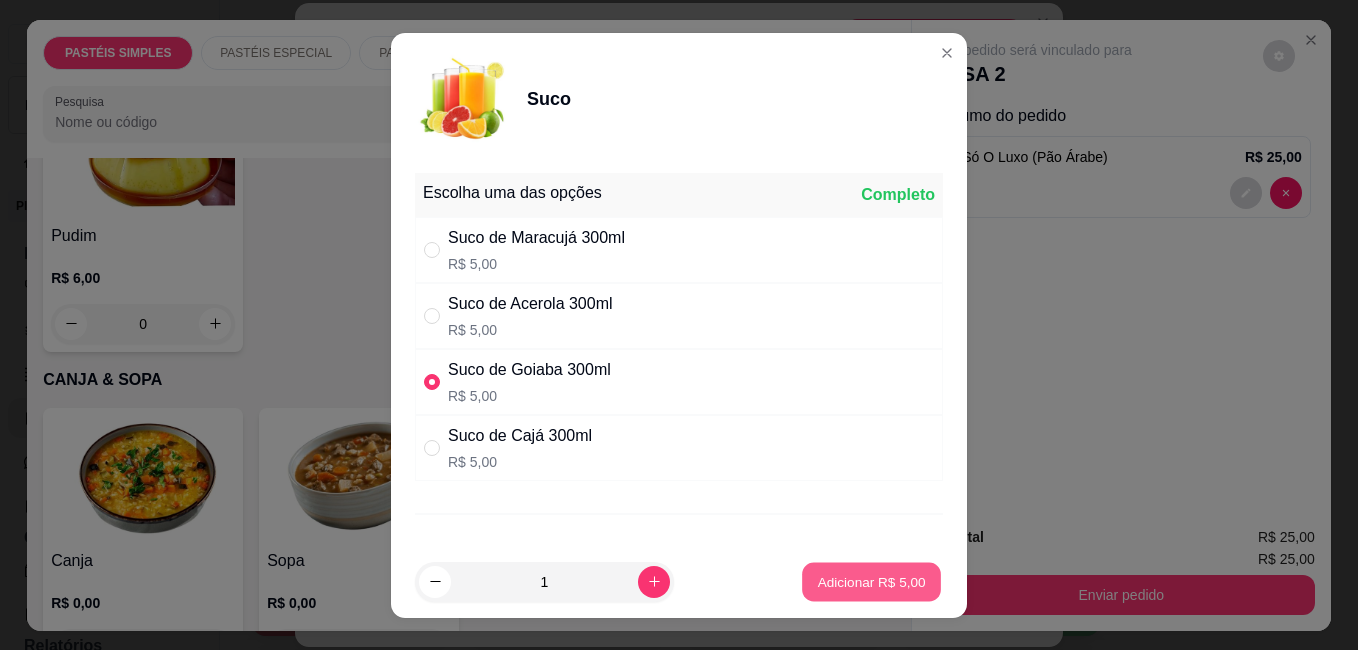 click on "Adicionar   R$ 5,00" at bounding box center [871, 581] 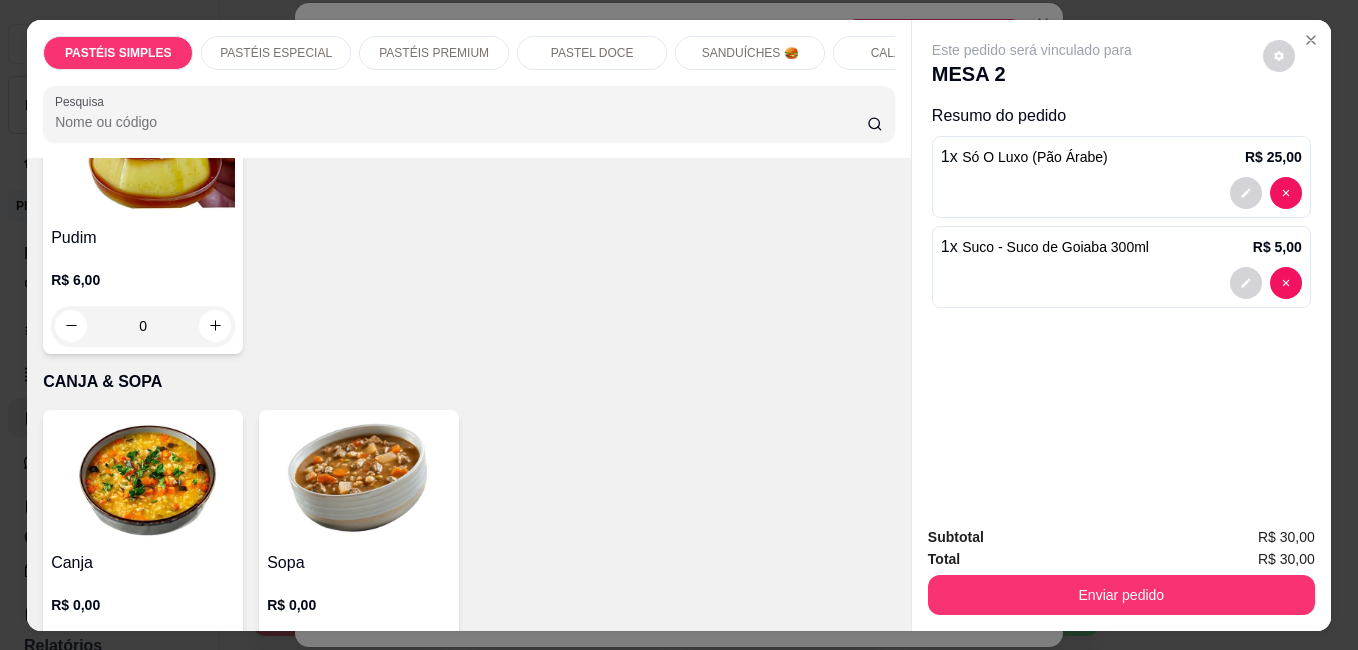 click on "1" at bounding box center (143, -1561) 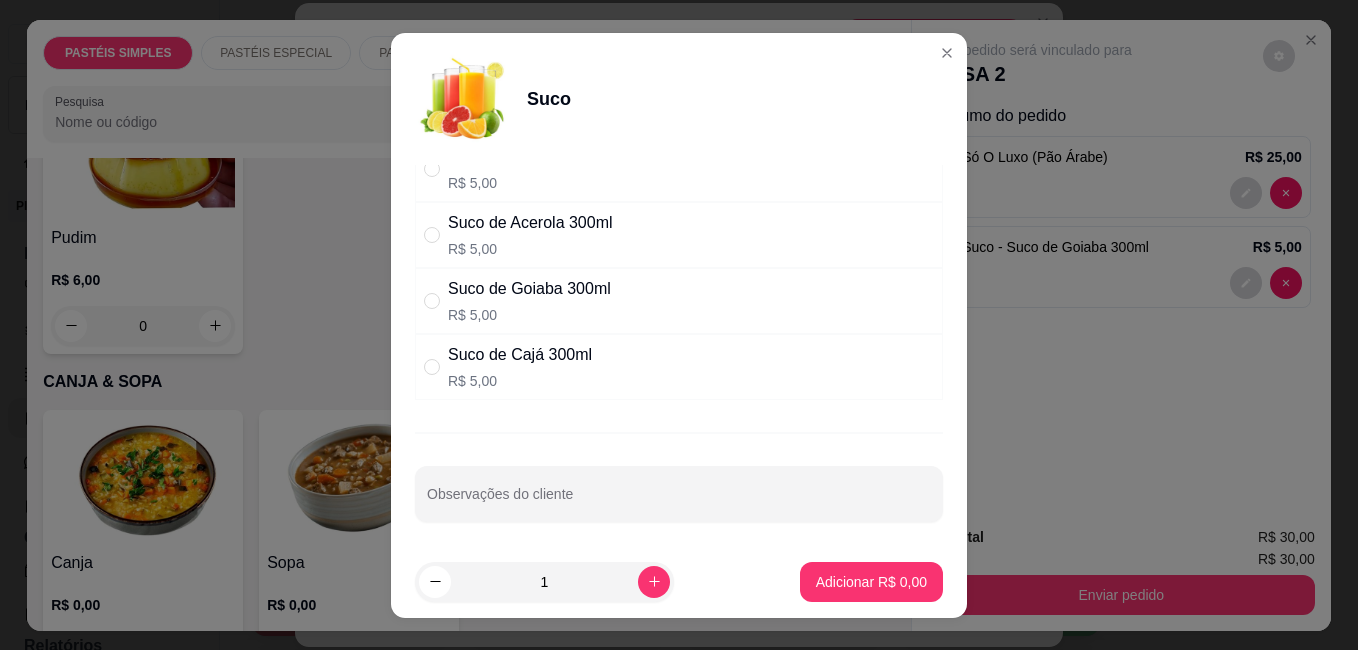 scroll, scrollTop: 85, scrollLeft: 0, axis: vertical 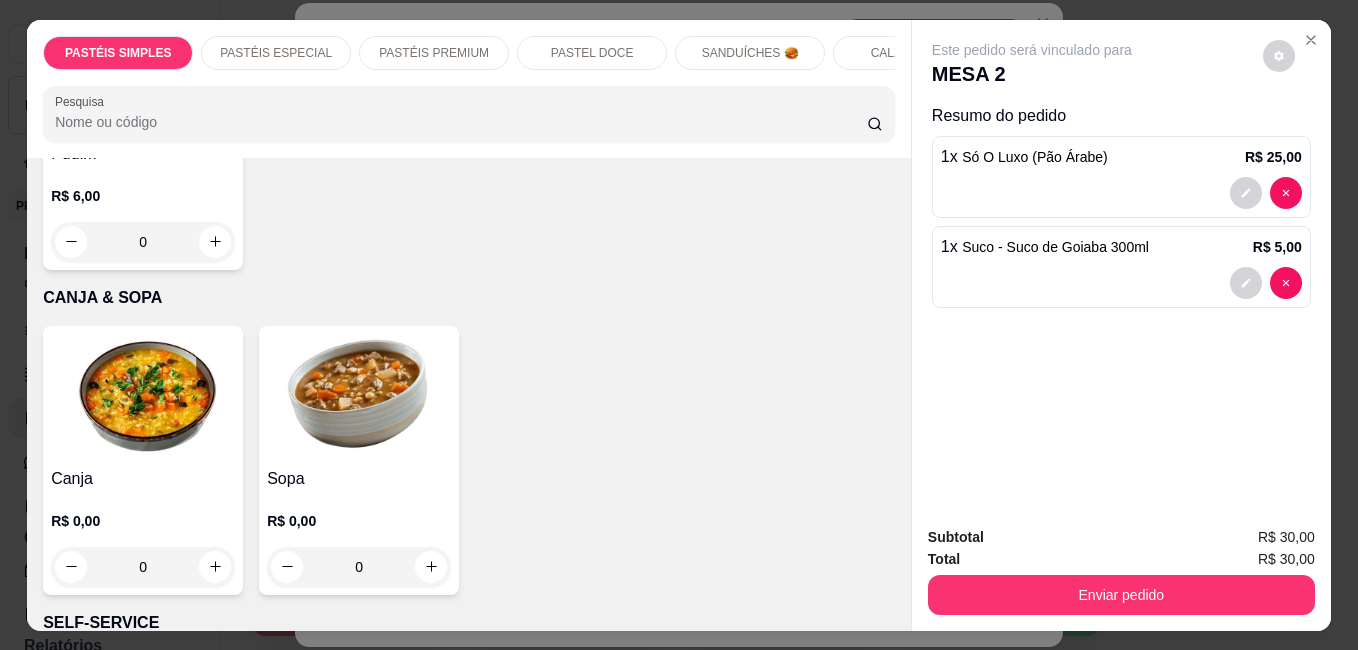 click on "1" at bounding box center (143, -1645) 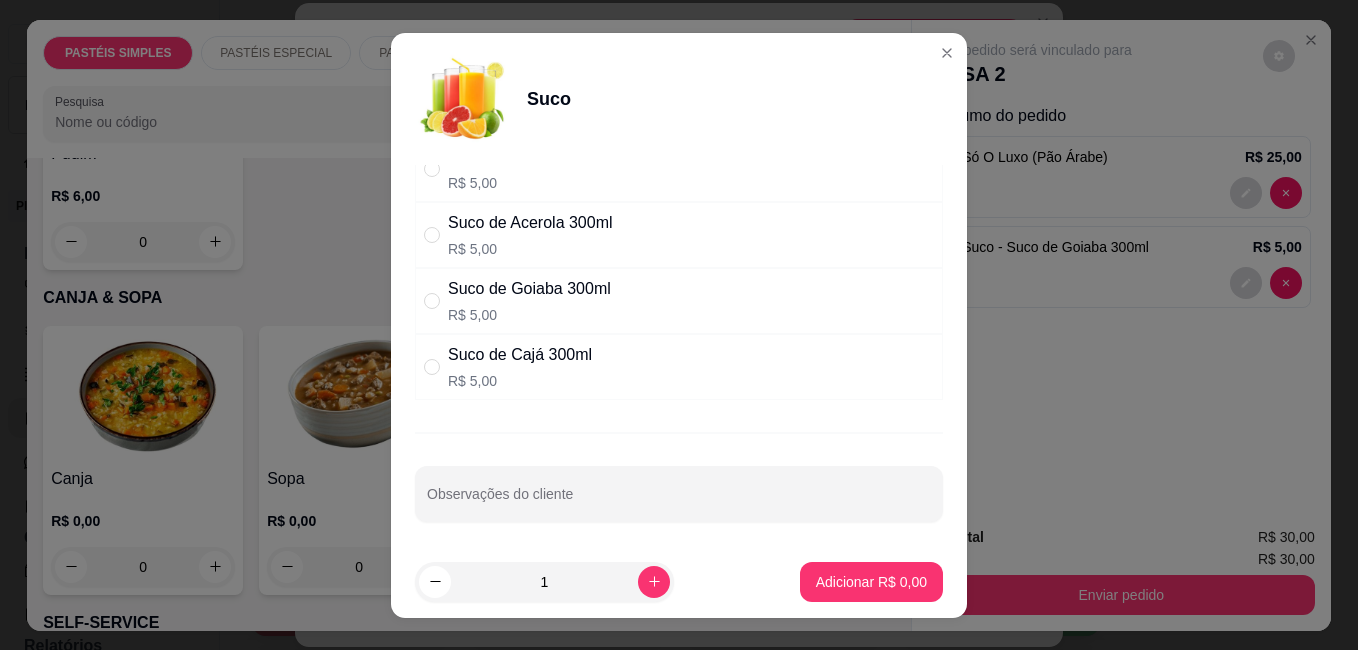 scroll, scrollTop: 85, scrollLeft: 0, axis: vertical 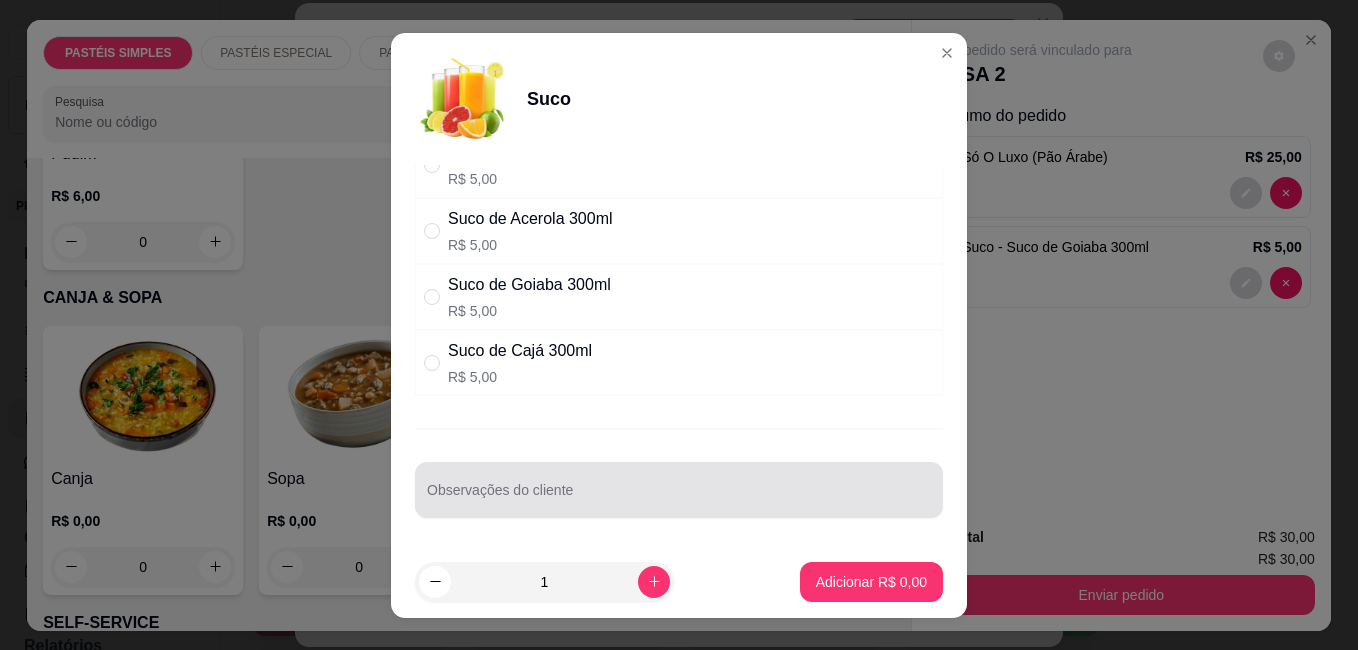 click at bounding box center (679, 490) 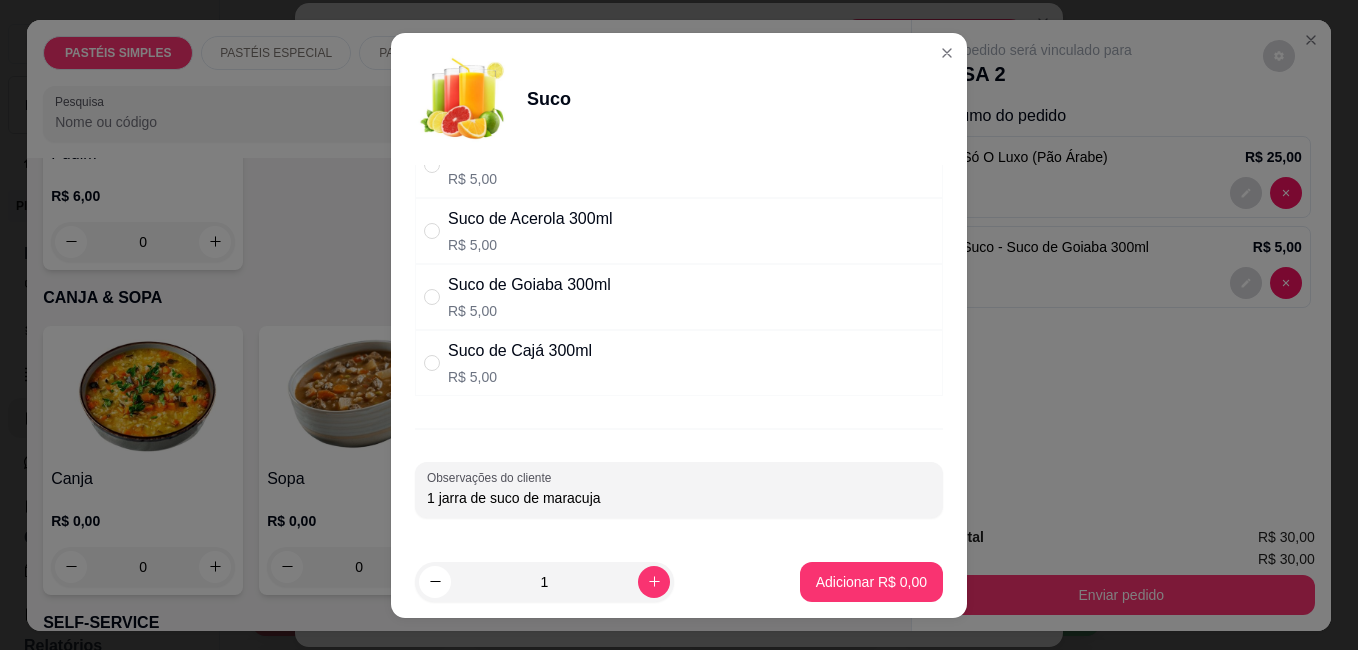 type on "1 jarra de suco de maracuja" 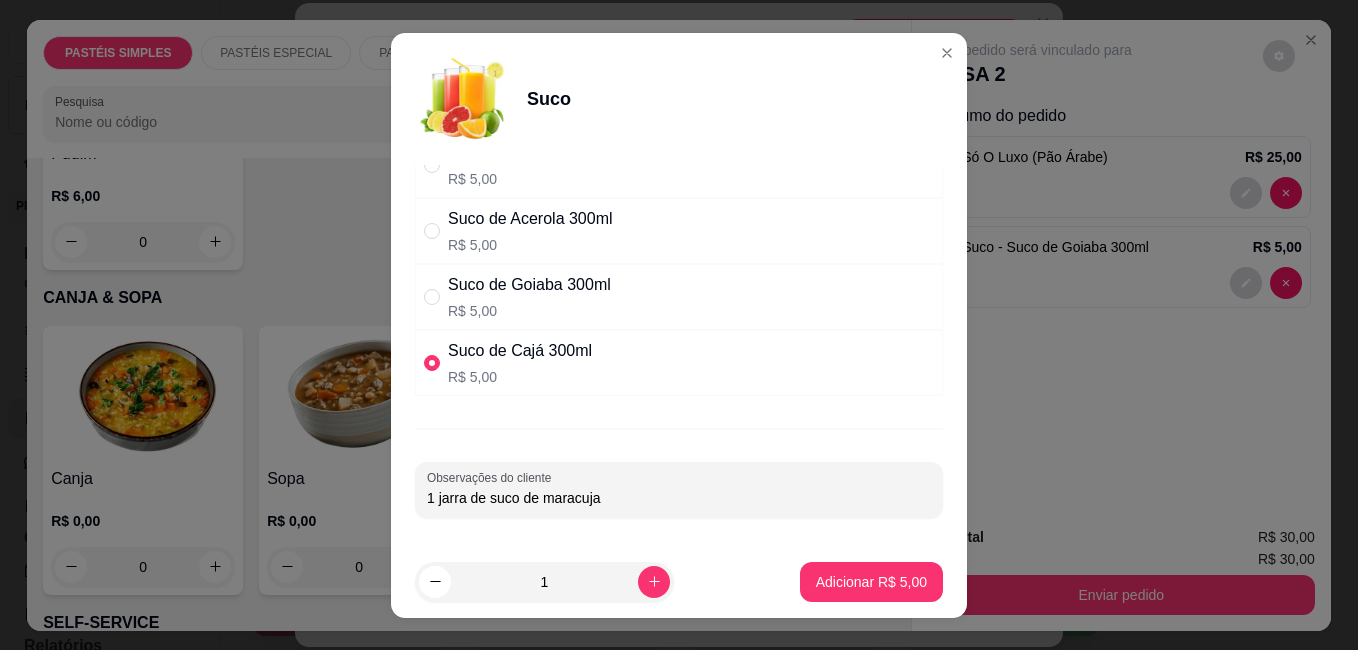 click on "Suco de Cajá 300ml R$ 5,00" at bounding box center (679, 363) 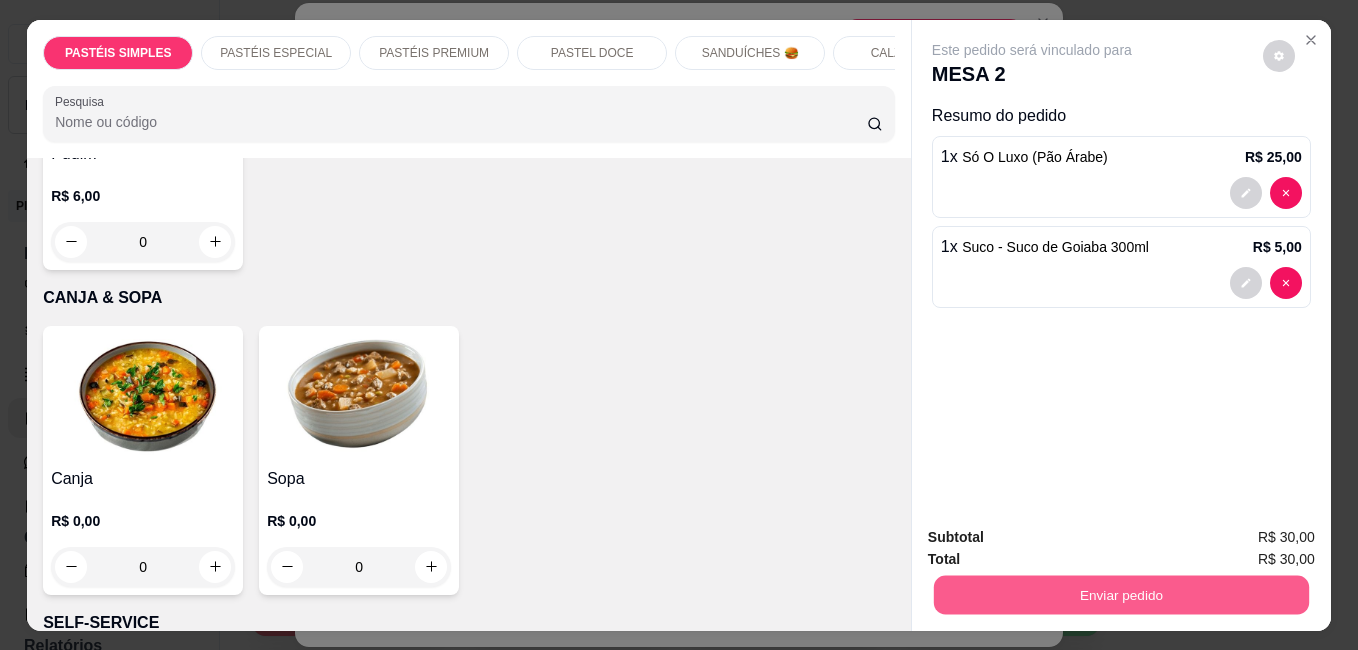 click on "Enviar pedido" at bounding box center [1121, 594] 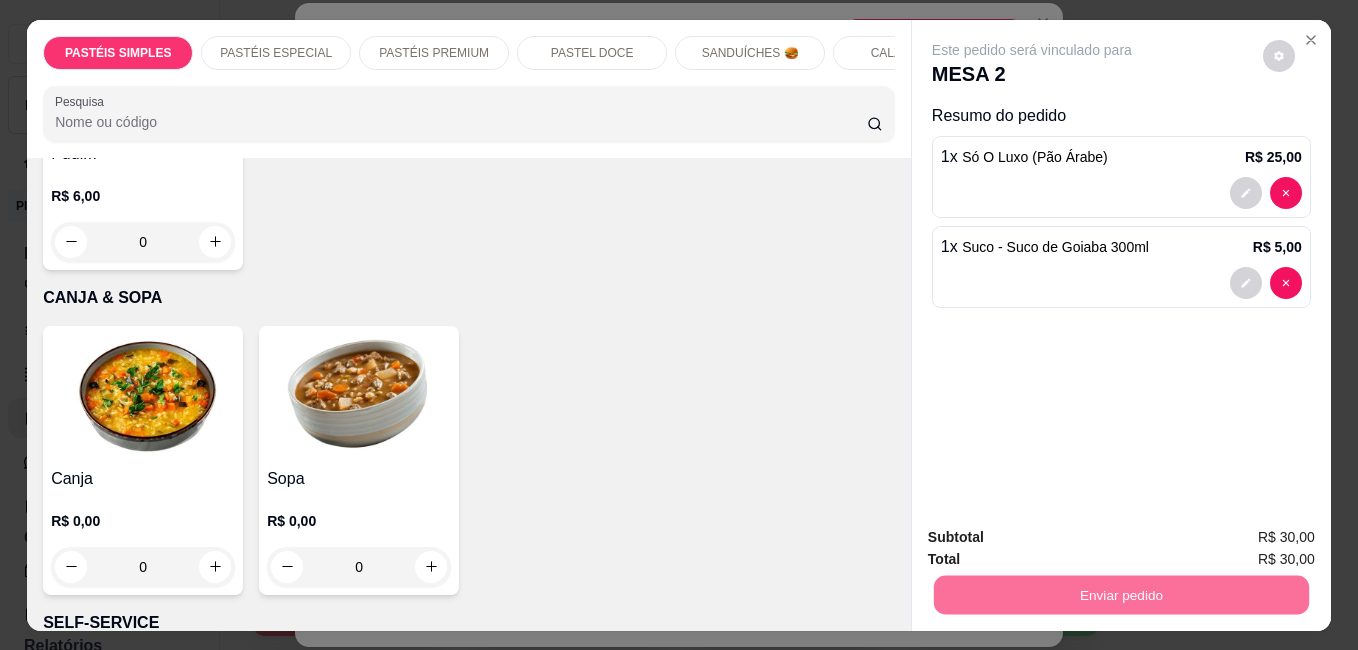 click on "Sim, quero registrar" at bounding box center (1245, 537) 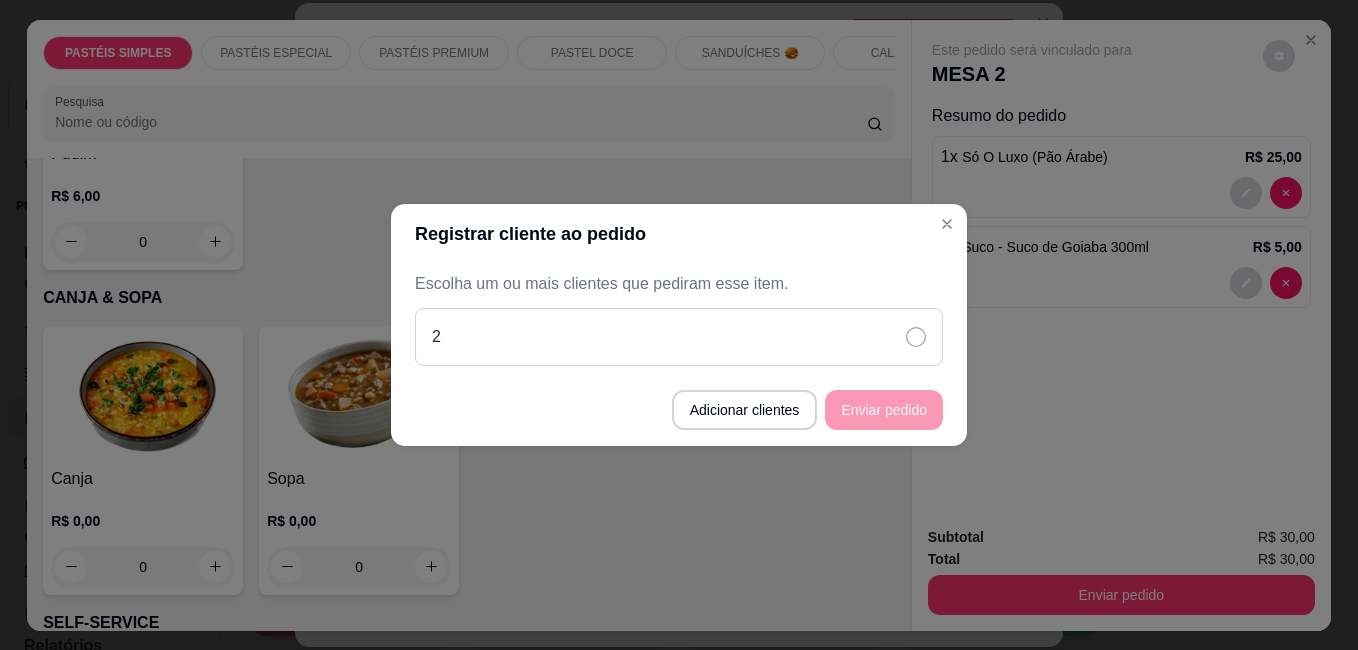 click on "2" at bounding box center [679, 337] 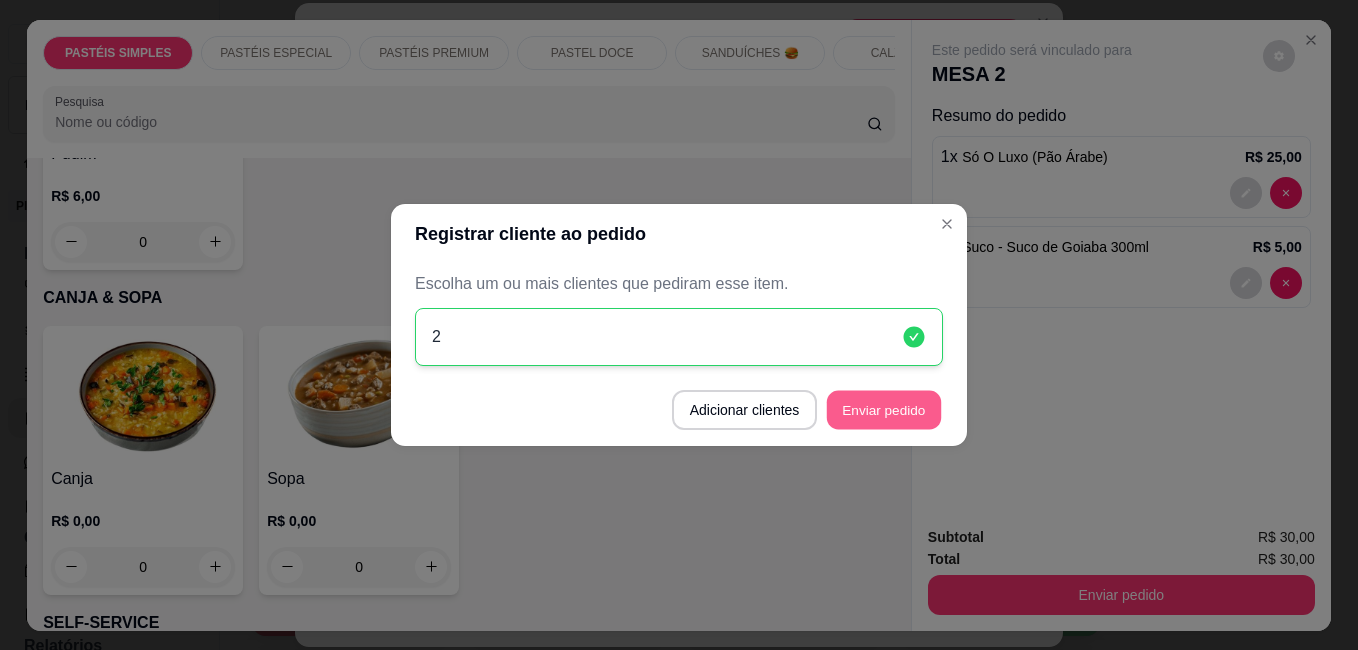 click on "Enviar pedido" at bounding box center [884, 410] 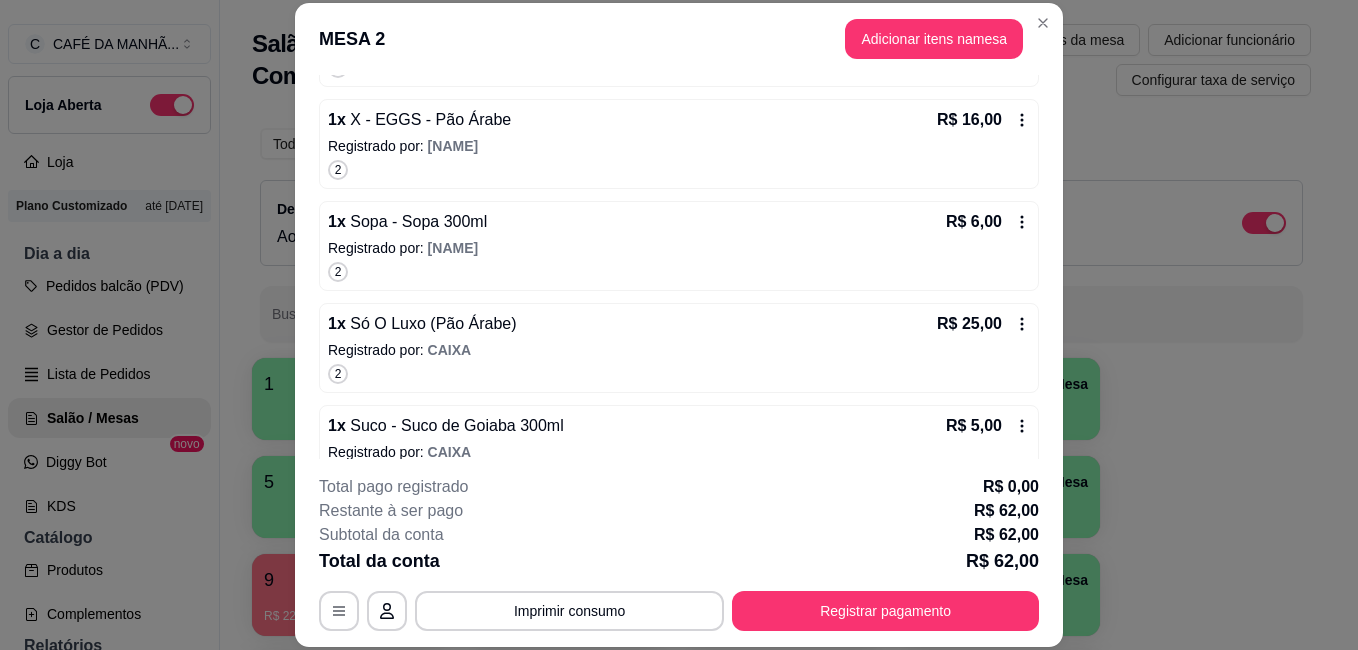 scroll, scrollTop: 393, scrollLeft: 0, axis: vertical 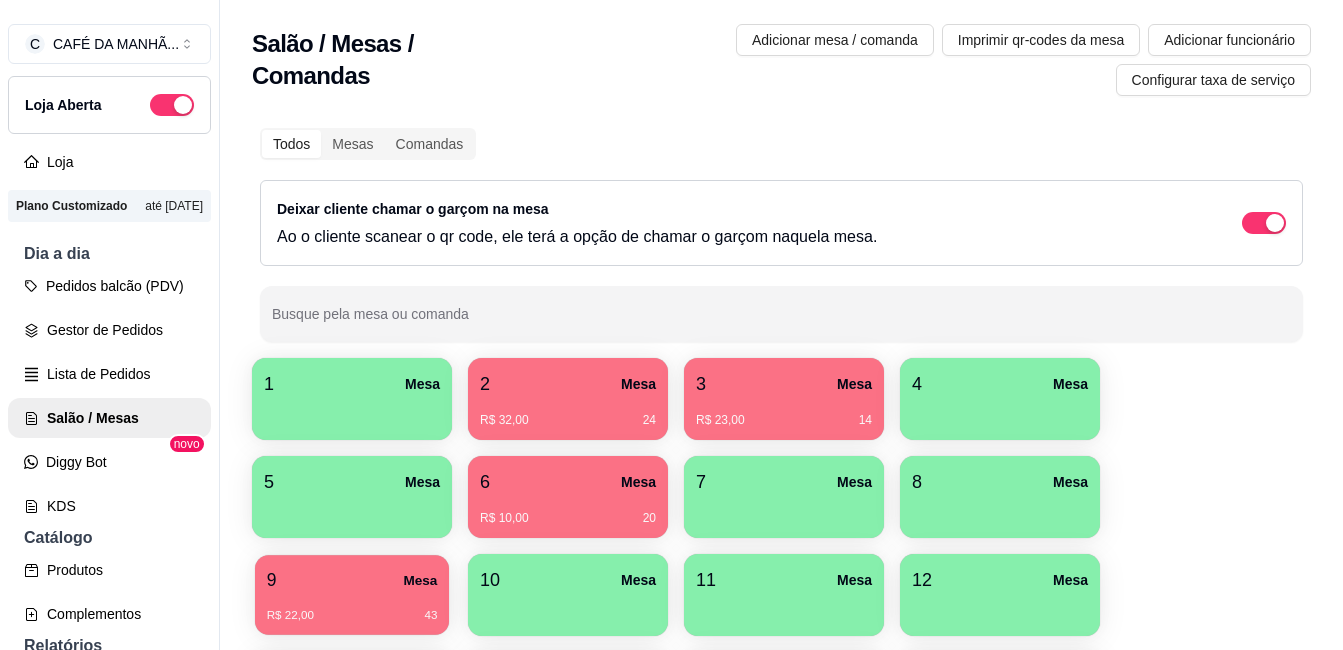 click on "9 Mesa" at bounding box center (352, 580) 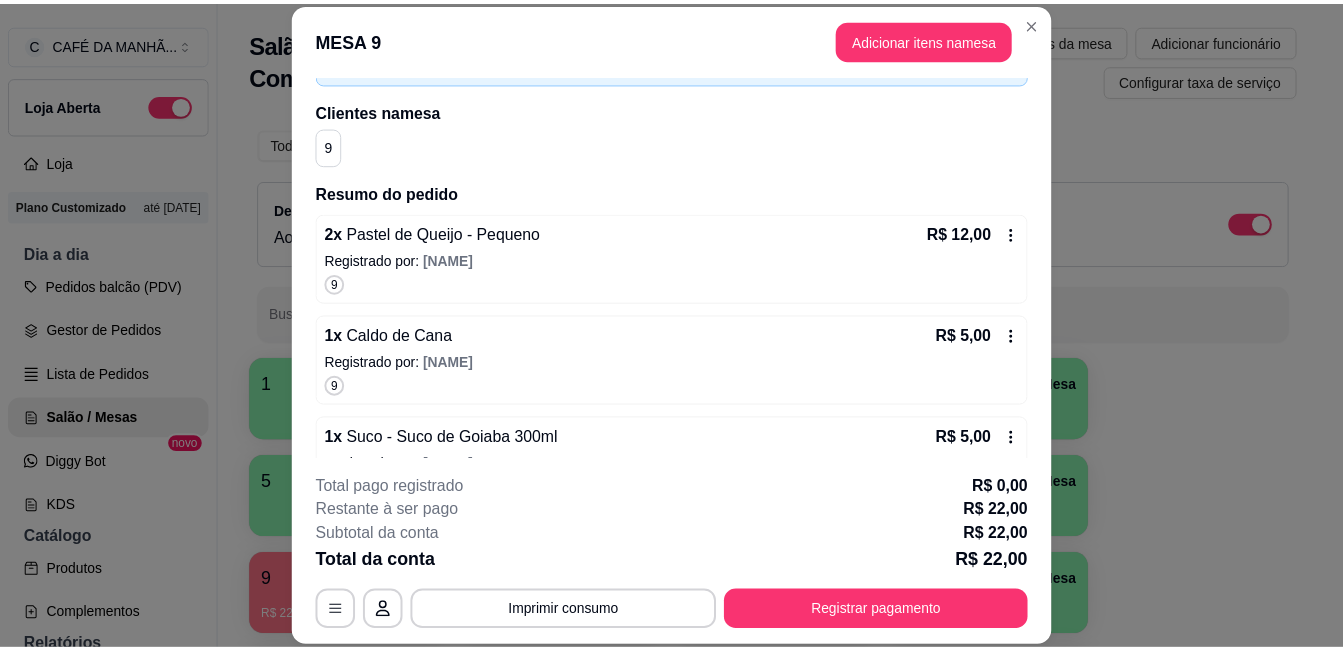 scroll, scrollTop: 189, scrollLeft: 0, axis: vertical 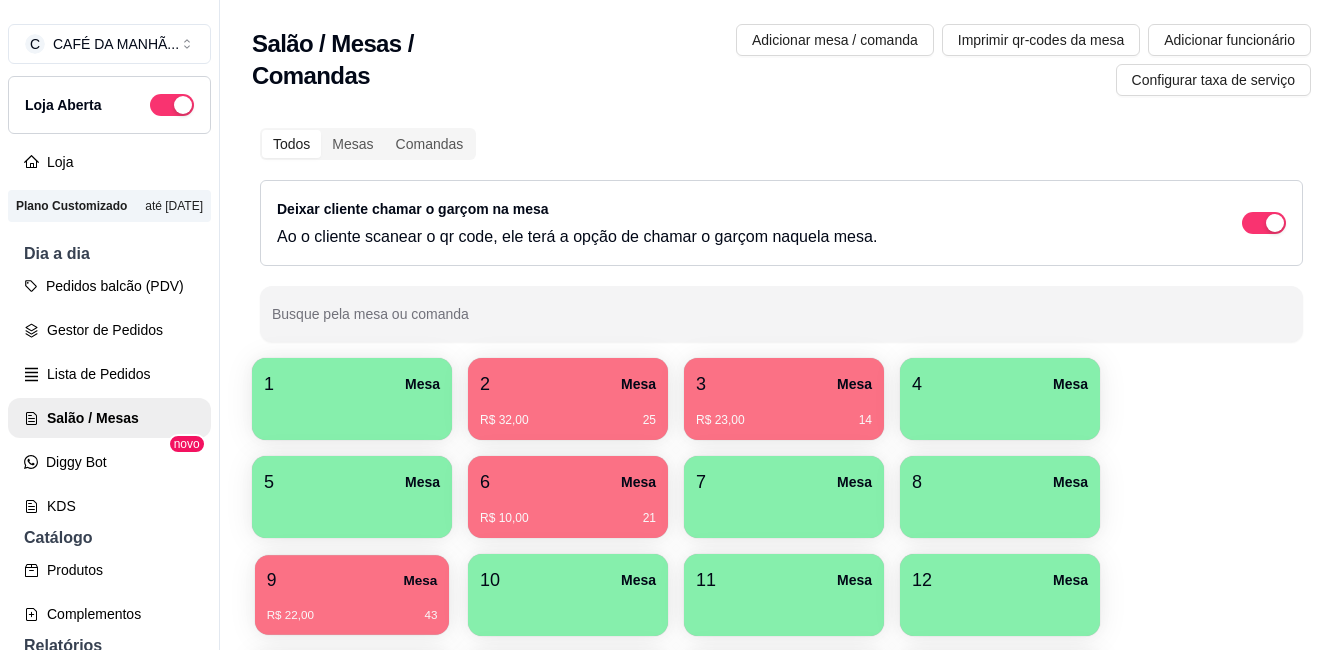 click on "R$ 22,00 43" at bounding box center (352, 608) 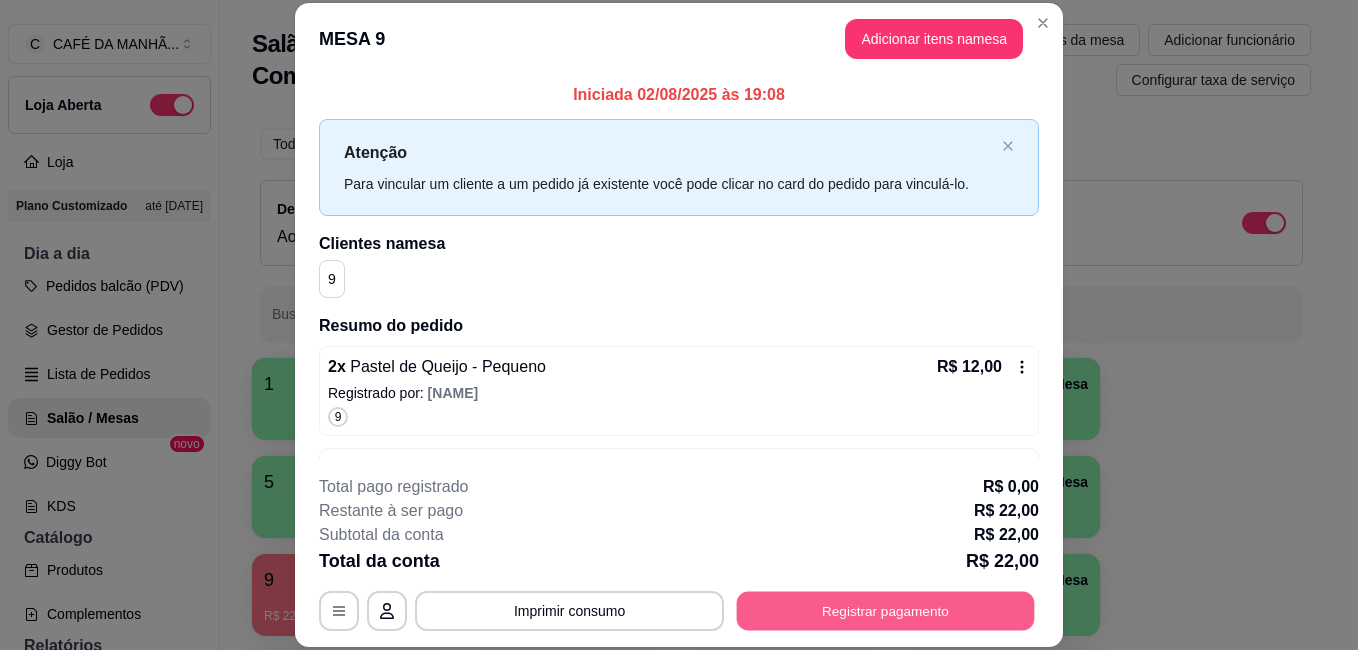 click on "Registrar pagamento" at bounding box center [886, 610] 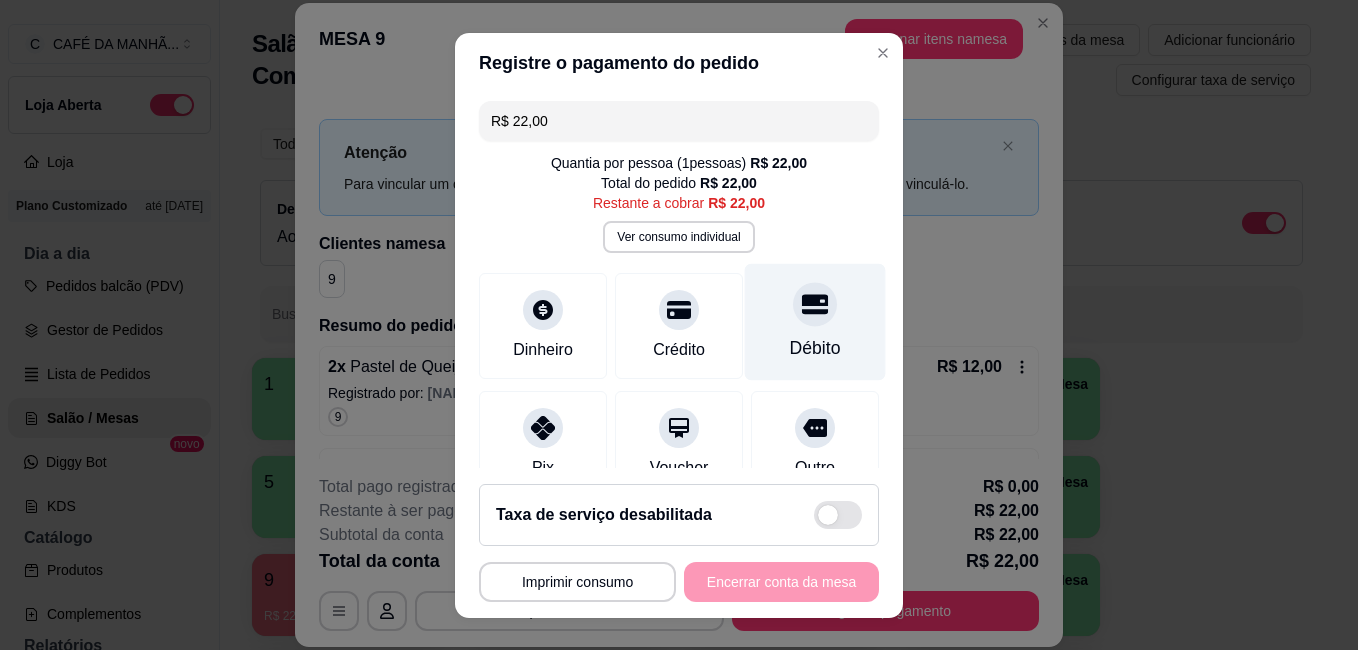 click on "Débito" at bounding box center [815, 348] 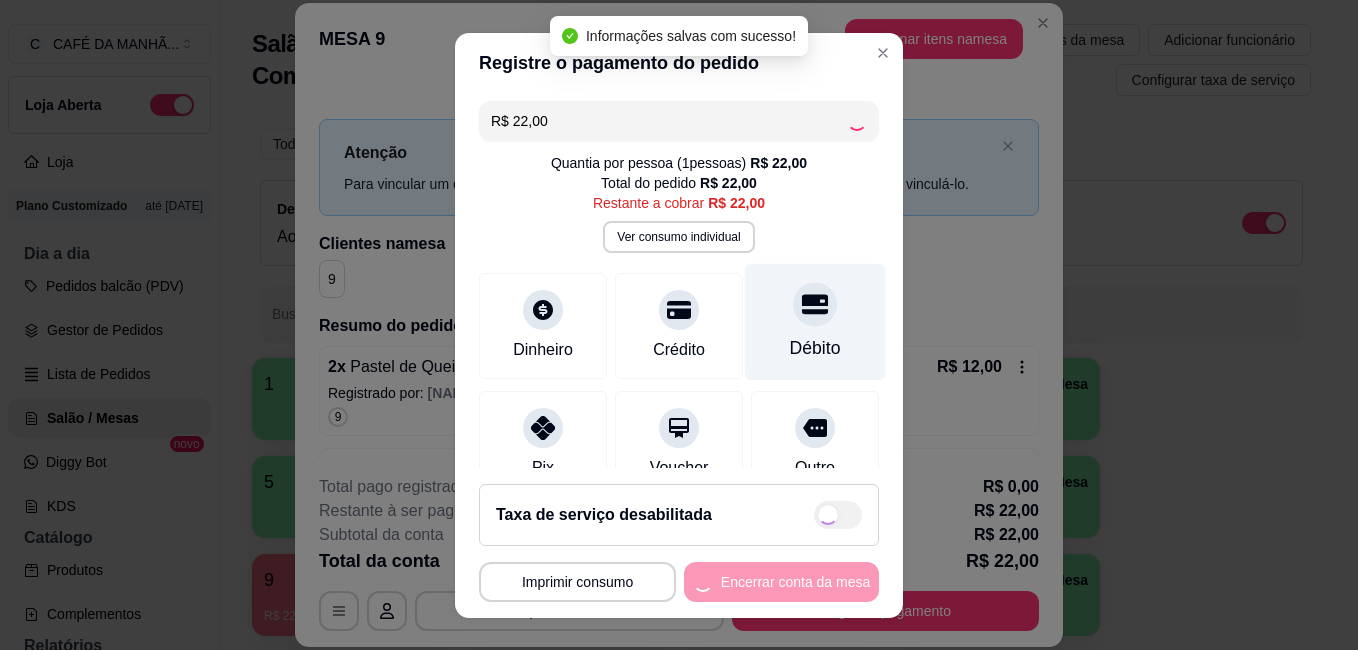 type on "R$ 0,00" 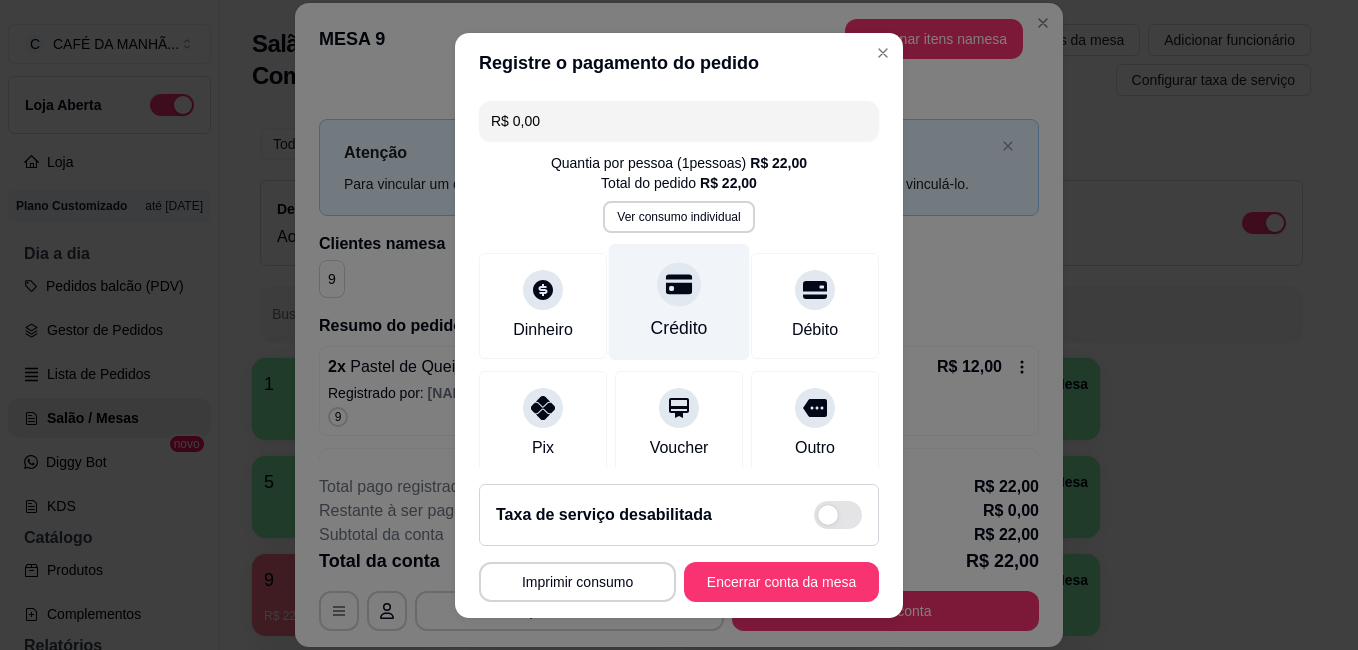 click on "Crédito" at bounding box center (679, 328) 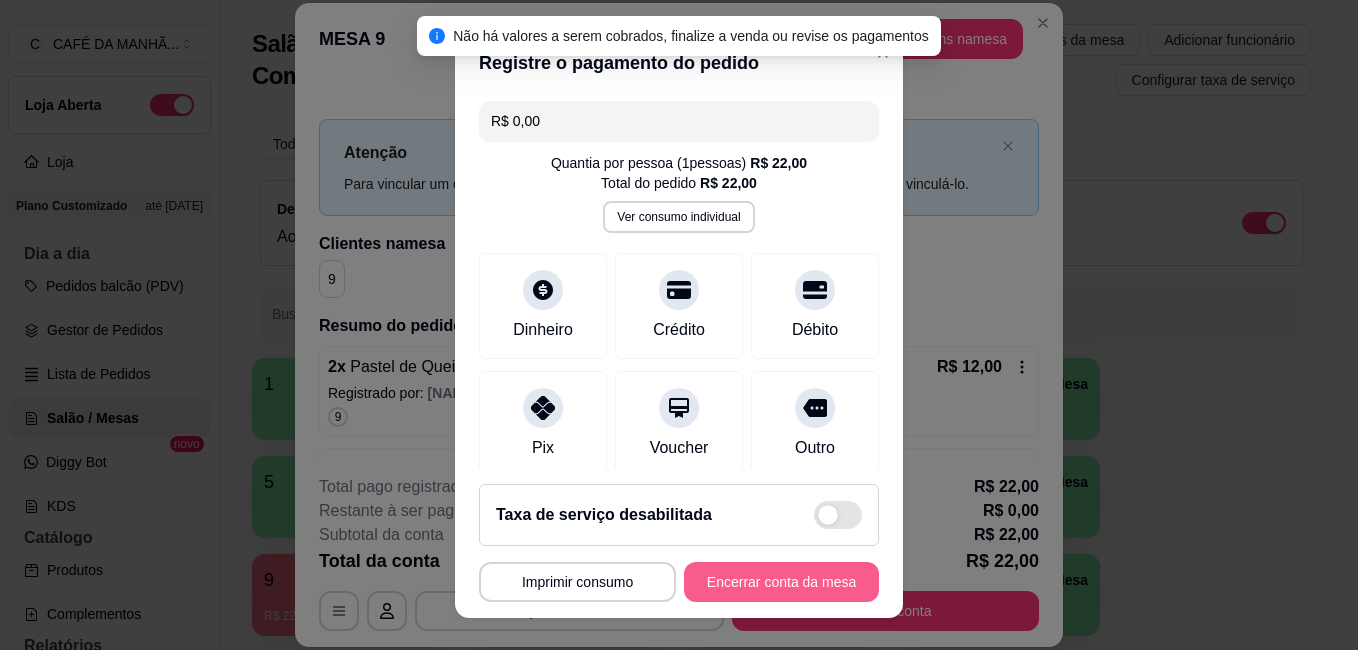 click on "Encerrar conta da mesa" at bounding box center (781, 582) 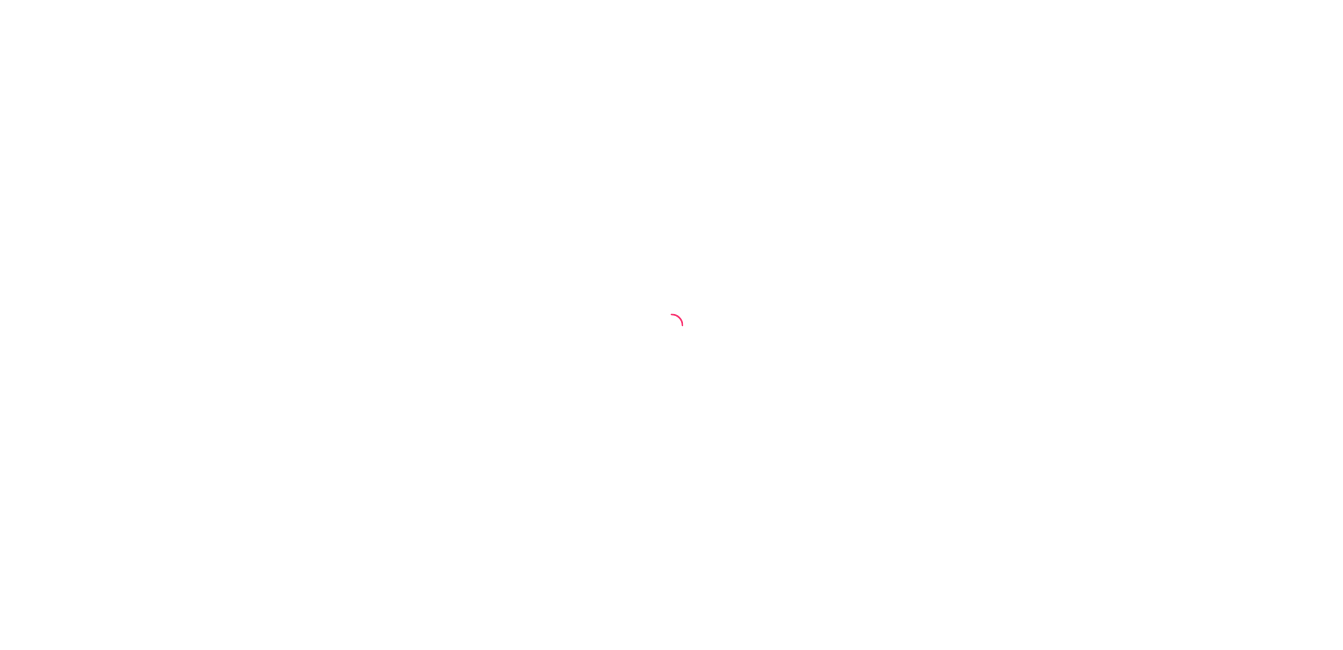 scroll, scrollTop: 0, scrollLeft: 0, axis: both 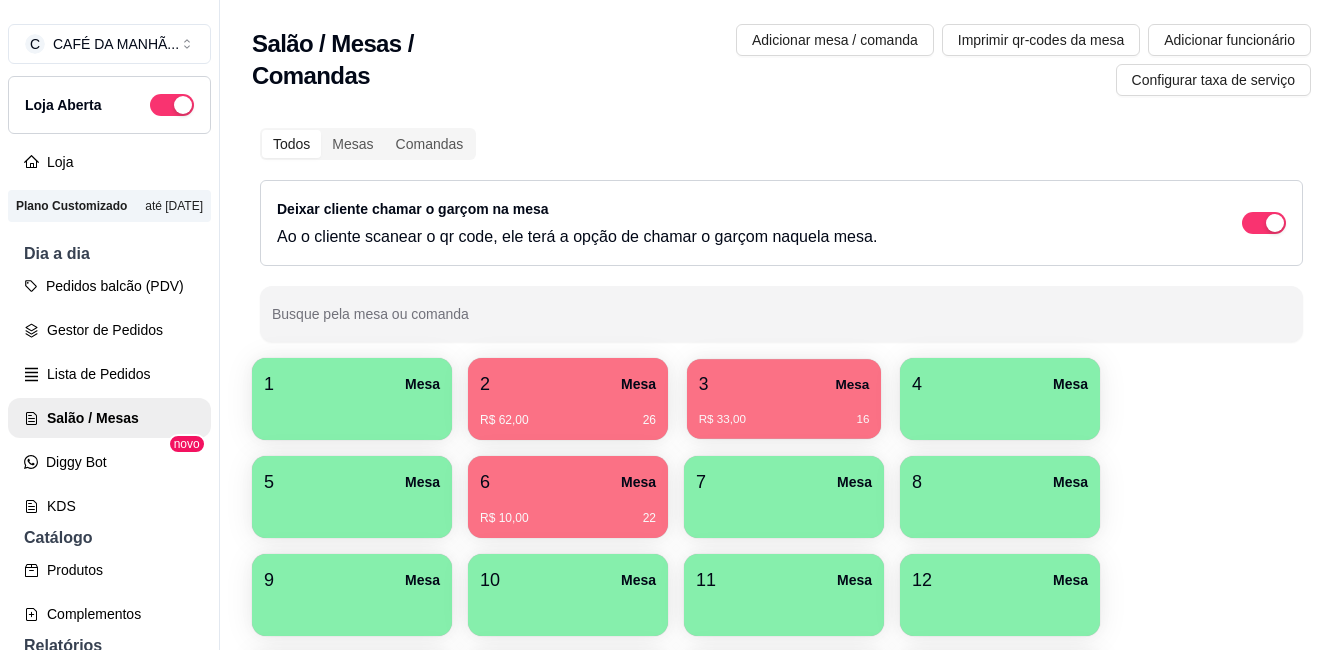 click on "R$ 33,00 16" at bounding box center (784, 412) 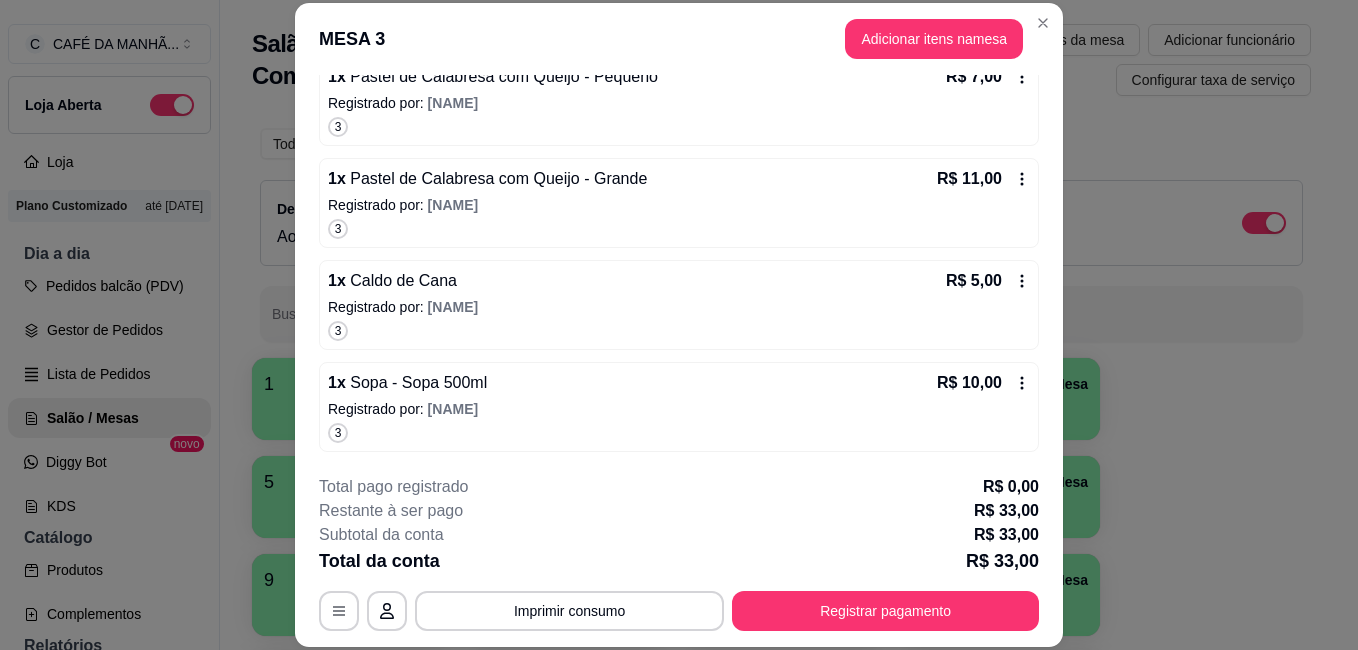 scroll, scrollTop: 291, scrollLeft: 0, axis: vertical 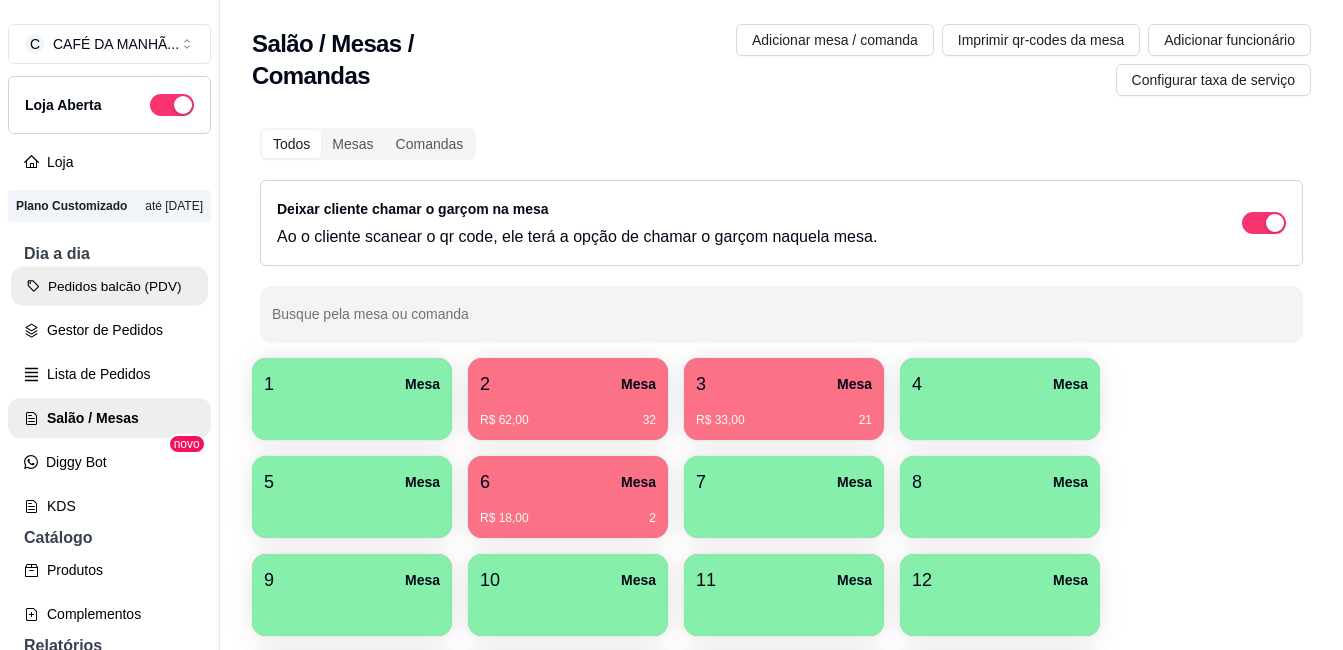 click on "Pedidos balcão (PDV)" at bounding box center (109, 286) 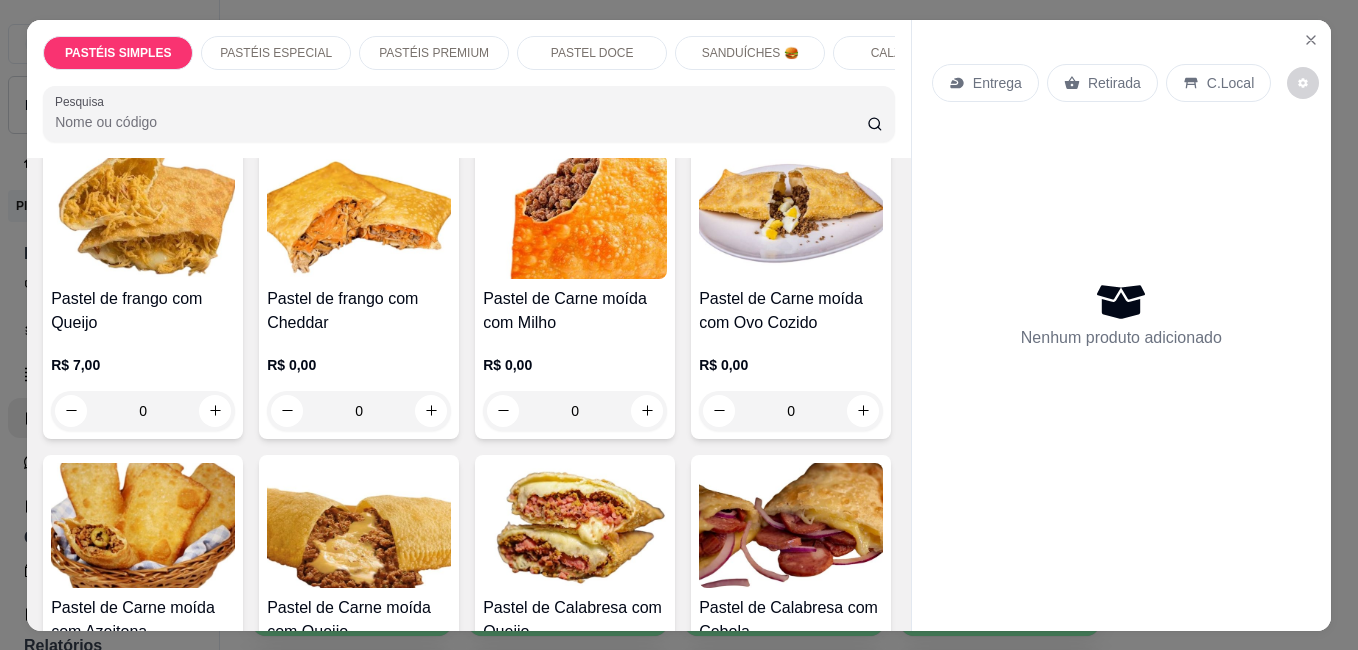 scroll, scrollTop: 1080, scrollLeft: 0, axis: vertical 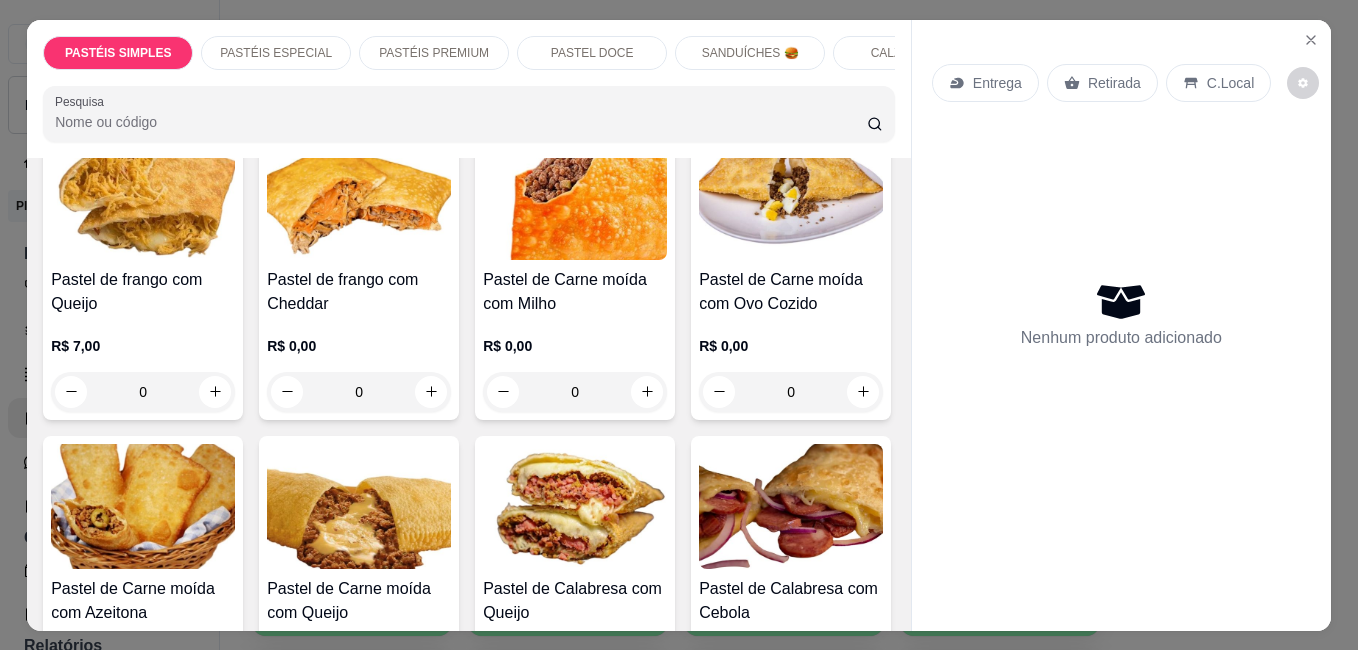click on "0" at bounding box center [143, 392] 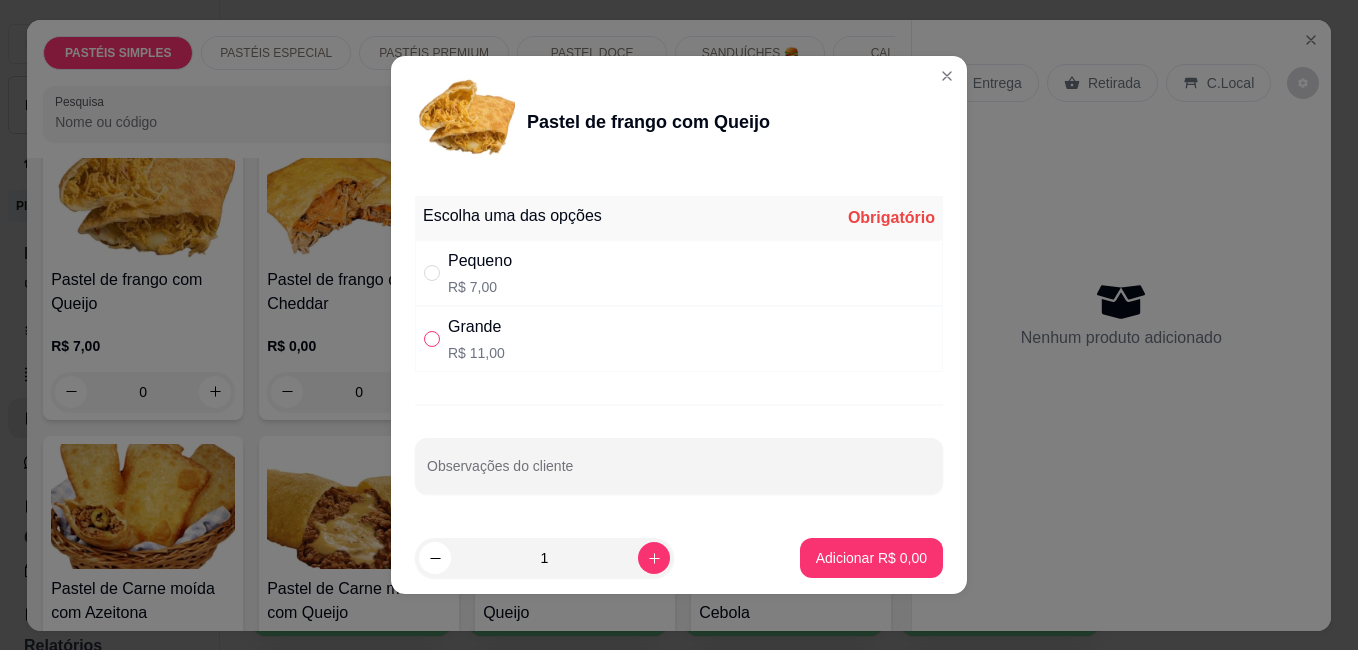click at bounding box center (432, 339) 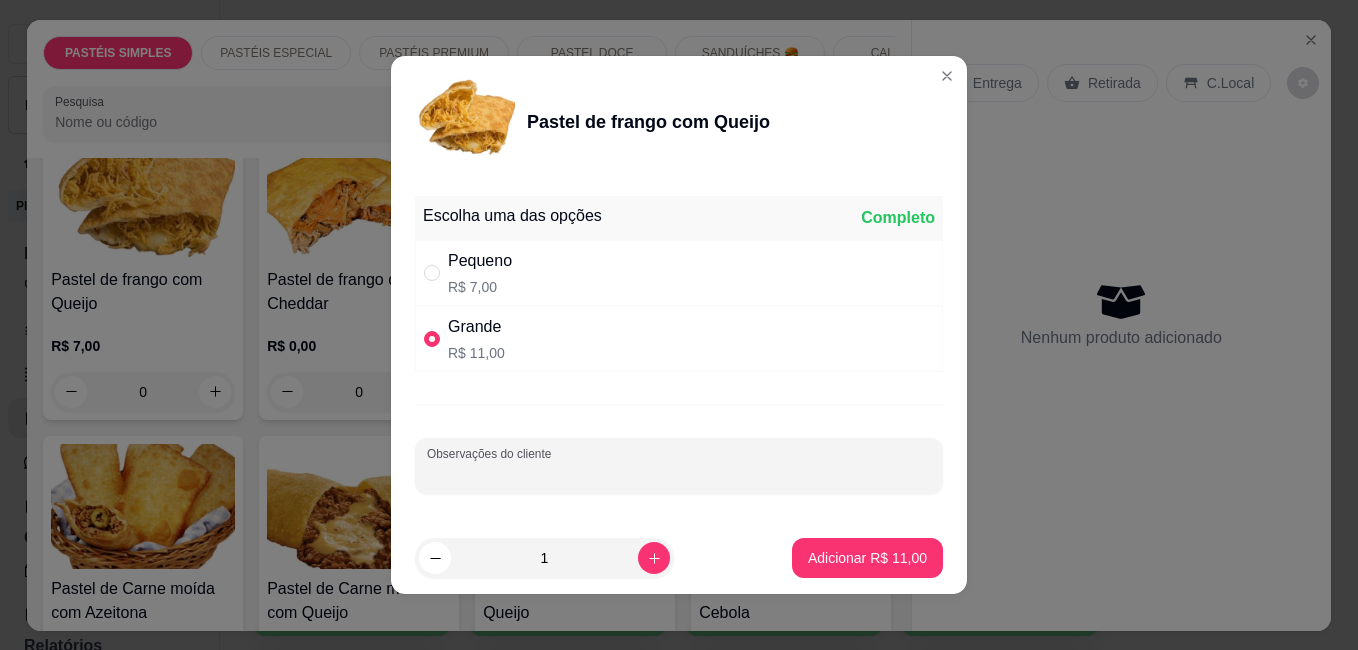 click on "Observações do cliente" at bounding box center [679, 474] 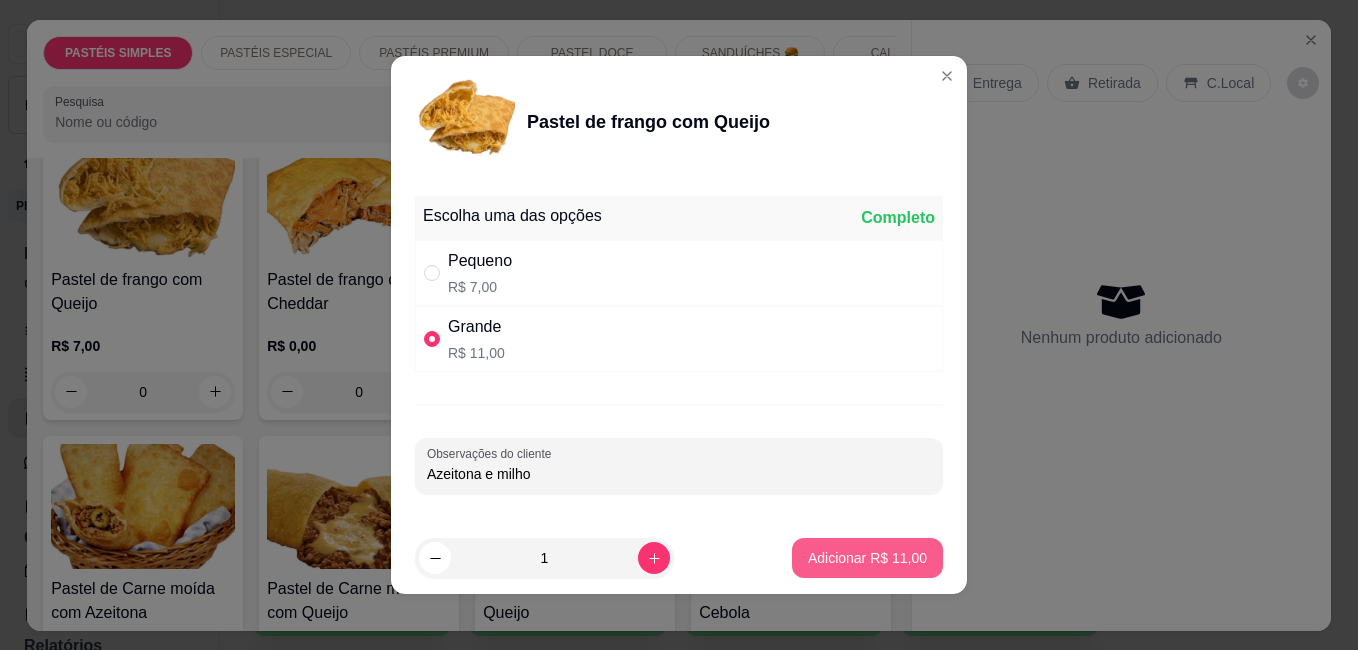 type on "Azeitona e milho" 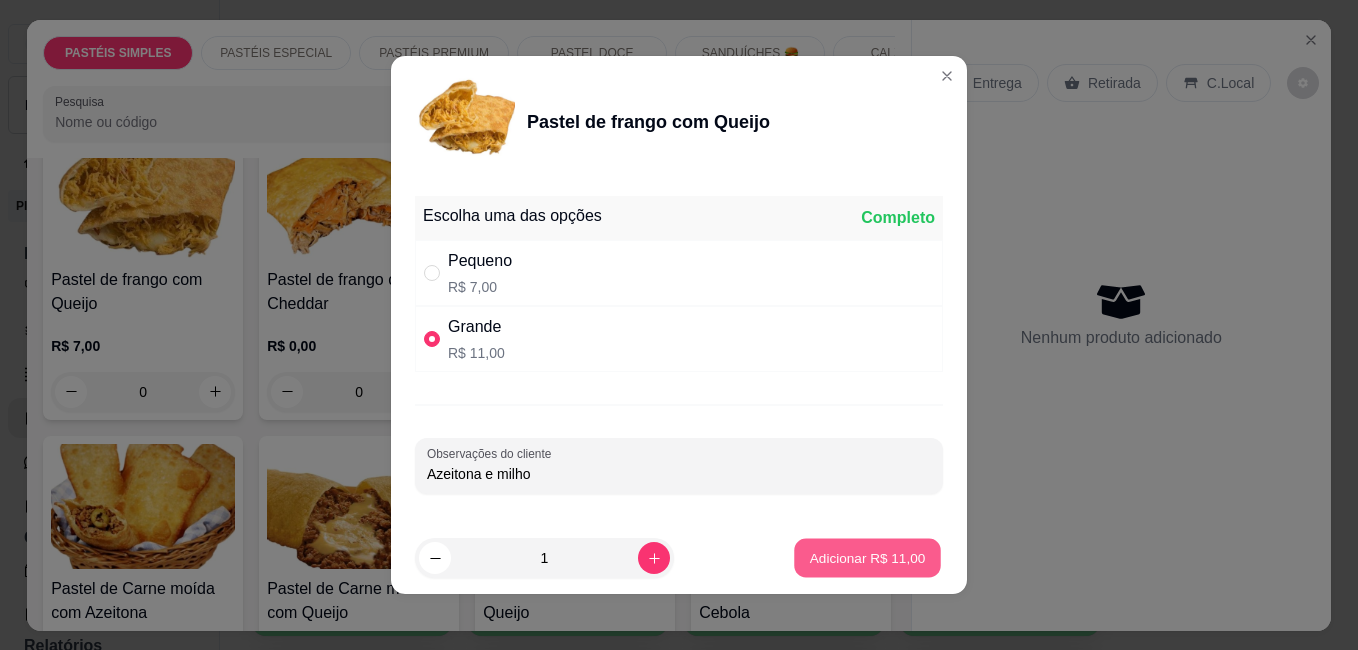 click on "Adicionar   R$ 11,00" at bounding box center [867, 558] 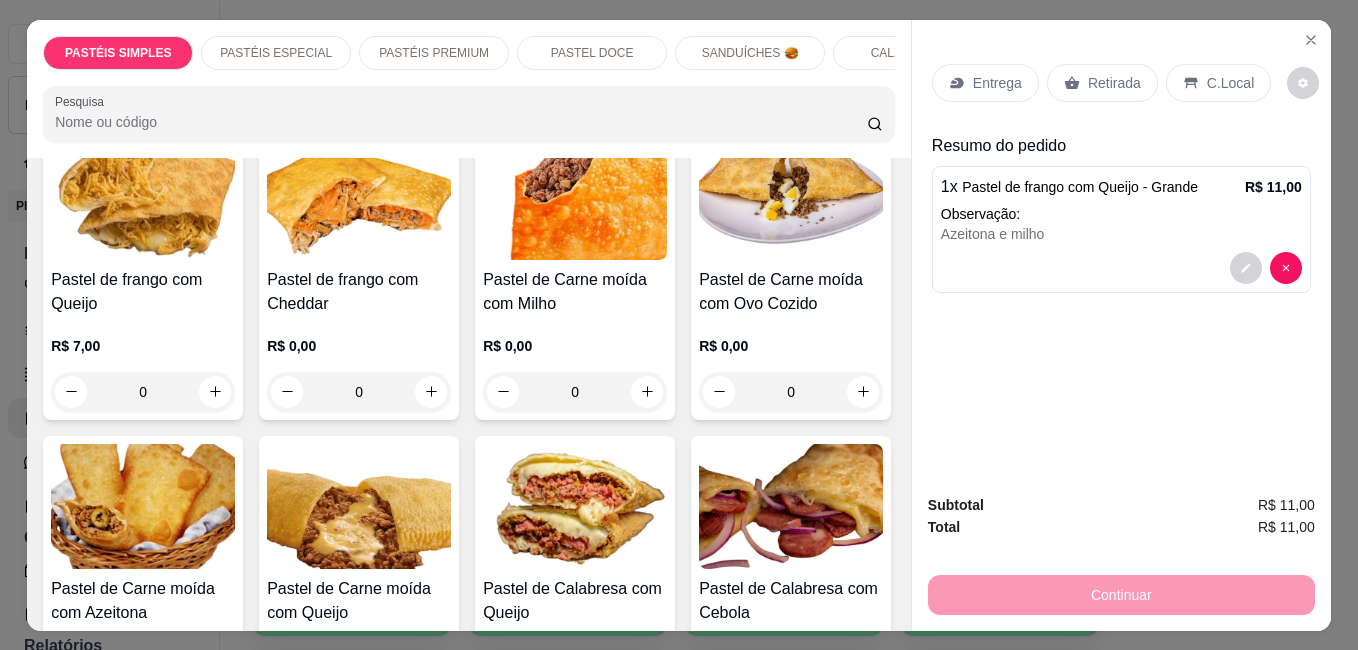 click on "0" at bounding box center (143, 392) 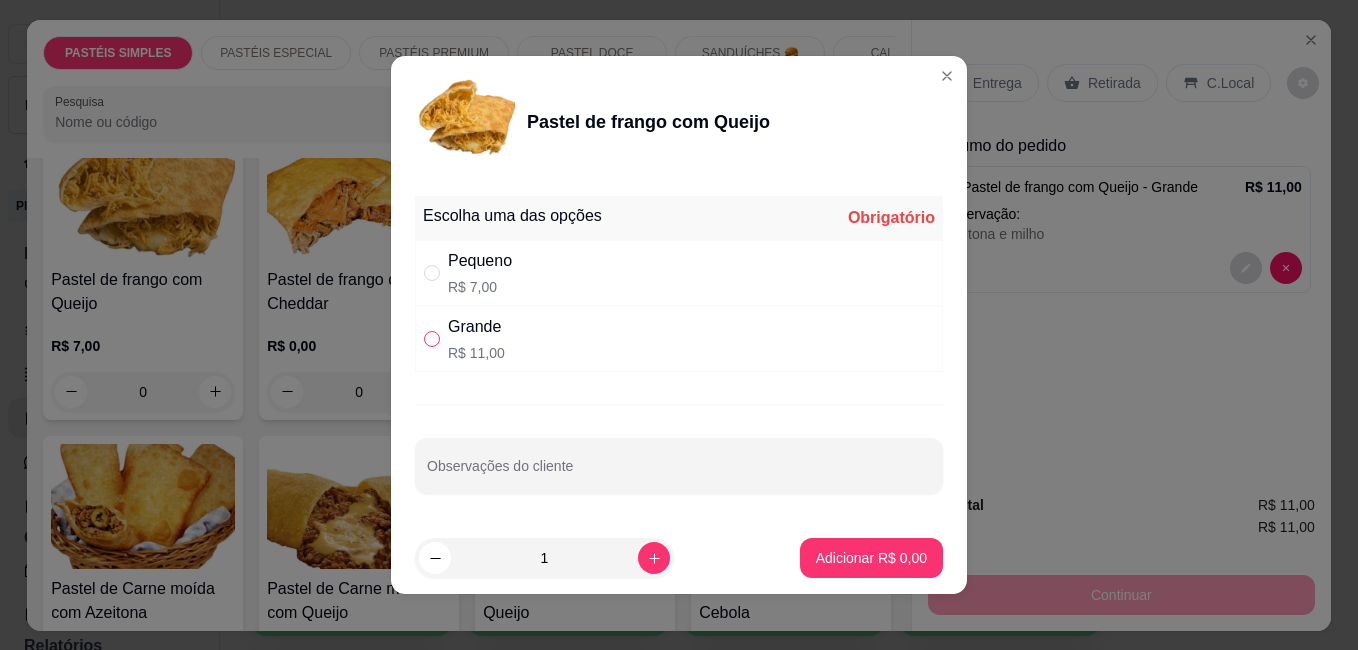 click at bounding box center (432, 339) 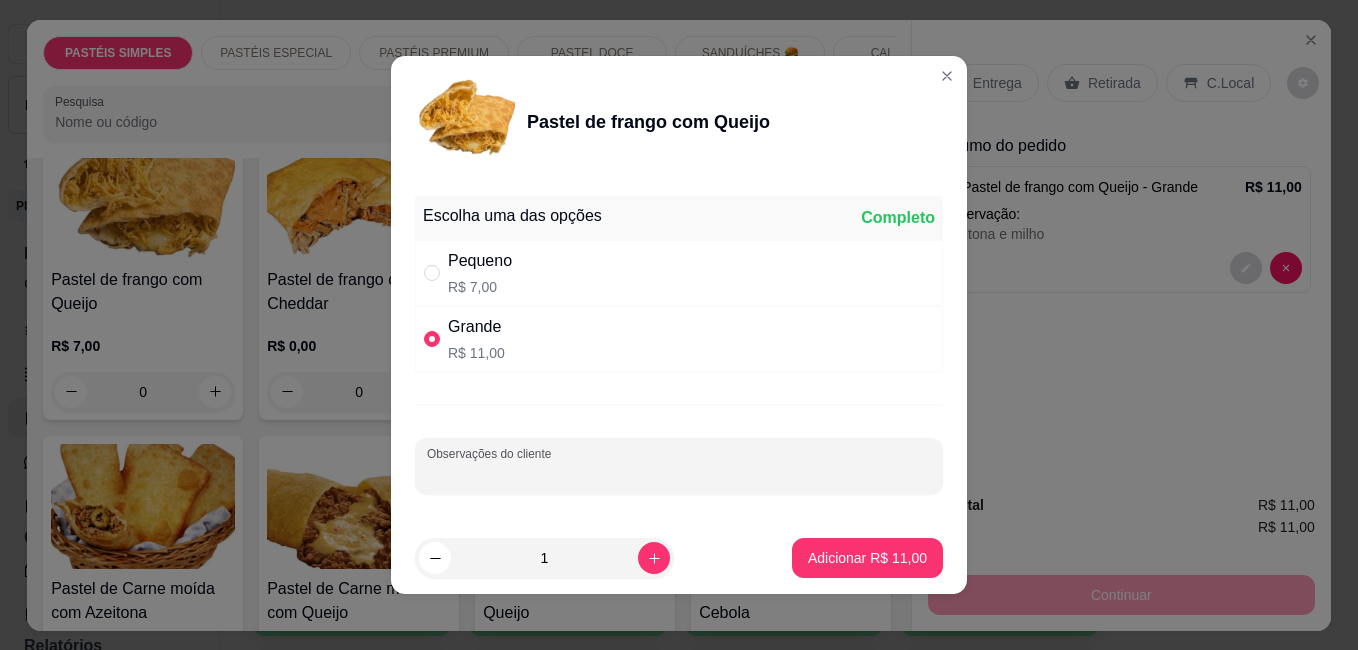 click on "Observações do cliente" at bounding box center [679, 474] 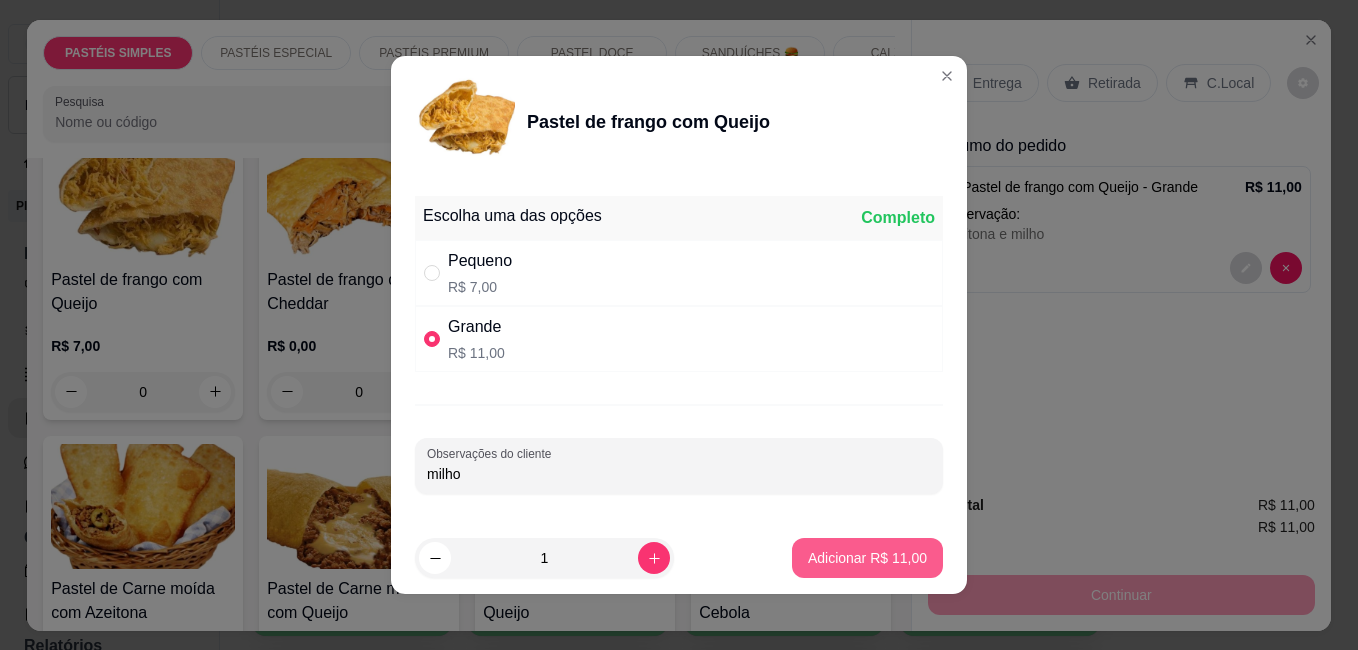 type on "milho" 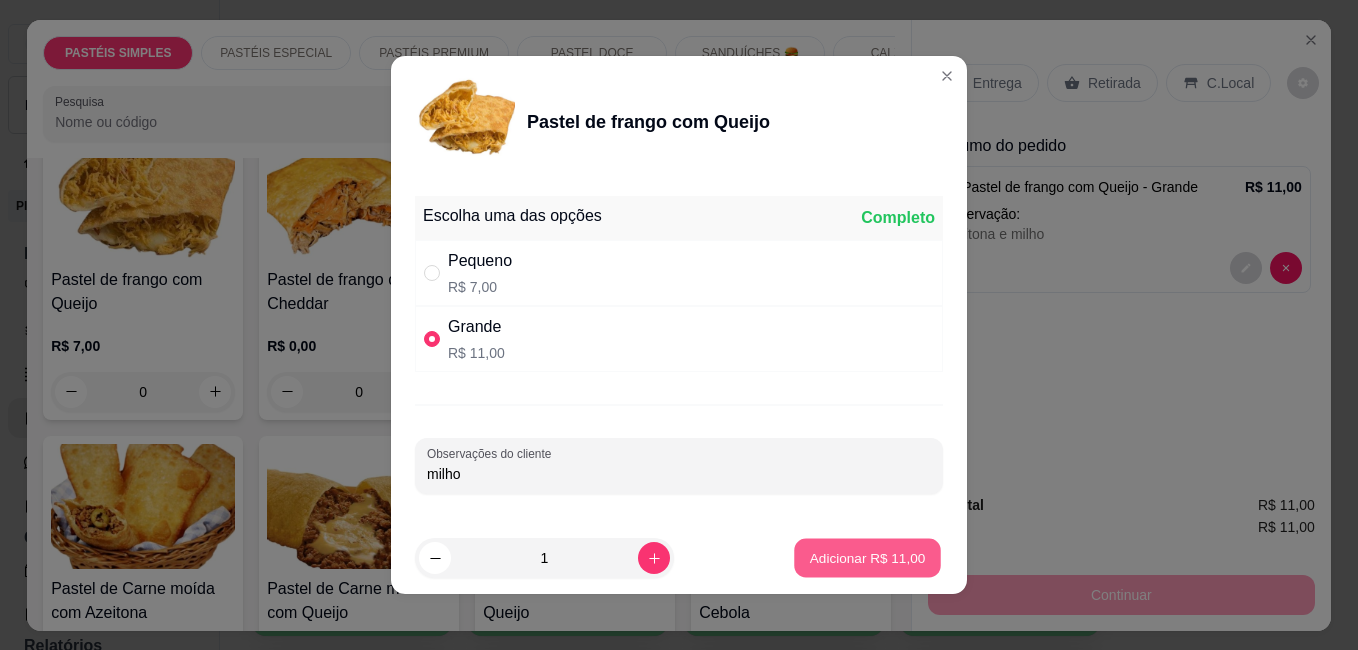 click on "Adicionar   R$ 11,00" at bounding box center (868, 557) 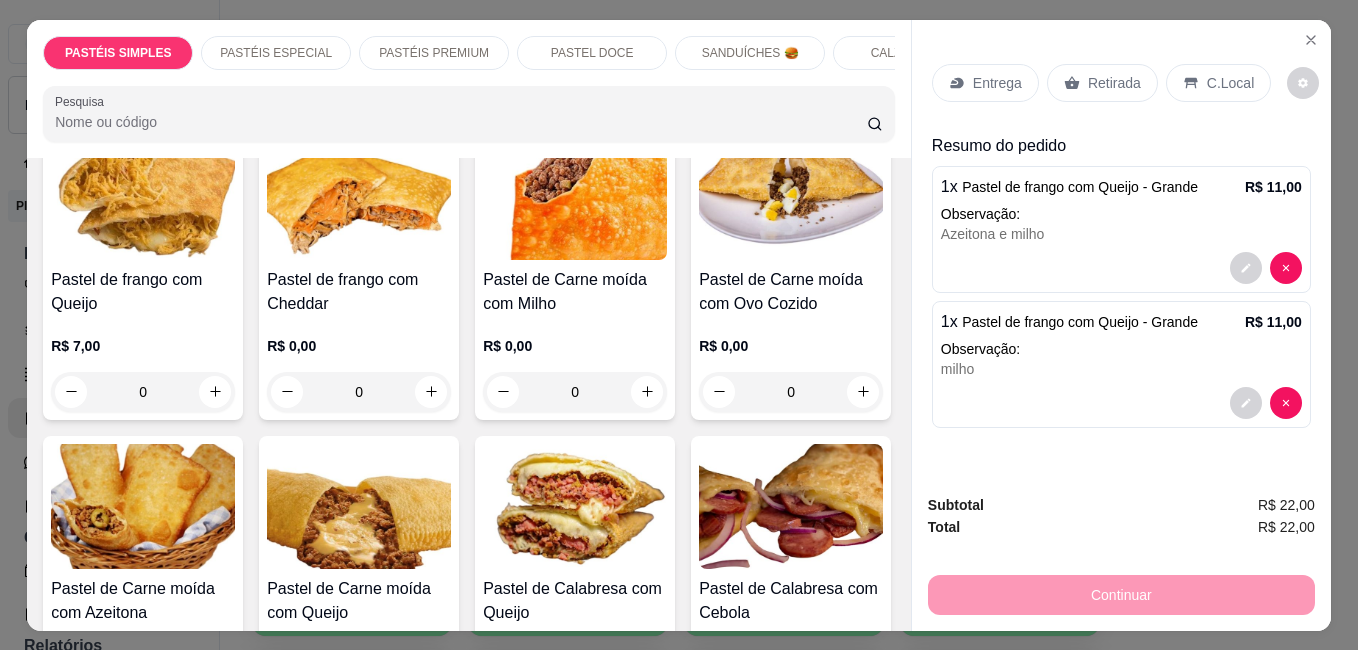 click on "Pastel de Queijo com Milho   R$ 7,00 0 Pastel de Queijo com Catupiry    R$ 7,00 0 Pastel de Queijo com Presunto    R$ 7,00 0 Pastel de frango com Catupiry    R$ 7,00 0 Pastel de frango com Queijo    R$ 7,00 0 Pastel de frango com Cheddar    R$ 0,00 0 Pastel de Carne moída com Milho   R$ 0,00 0 Pastel de Carne moída com Ovo Cozido    R$ 0,00 0 Pastel de Carne moída com Azeitona    R$ 0,00 0 Pastel de Carne moída com Queijo    R$ 0,00 0 Pastel de Calabresa com Queijo    R$ 0,00 0 Pastel de Calabresa com Cebola    R$ 0,00 0 Pastel de Carne de Sol com Queijo    R$ 0,00 0" at bounding box center [469, 428] 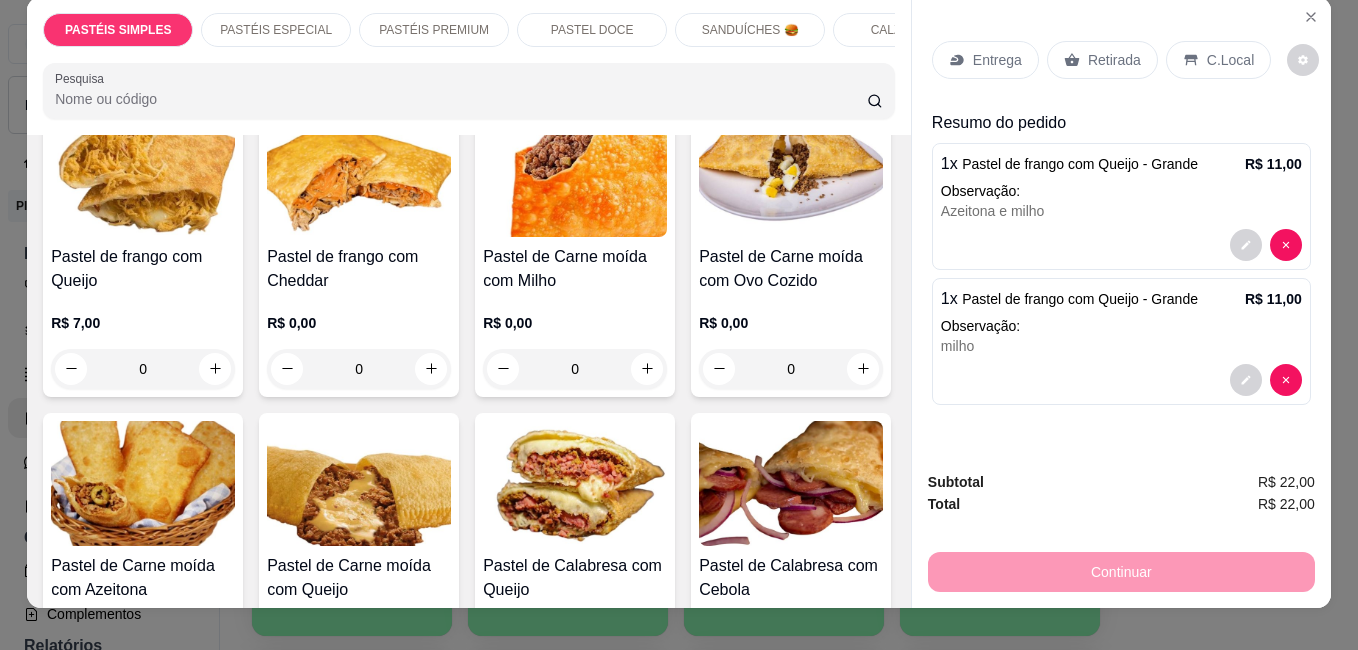 scroll, scrollTop: 12, scrollLeft: 0, axis: vertical 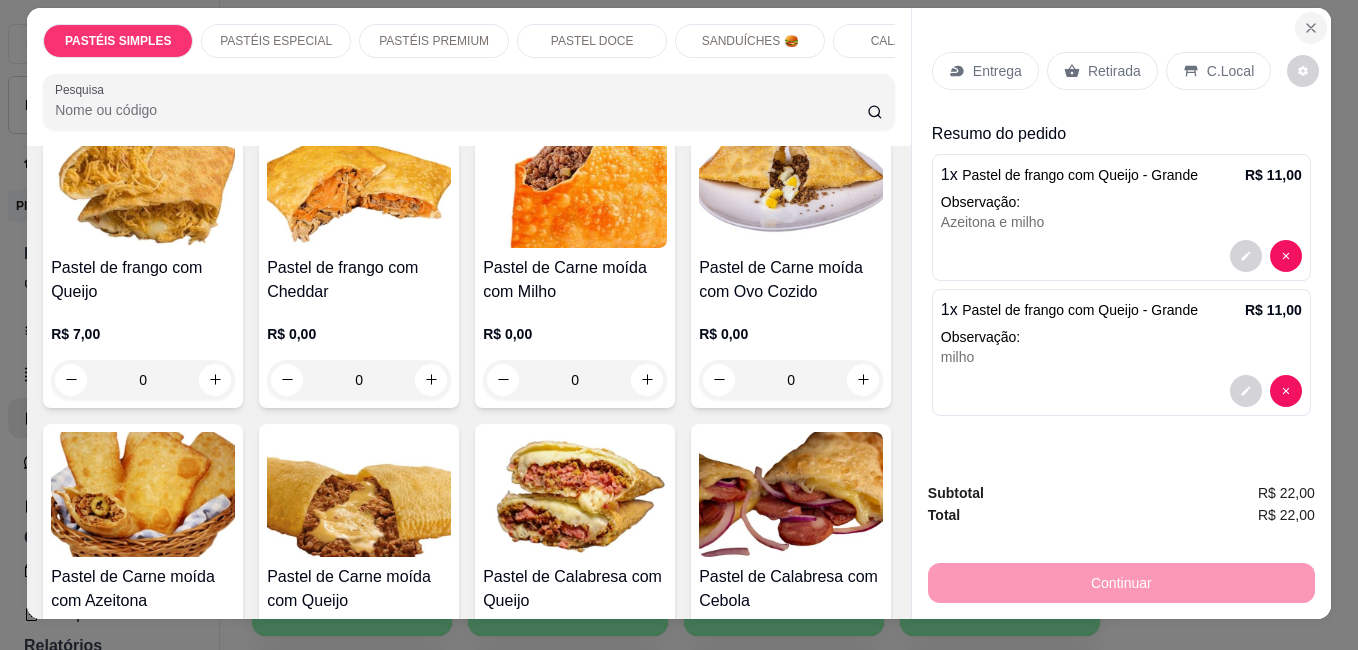 click 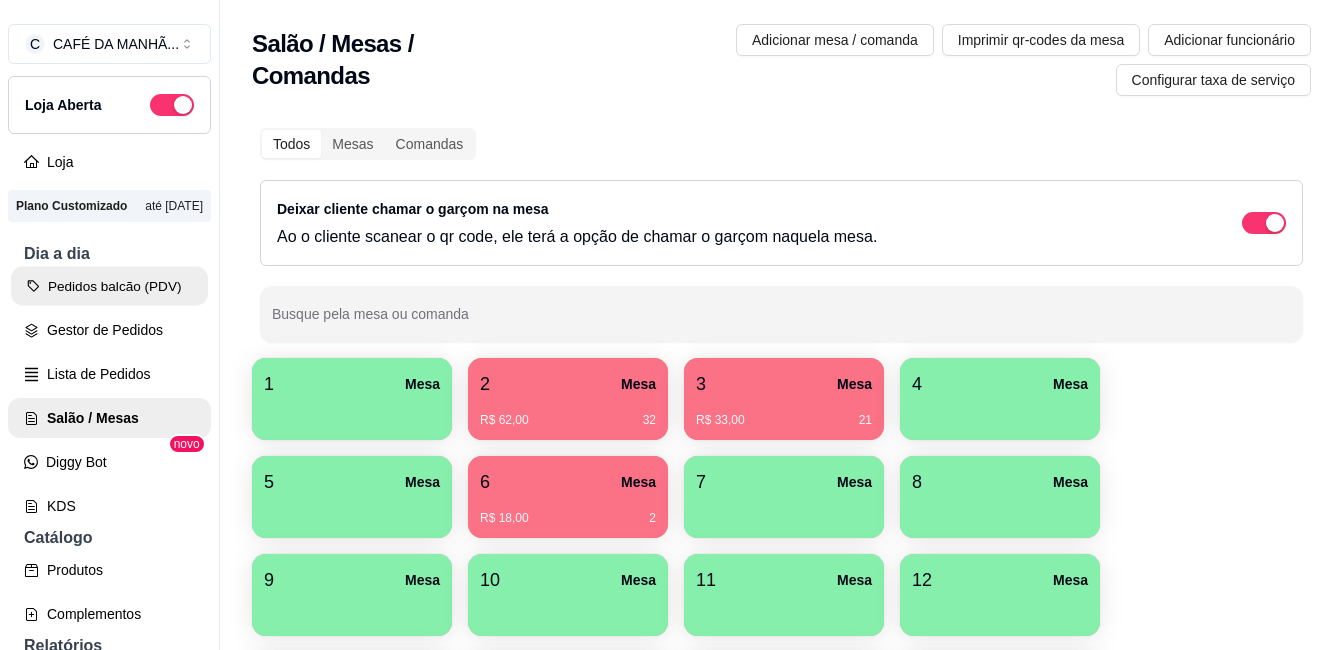 click on "Pedidos balcão (PDV)" at bounding box center [109, 286] 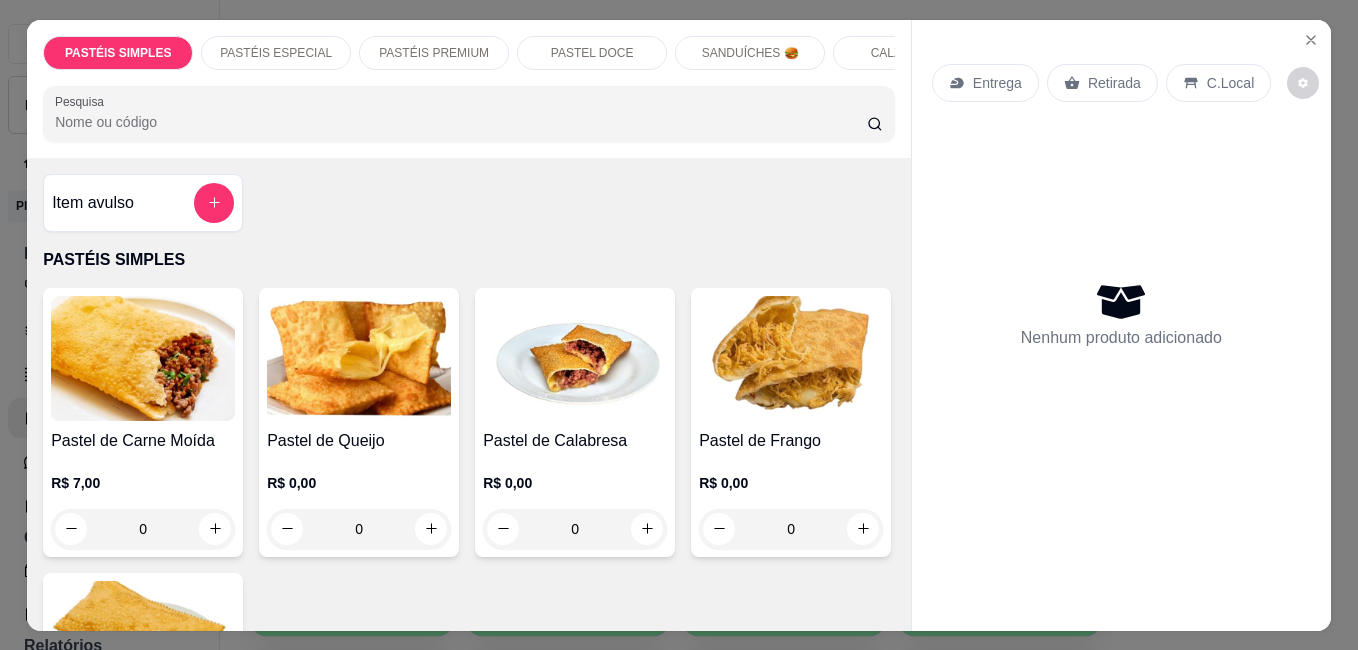 click on "C.Local" at bounding box center [1230, 83] 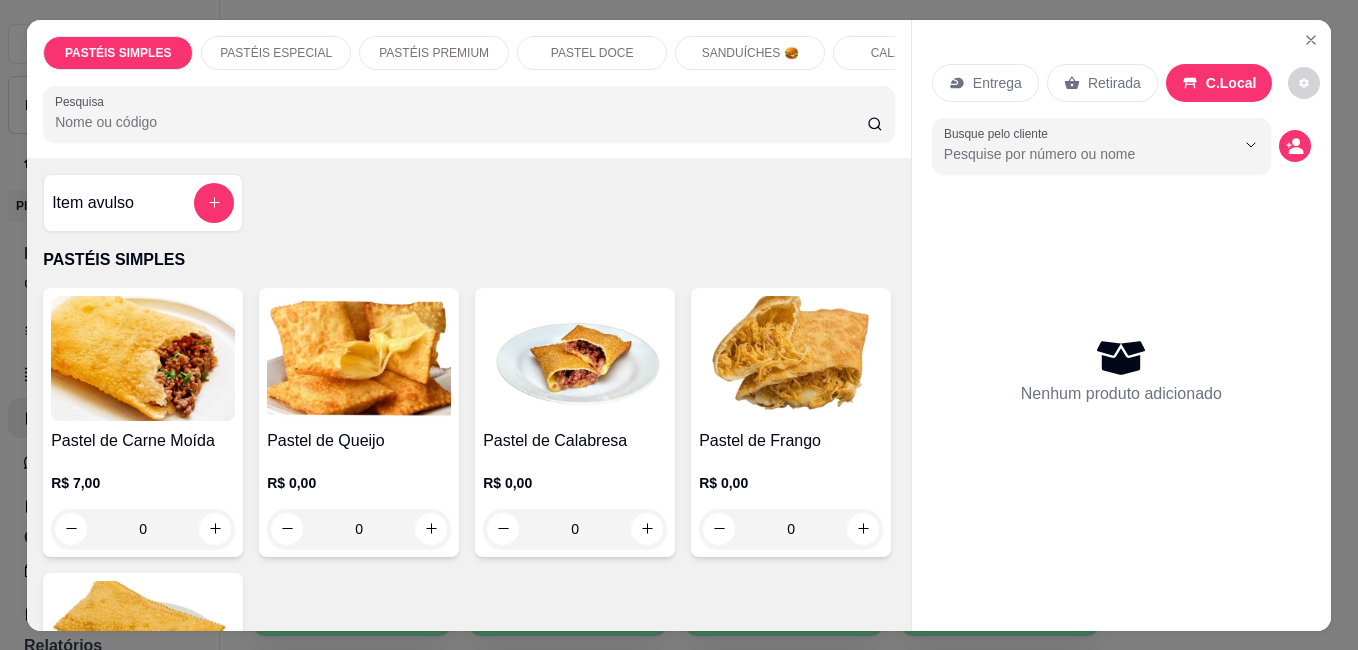 click on "Pastel de Carne Moída    R$ 7,00 0 Pastel de Queijo    R$ 0,00 0 Pastel de Calabresa    R$ 0,00 0 Pastel de Frango    R$ 0,00 0 Pastel de Presunto    R$ 0,00 0" at bounding box center [469, 565] 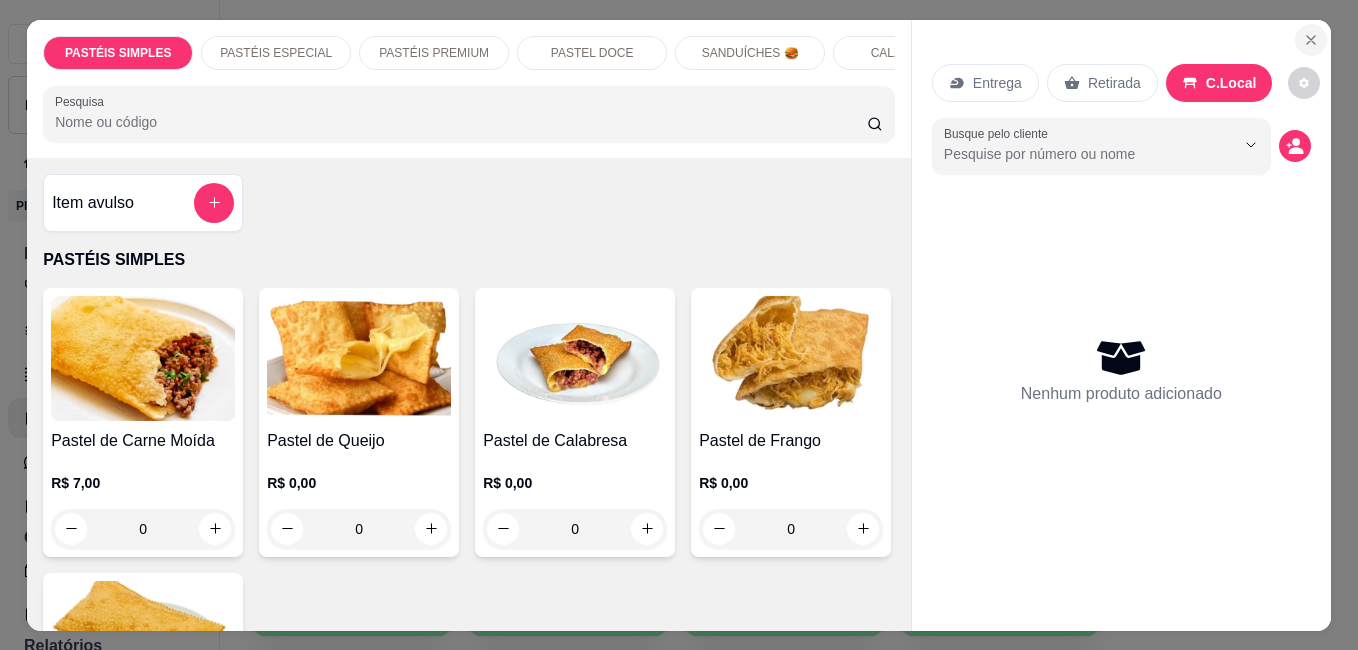 click 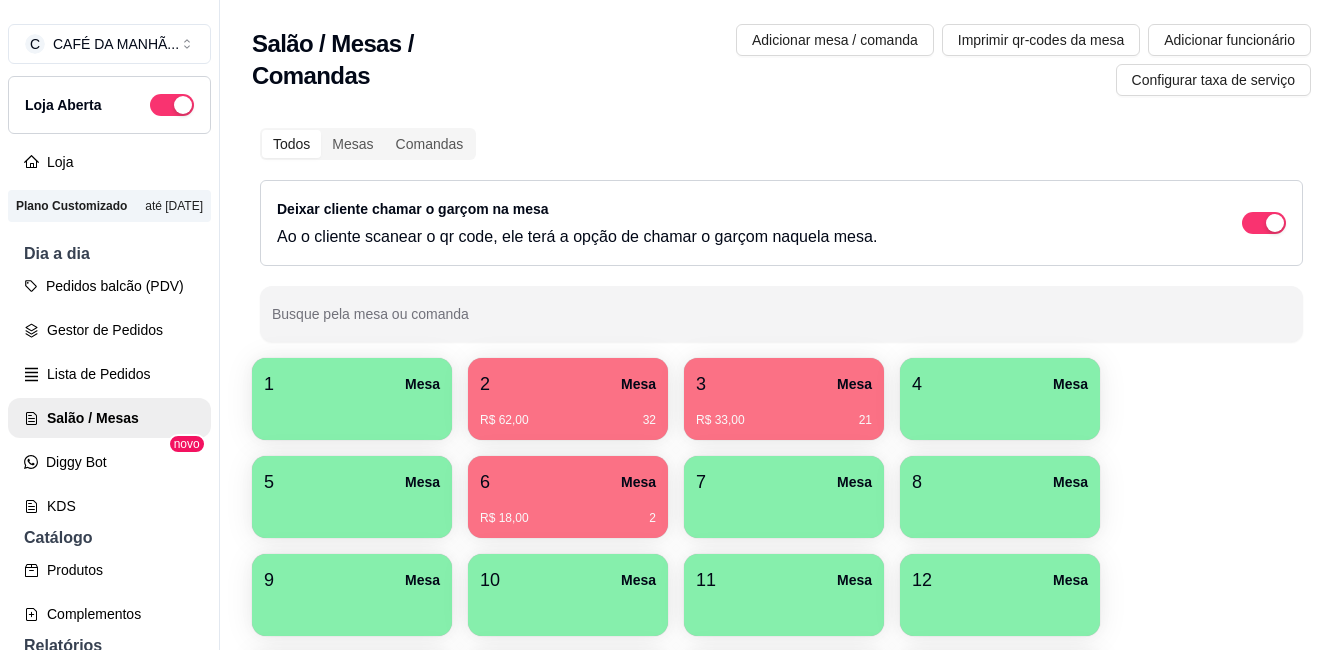 click on "1 Mesa 2 Mesa R$ 62,00 32 3 Mesa R$ 33,00 21 4 Mesa 5 Mesa 6 Mesa R$ 18,00 2 7 Mesa 8 Mesa 9 Mesa 10 Mesa 11 Mesa 12 Mesa 13 Mesa 14 Mesa 15 Mesa 16 Mesa 17 Mesa 18 Mesa 19 Mesa 20 Mesa 21 Mesa 22 Mesa 23 Mesa" at bounding box center [781, 644] 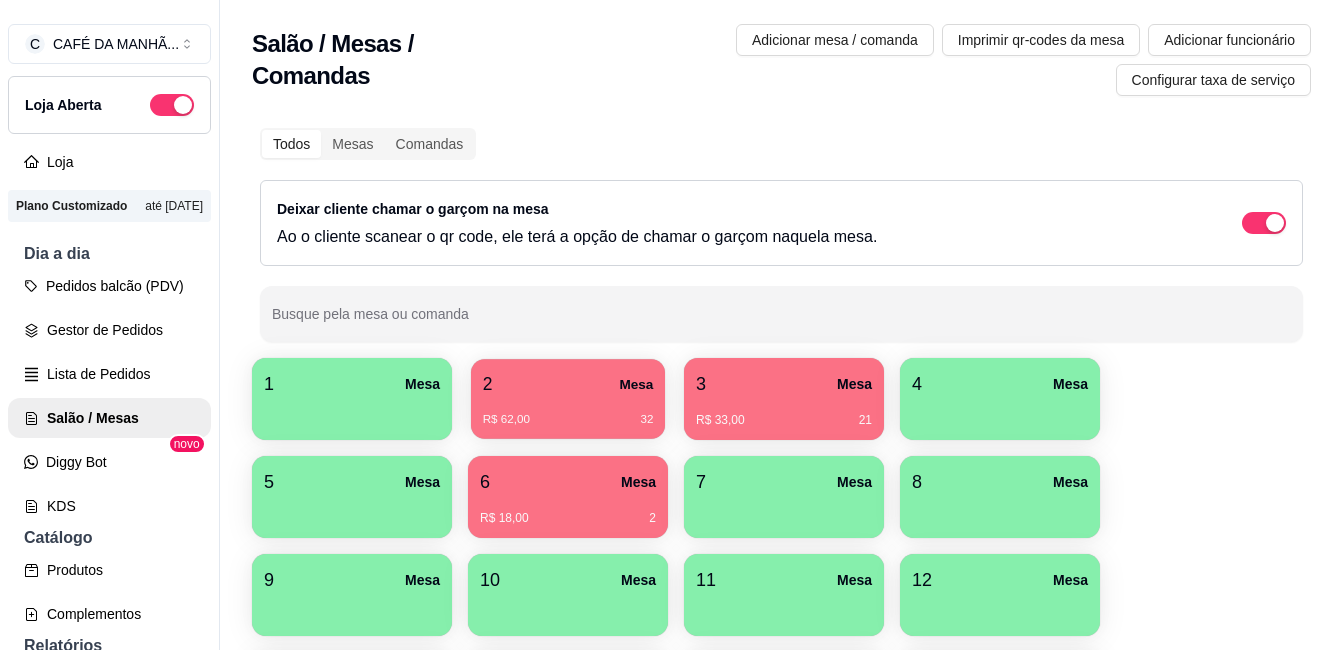 click on "2 Mesa" at bounding box center (568, 384) 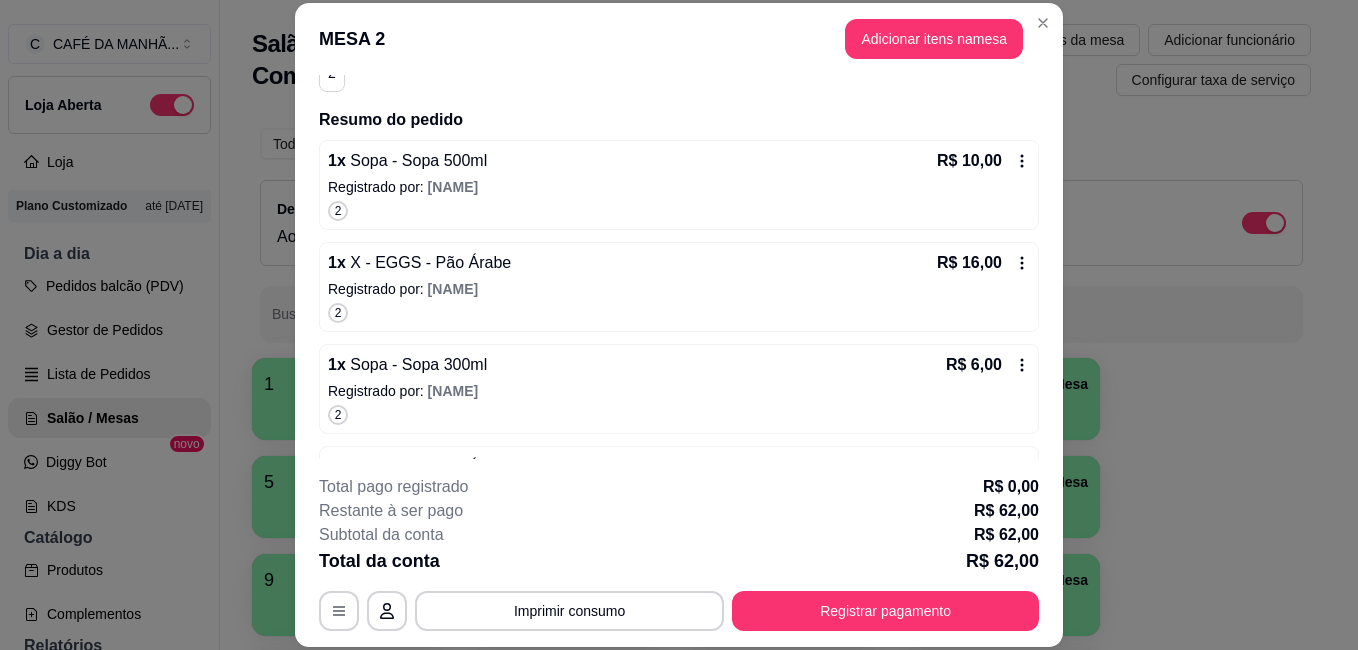 scroll, scrollTop: 240, scrollLeft: 0, axis: vertical 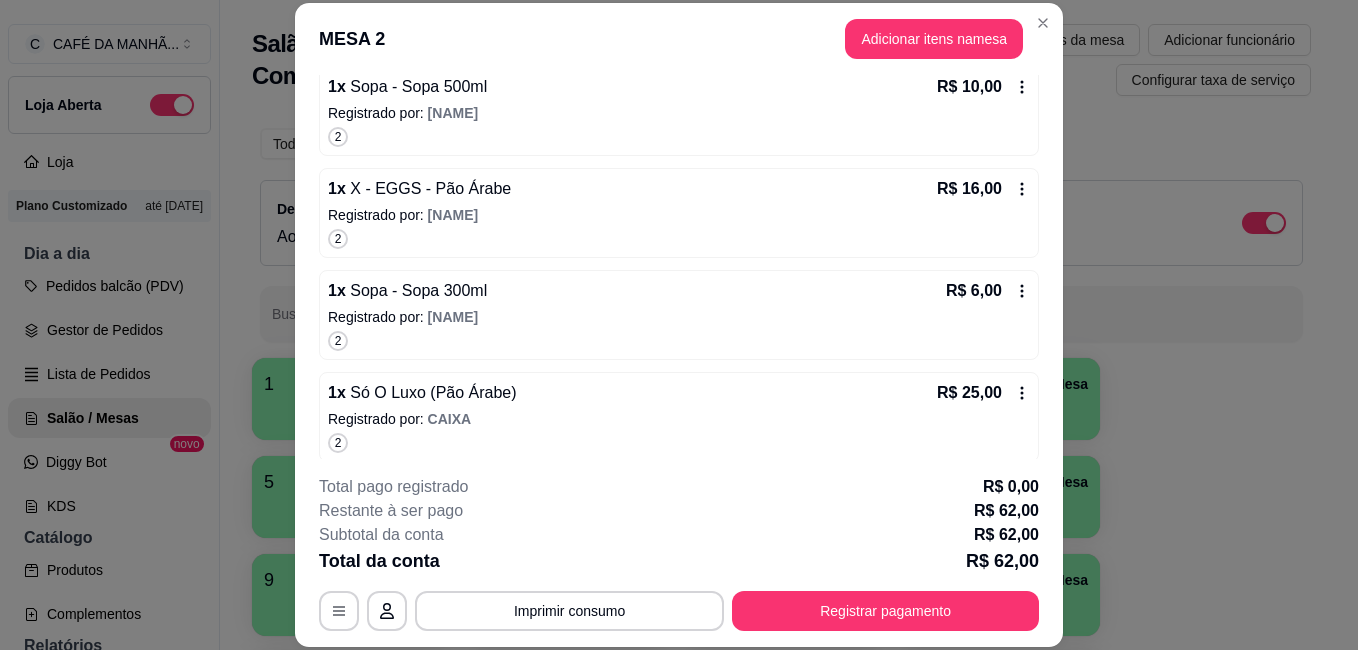click 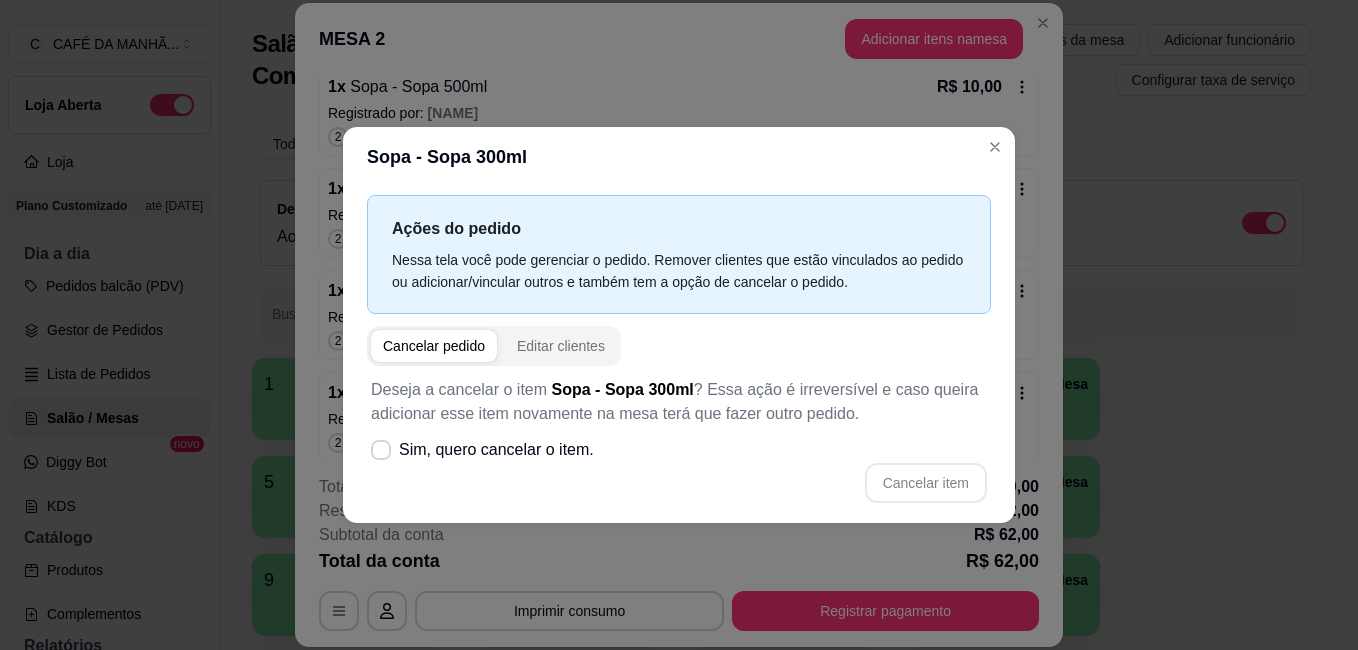 click on "Cancelar pedido" at bounding box center (434, 346) 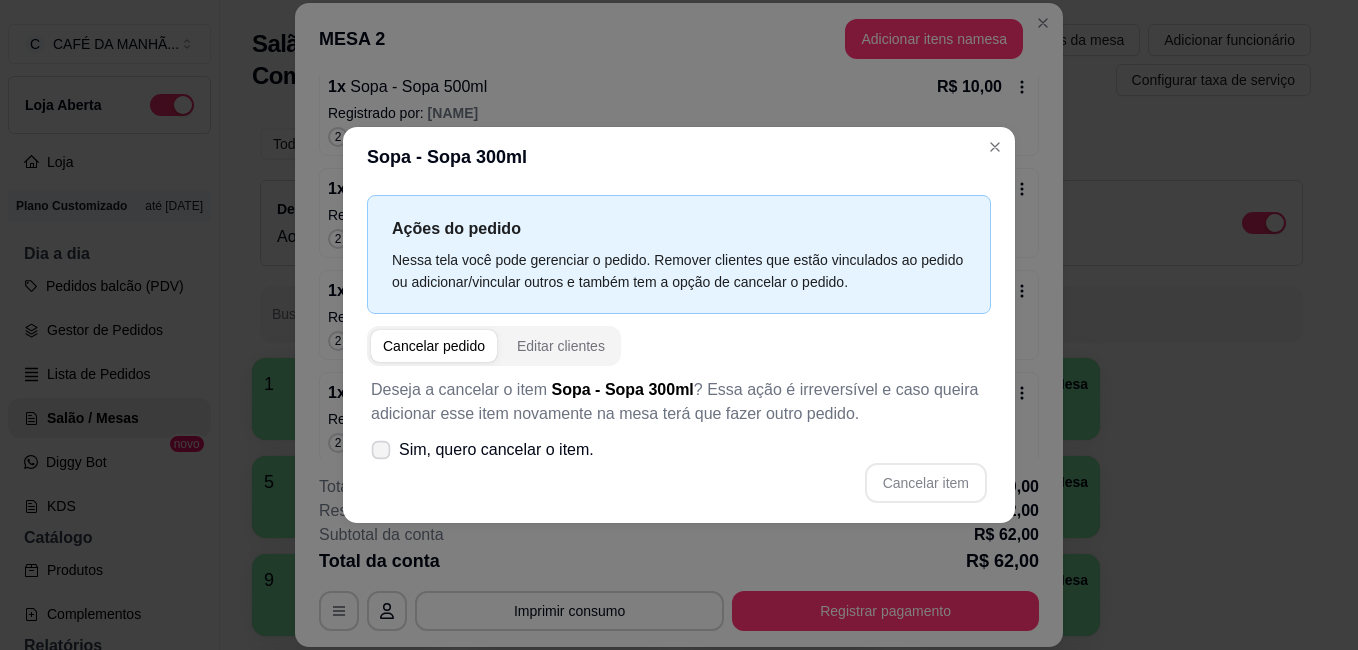 click 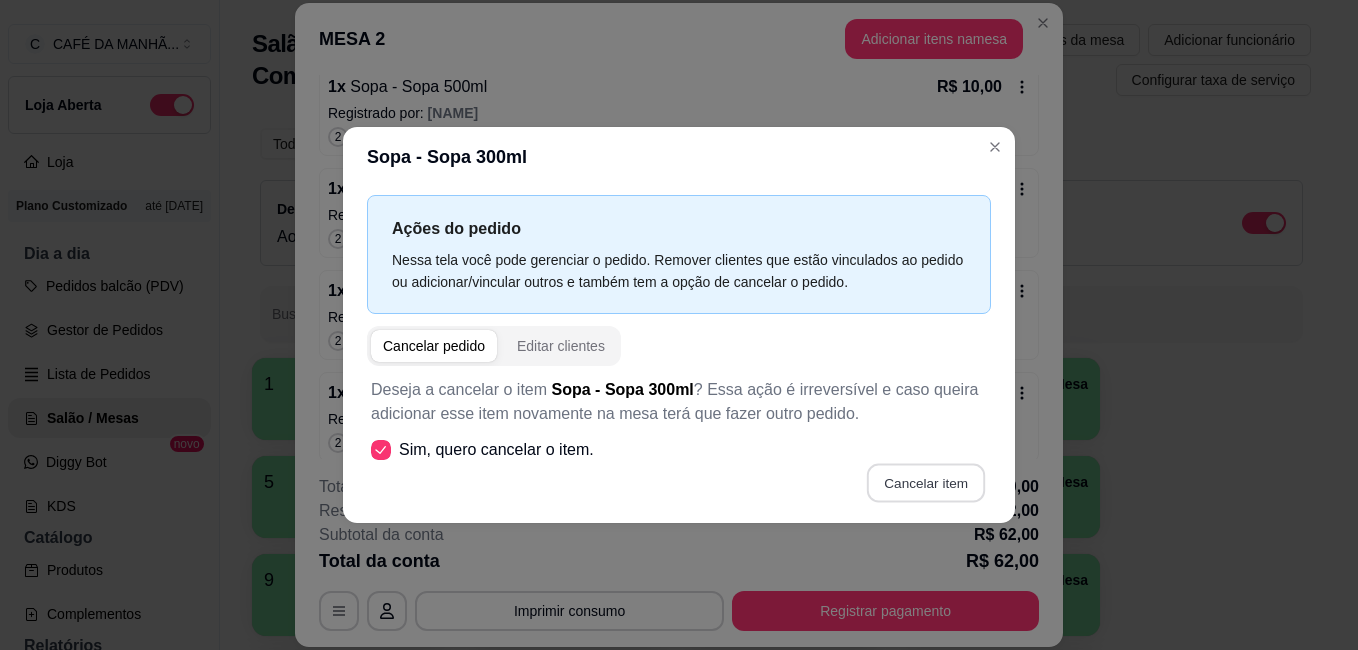 click on "Cancelar item" at bounding box center [925, 483] 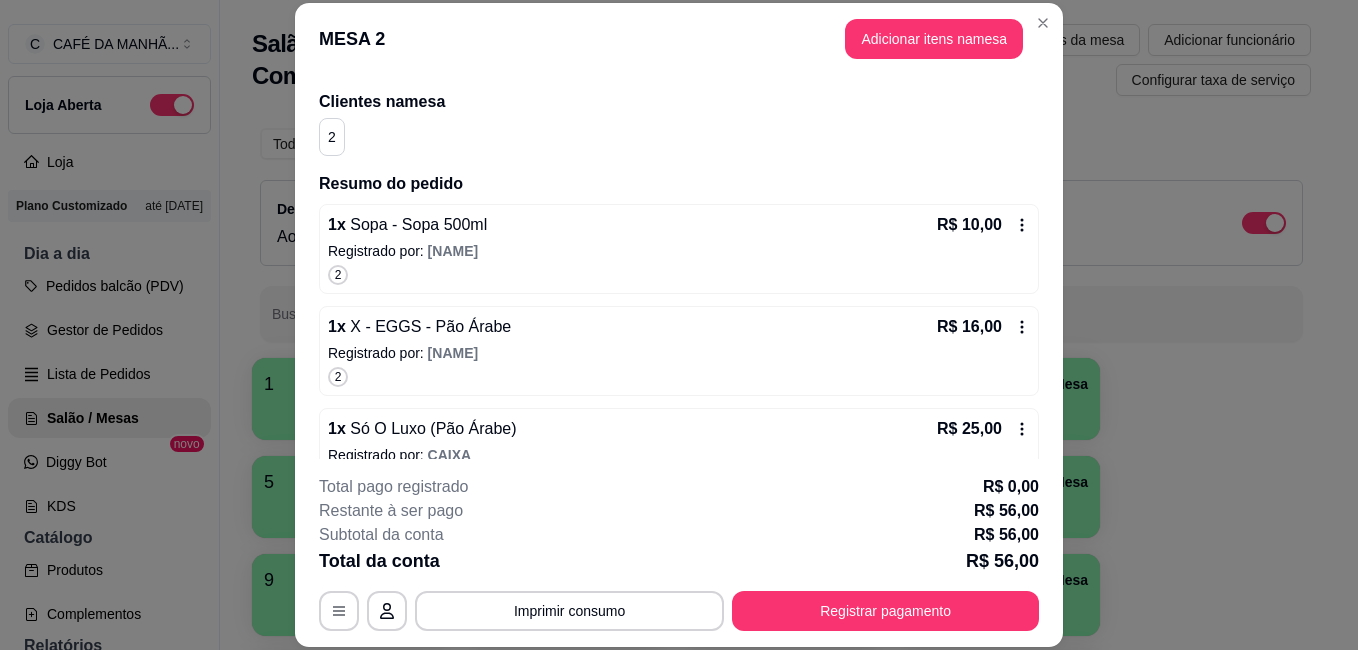scroll, scrollTop: 120, scrollLeft: 0, axis: vertical 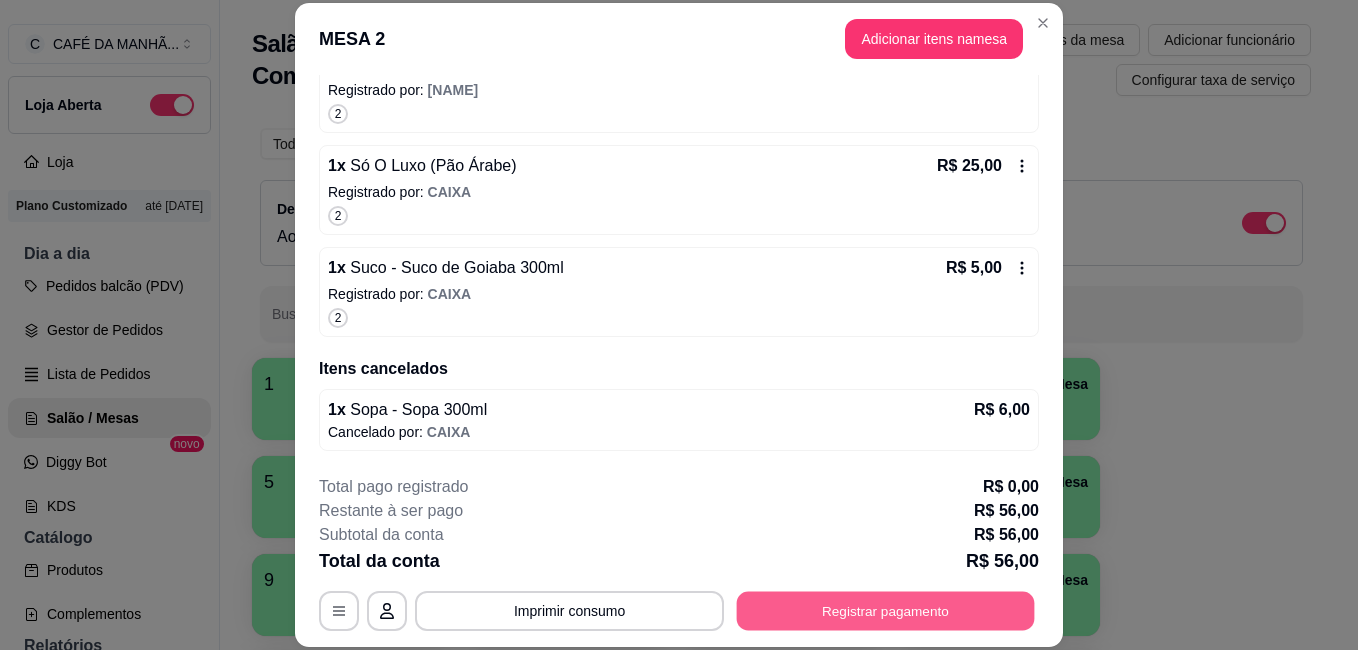 click on "Registrar pagamento" at bounding box center [886, 610] 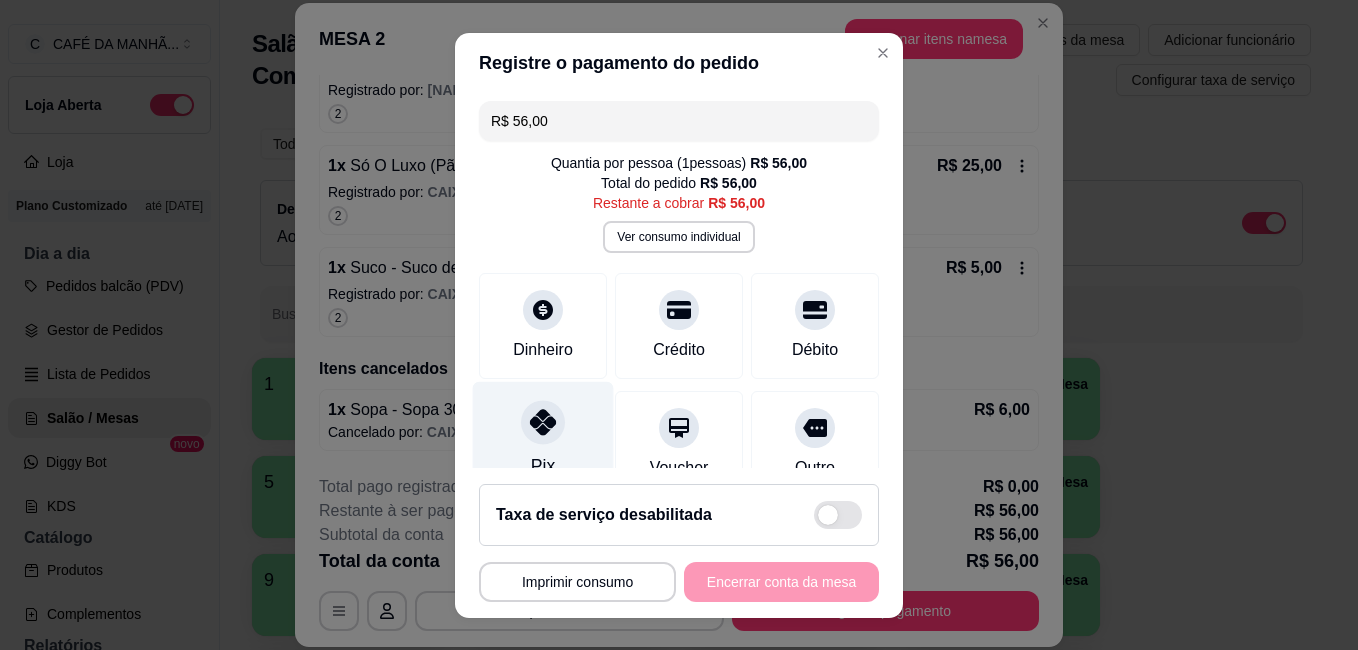 click on "Pix" at bounding box center (543, 439) 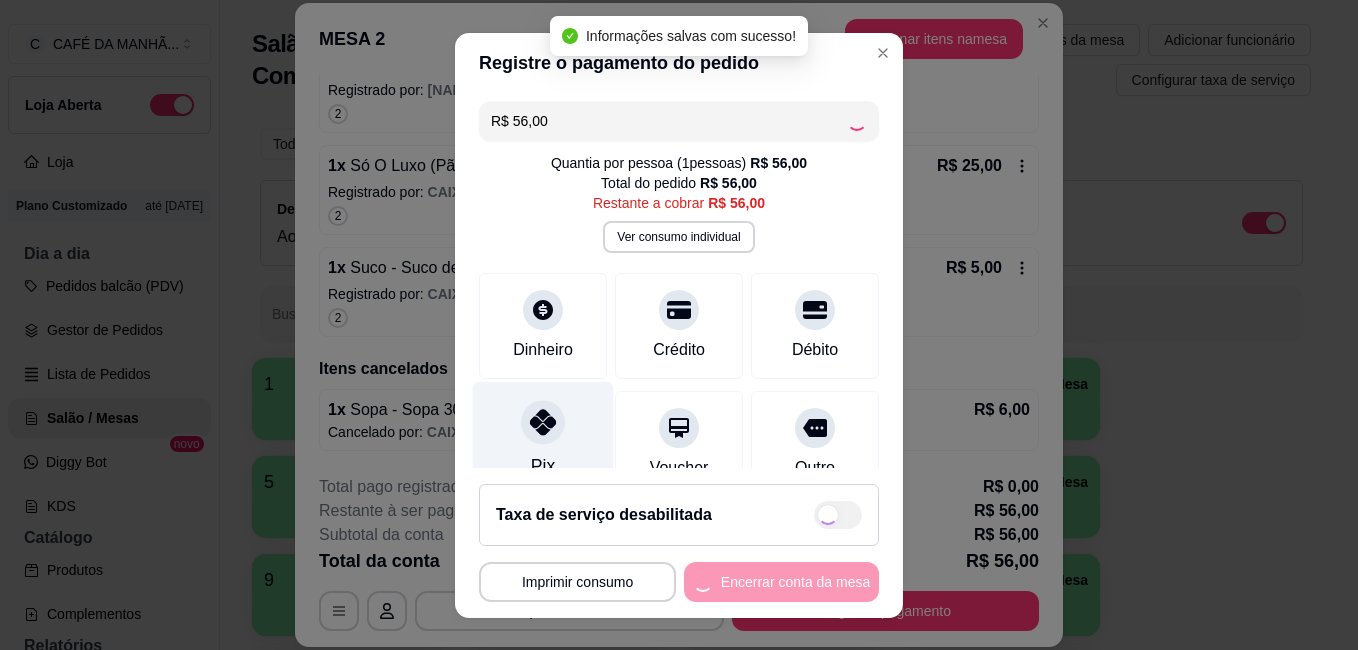 type on "R$ 0,00" 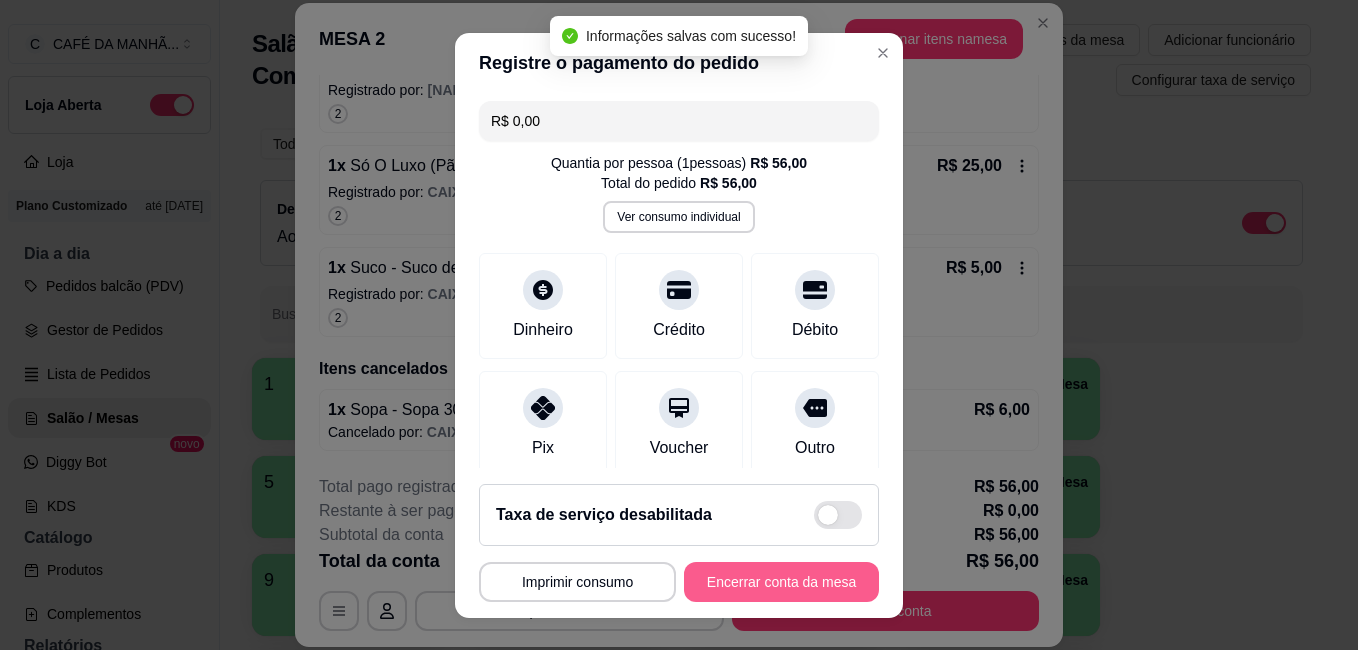 click on "Encerrar conta da mesa" at bounding box center (781, 582) 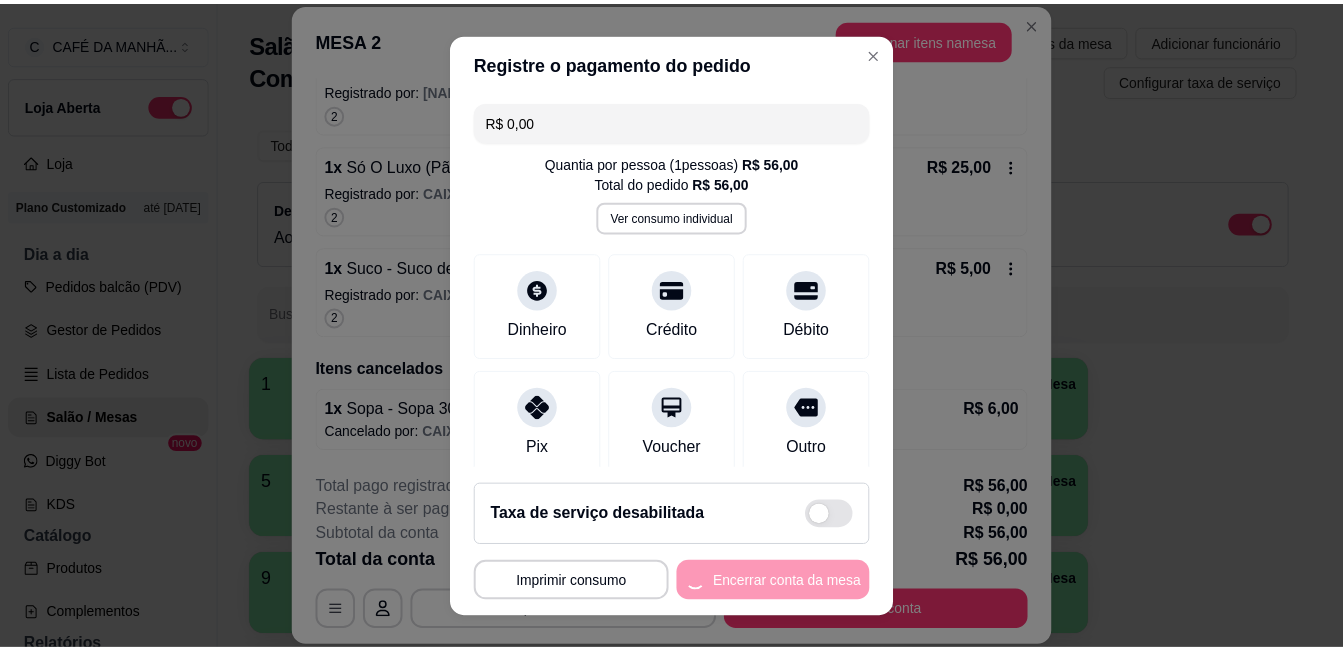 scroll, scrollTop: 0, scrollLeft: 0, axis: both 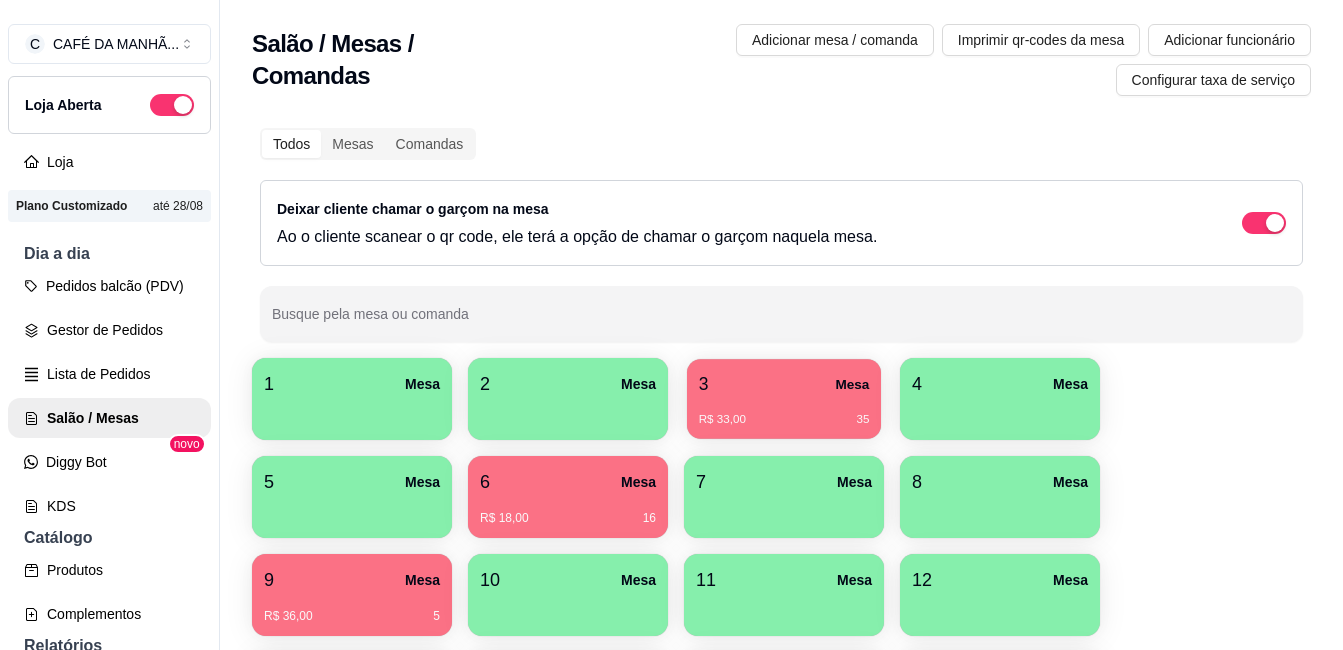 click on "3 Mesa" at bounding box center [784, 384] 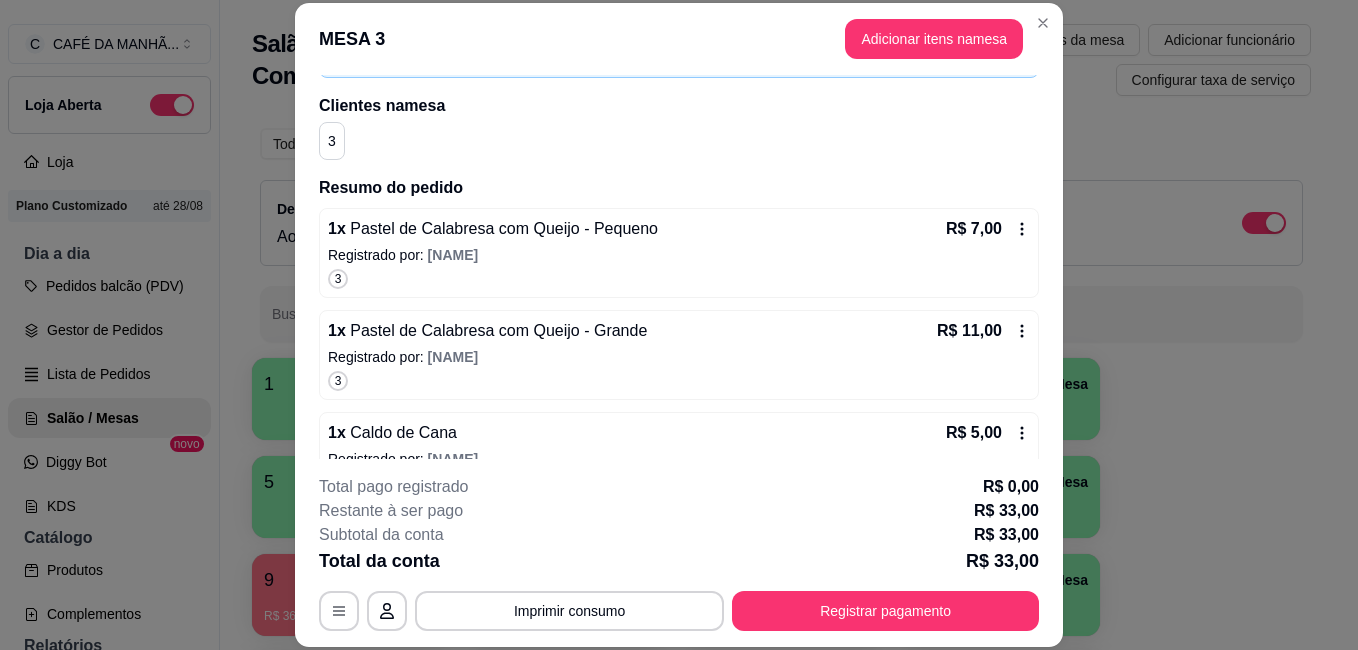 scroll, scrollTop: 160, scrollLeft: 0, axis: vertical 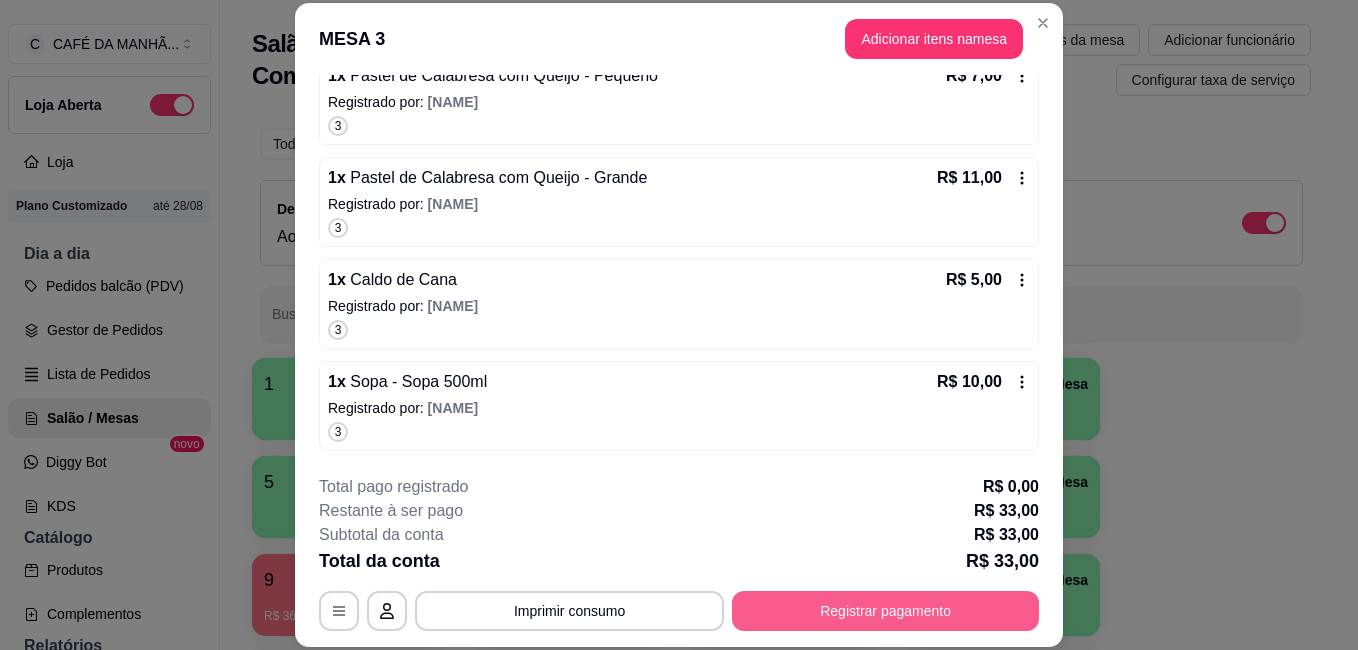 click on "Registrar pagamento" at bounding box center (885, 611) 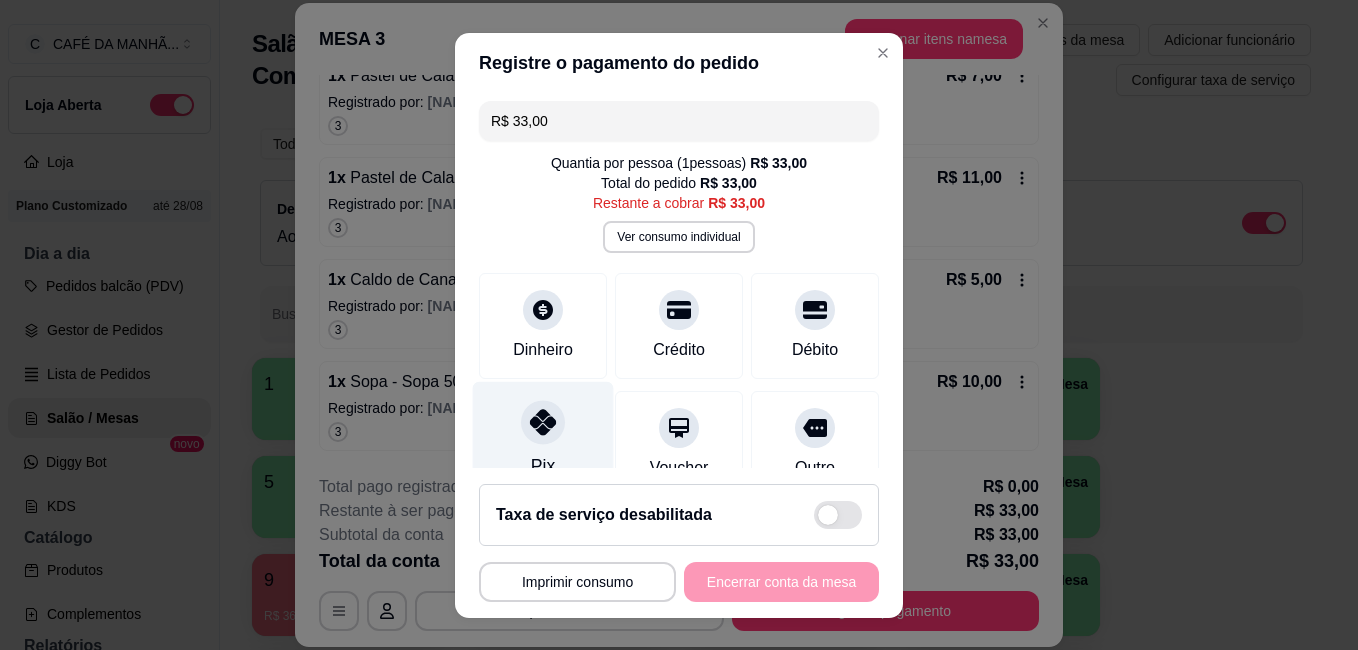 click 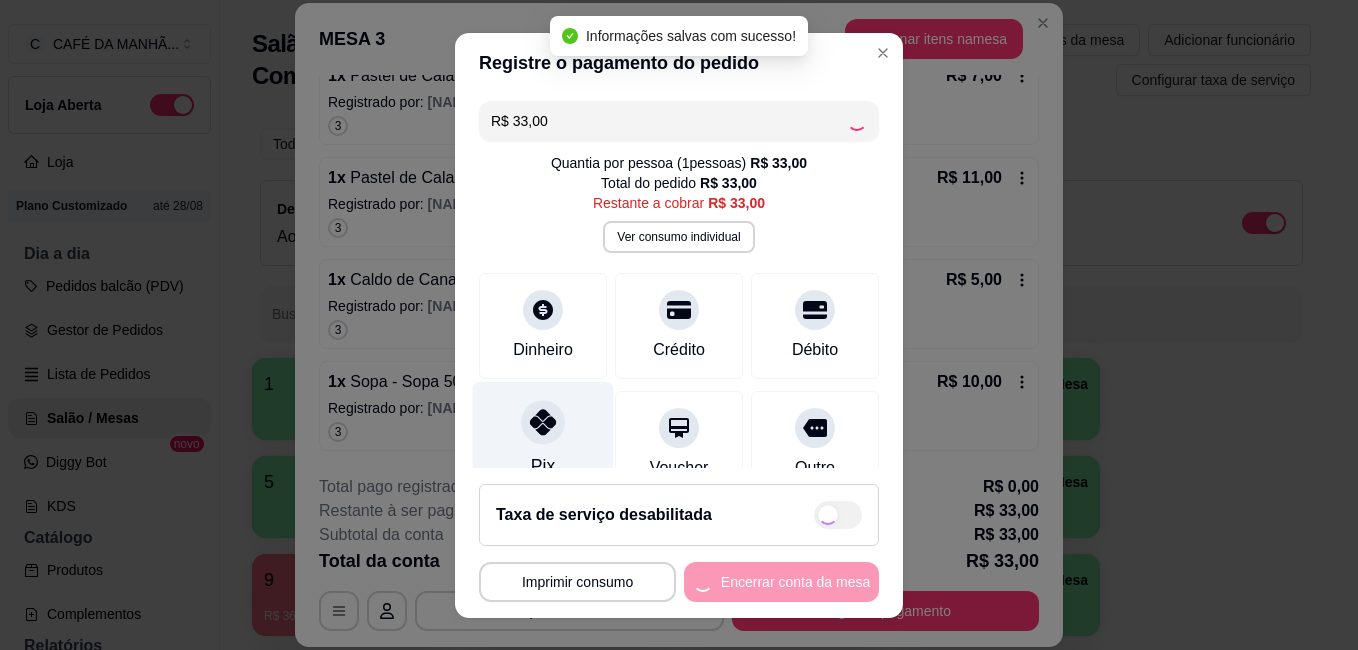 type on "R$ 0,00" 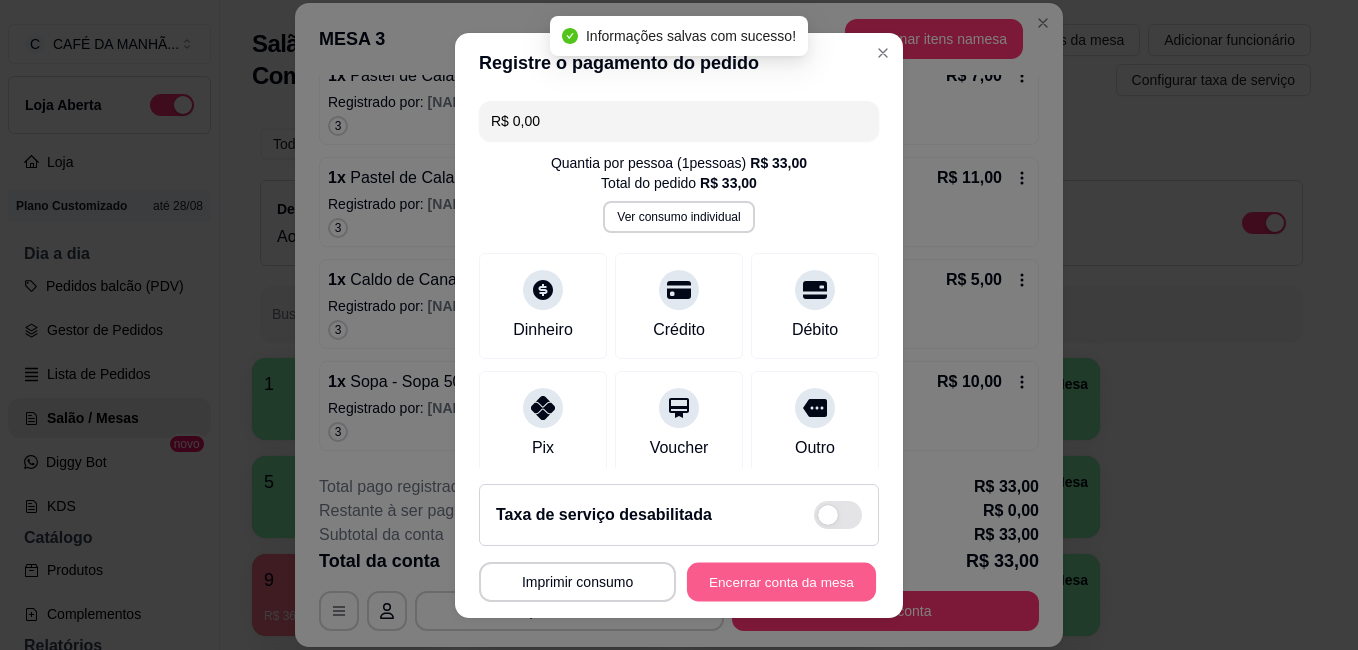 click on "Encerrar conta da mesa" at bounding box center [781, 581] 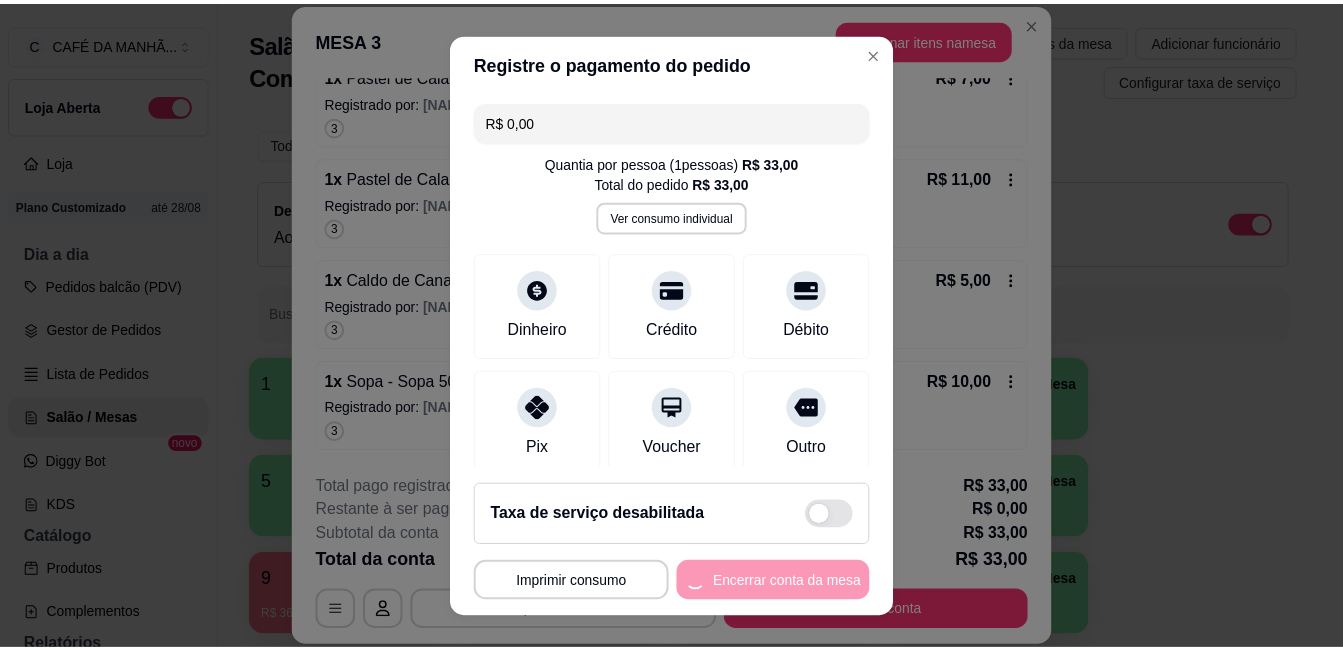 scroll, scrollTop: 0, scrollLeft: 0, axis: both 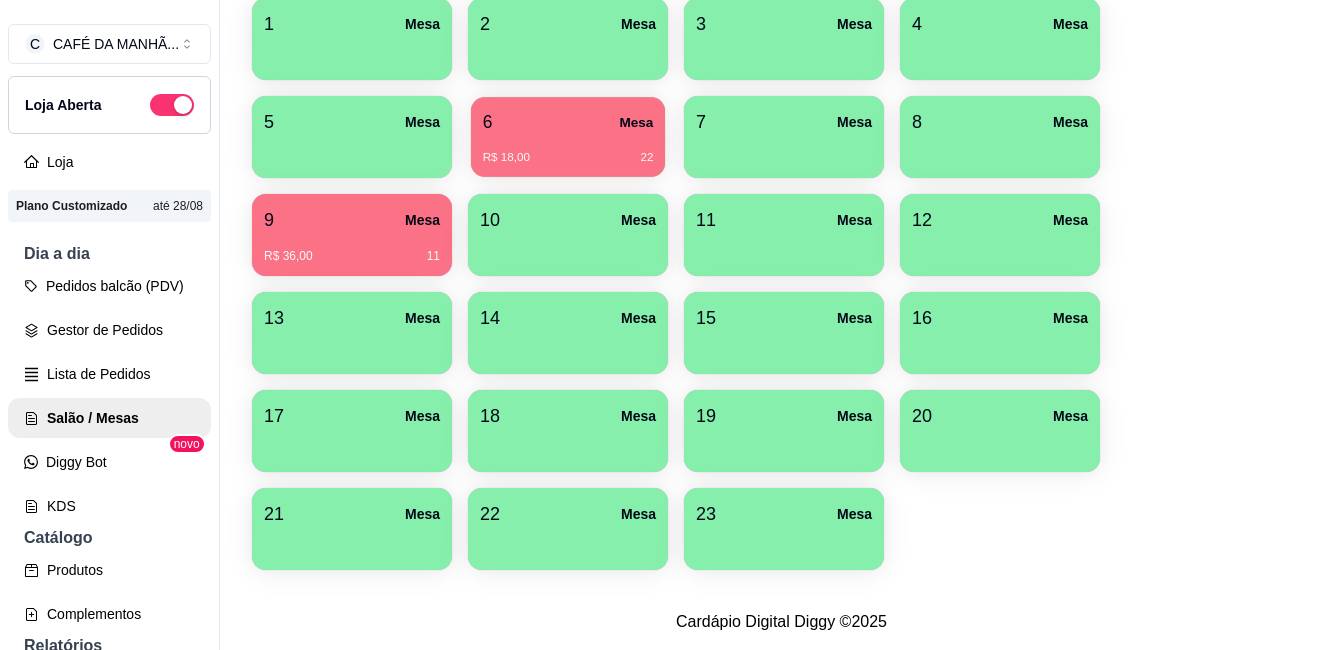 click on "R$ 18,00 22" at bounding box center (568, 158) 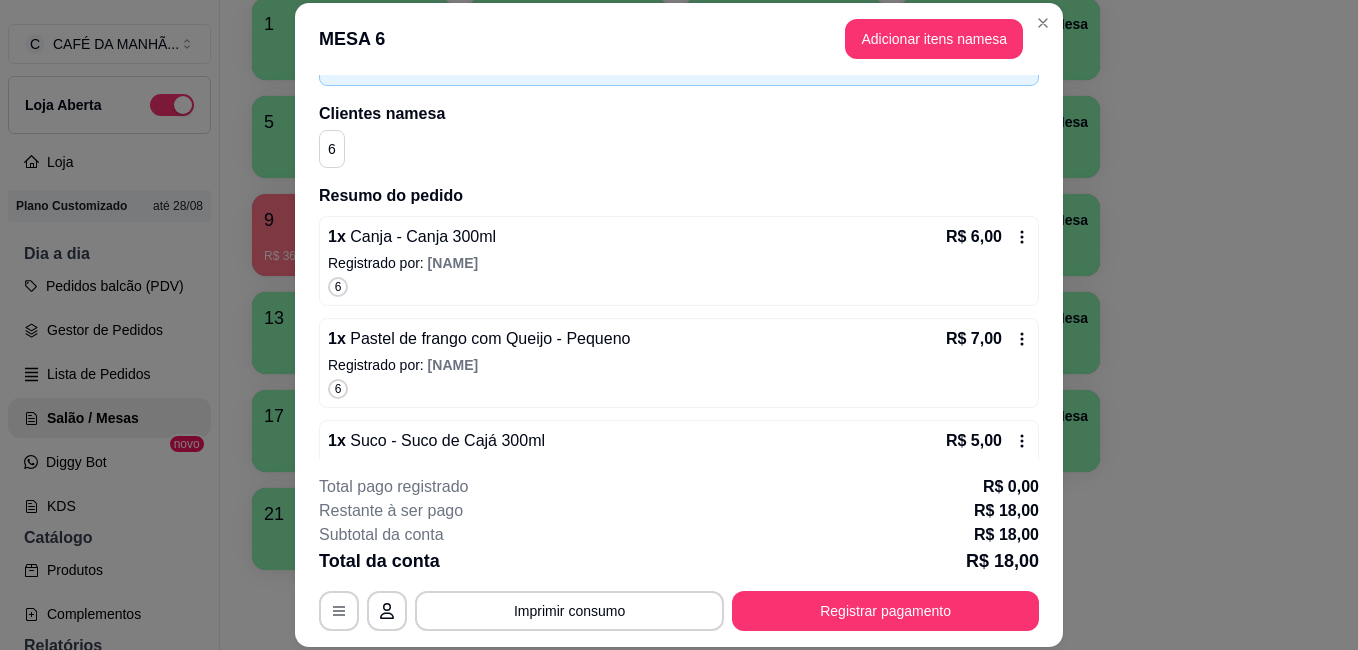 scroll, scrollTop: 160, scrollLeft: 0, axis: vertical 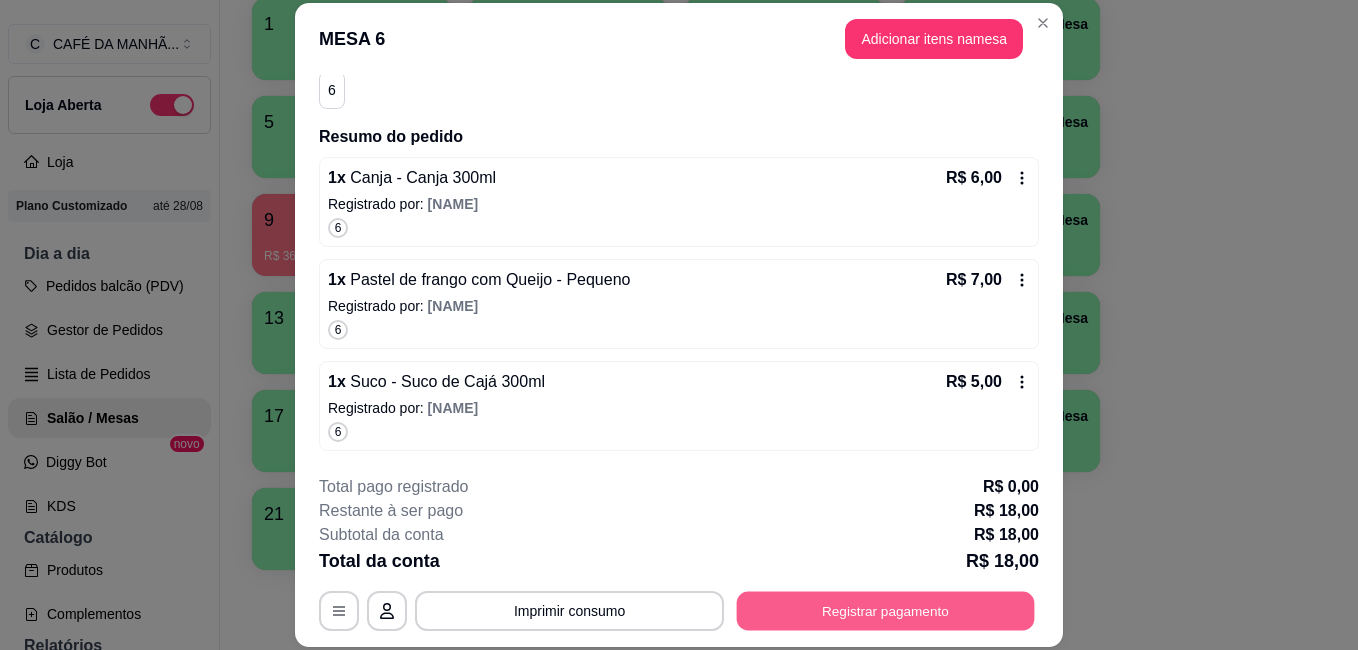 click on "Registrar pagamento" at bounding box center (886, 610) 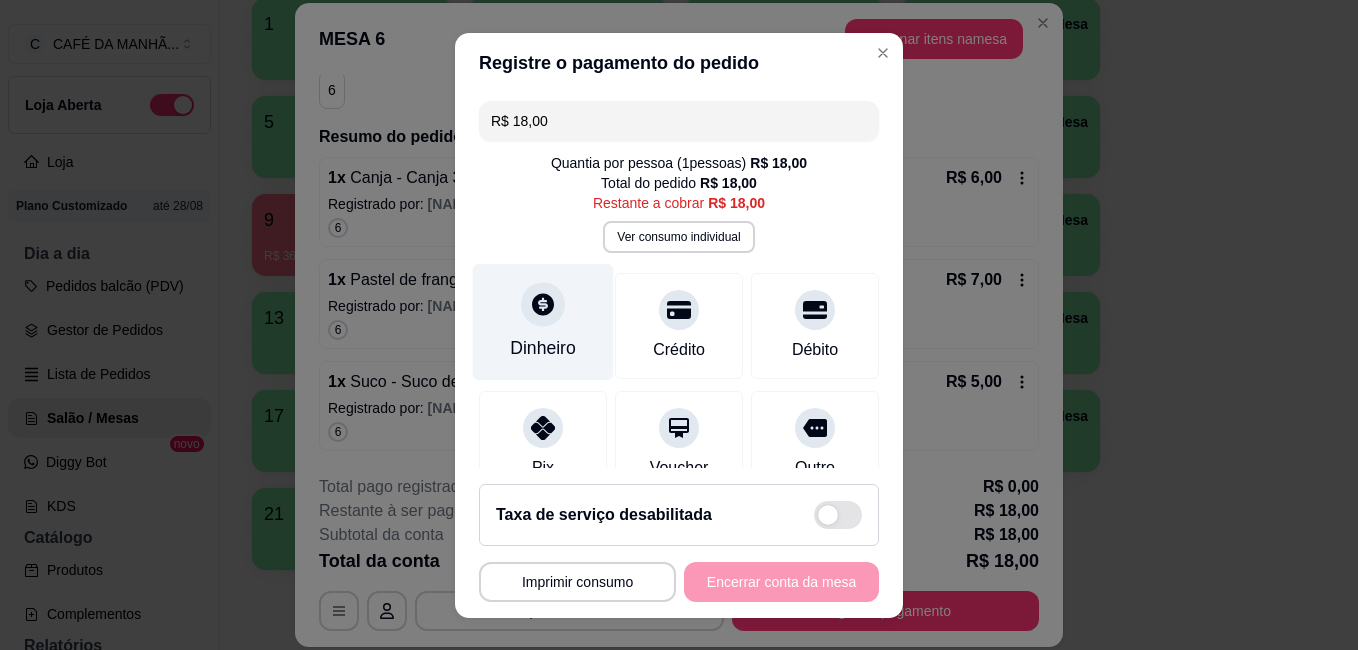 click 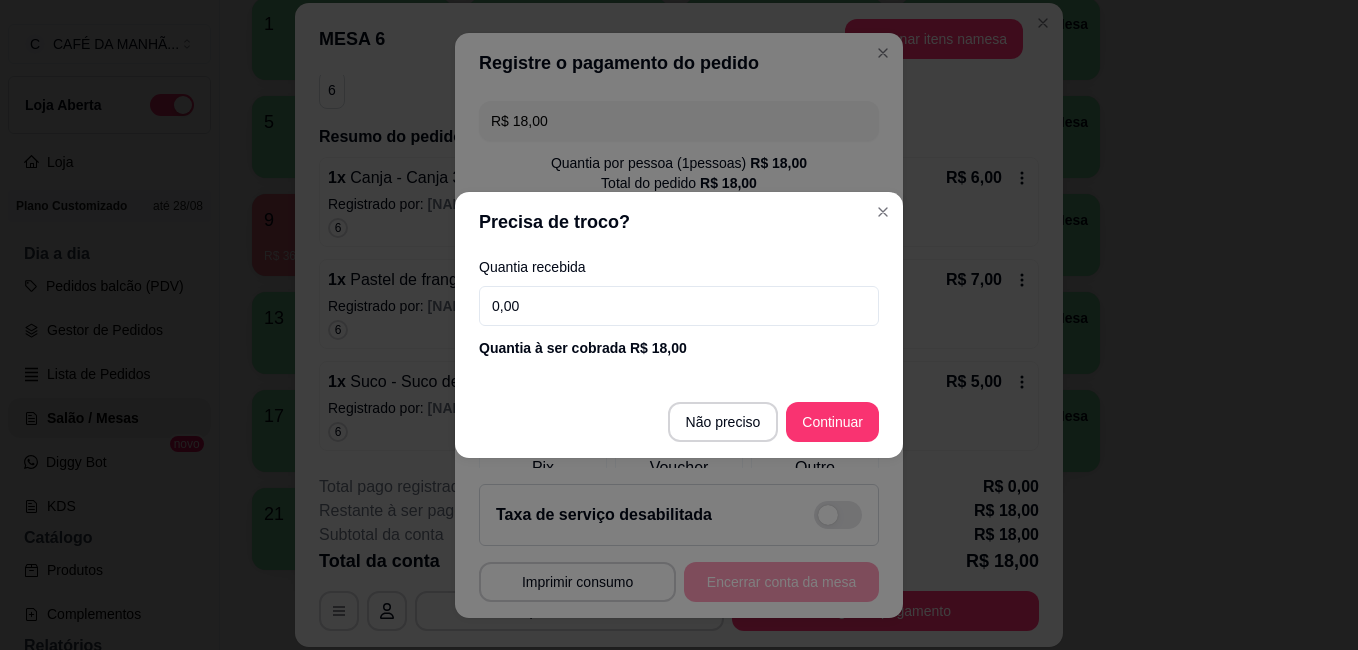 click on "0,00" at bounding box center (679, 306) 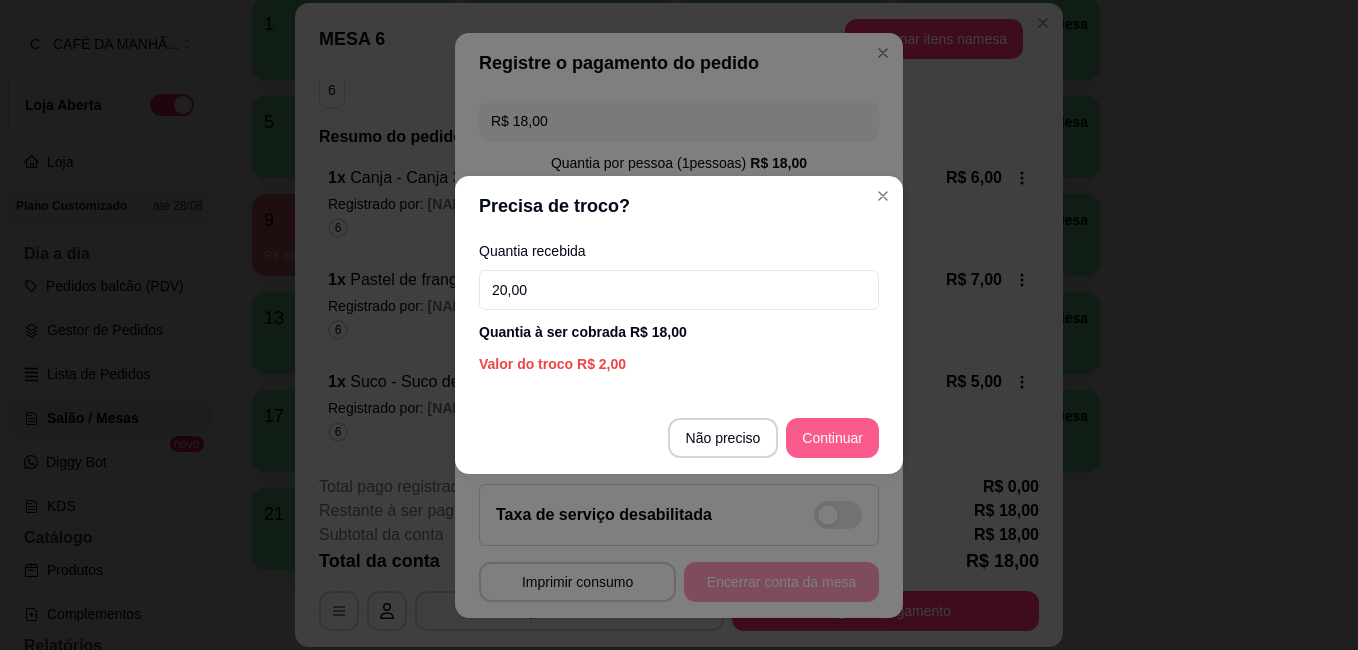 type on "20,00" 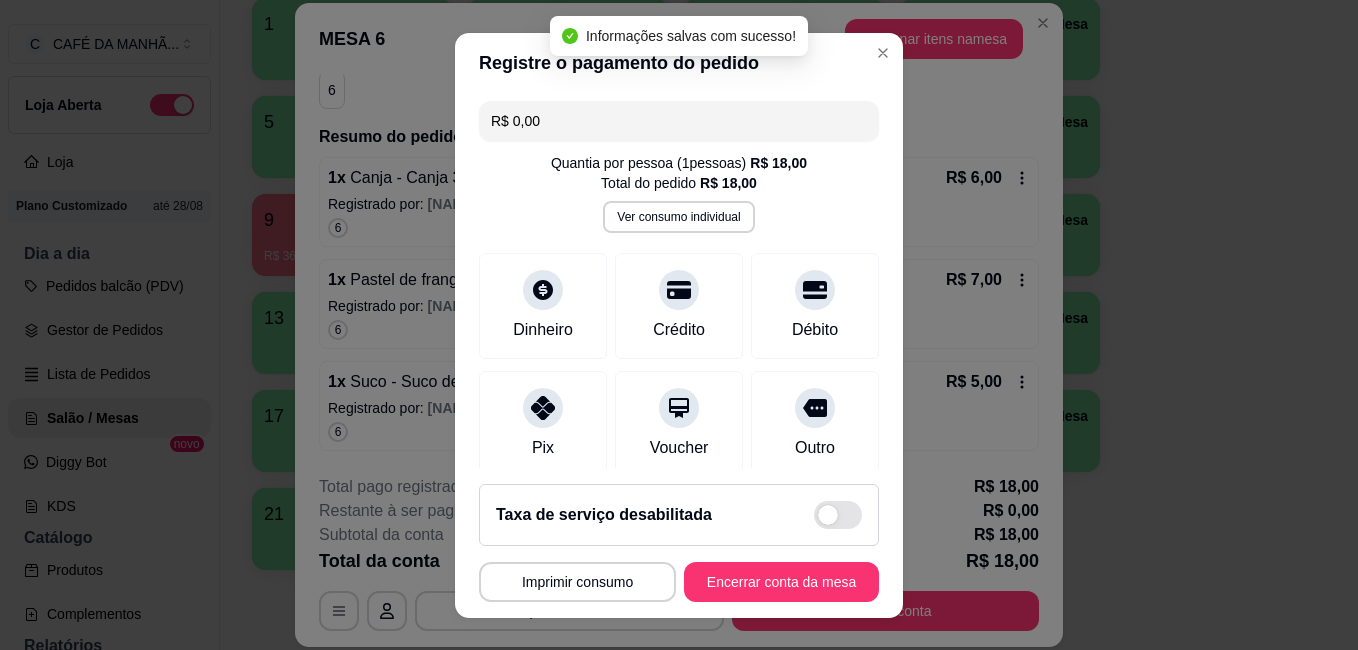 type on "R$ 0,00" 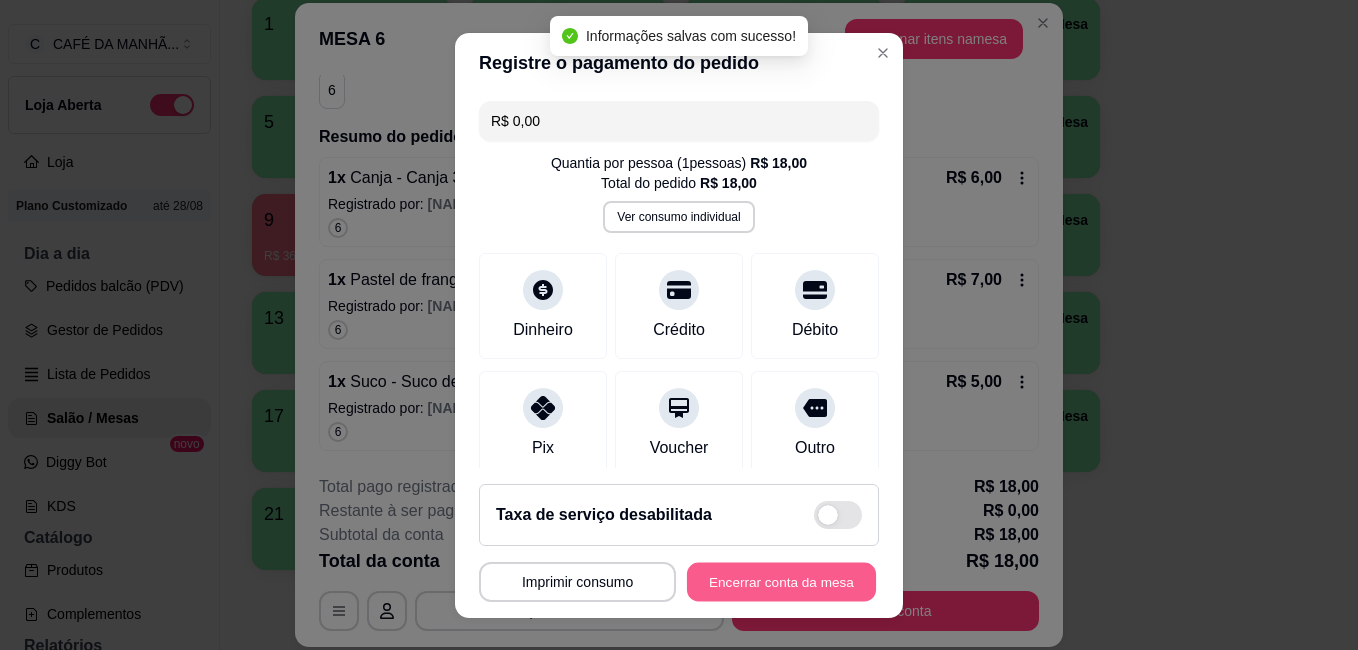 click on "Encerrar conta da mesa" at bounding box center [781, 581] 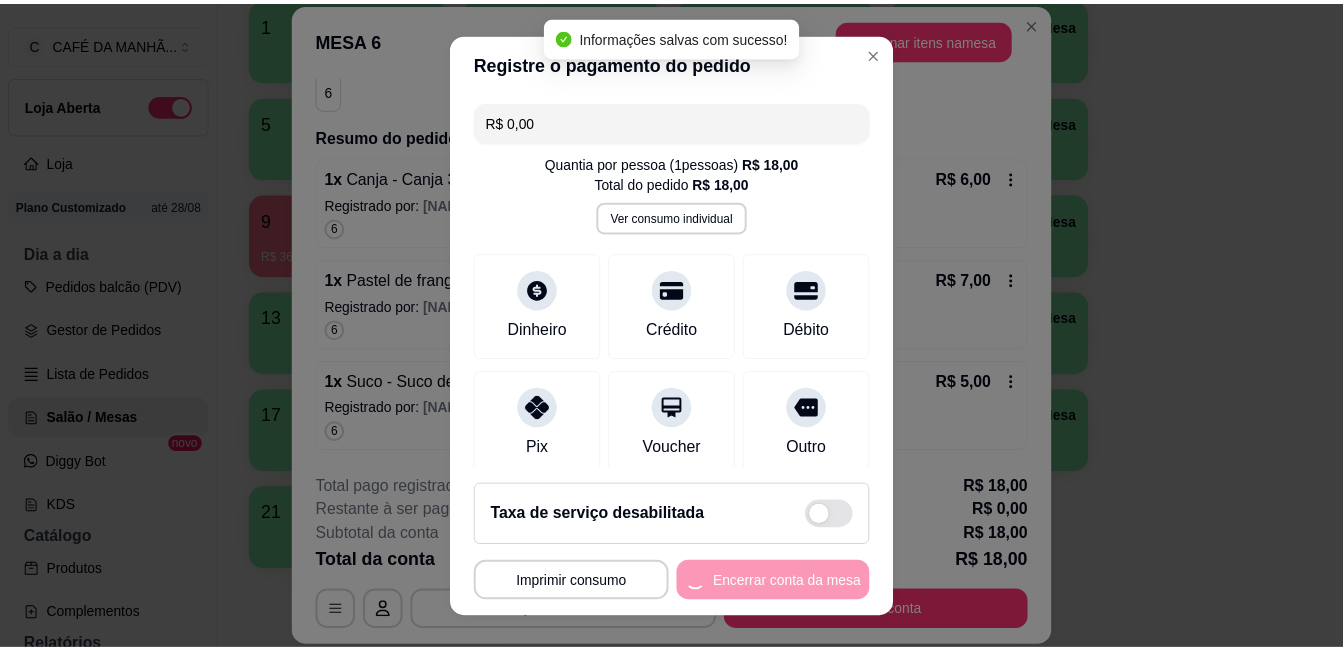 scroll, scrollTop: 0, scrollLeft: 0, axis: both 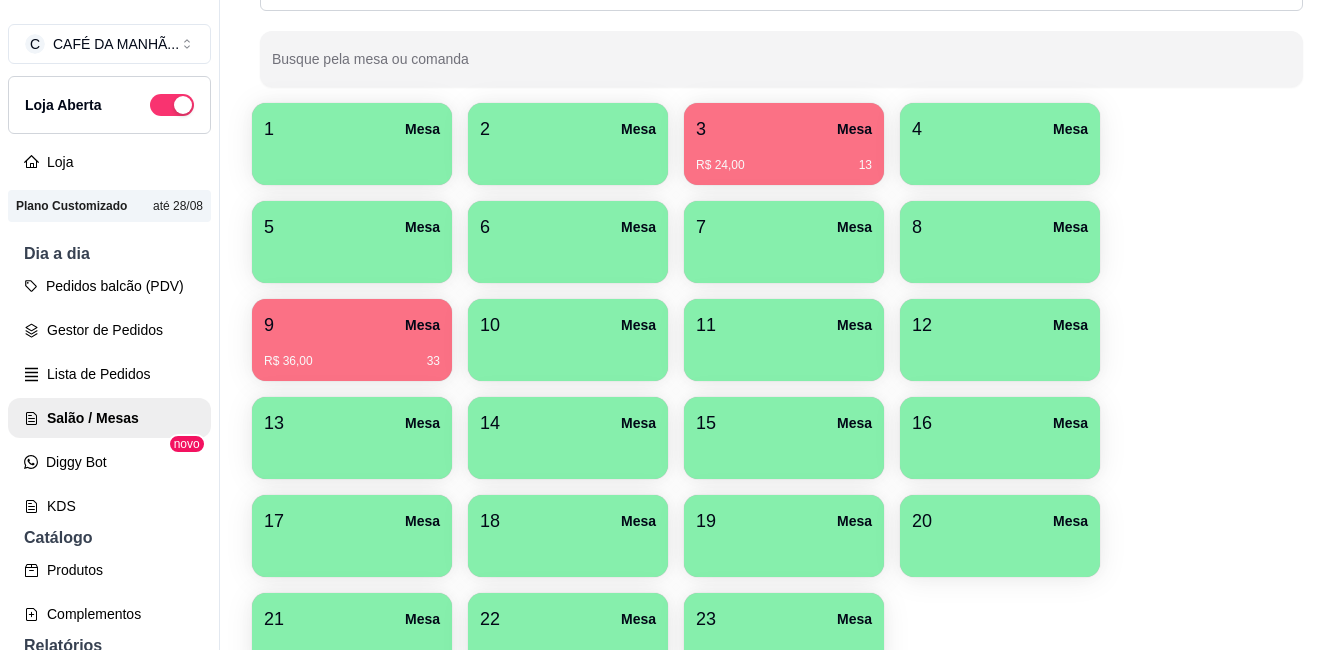 click on "1 Mesa 2 Mesa 3 Mesa R$ 24,00 13 4 Mesa 5 Mesa 6 Mesa 7 Mesa 8 Mesa 9 Mesa R$ 36,00 33 10 Mesa 11 Mesa 12 Mesa 13 Mesa 14 Mesa 15 Mesa 16 Mesa 17 Mesa 18 Mesa 19 Mesa 20 Mesa 21 Mesa 22 Mesa 23 Mesa" at bounding box center [781, 389] 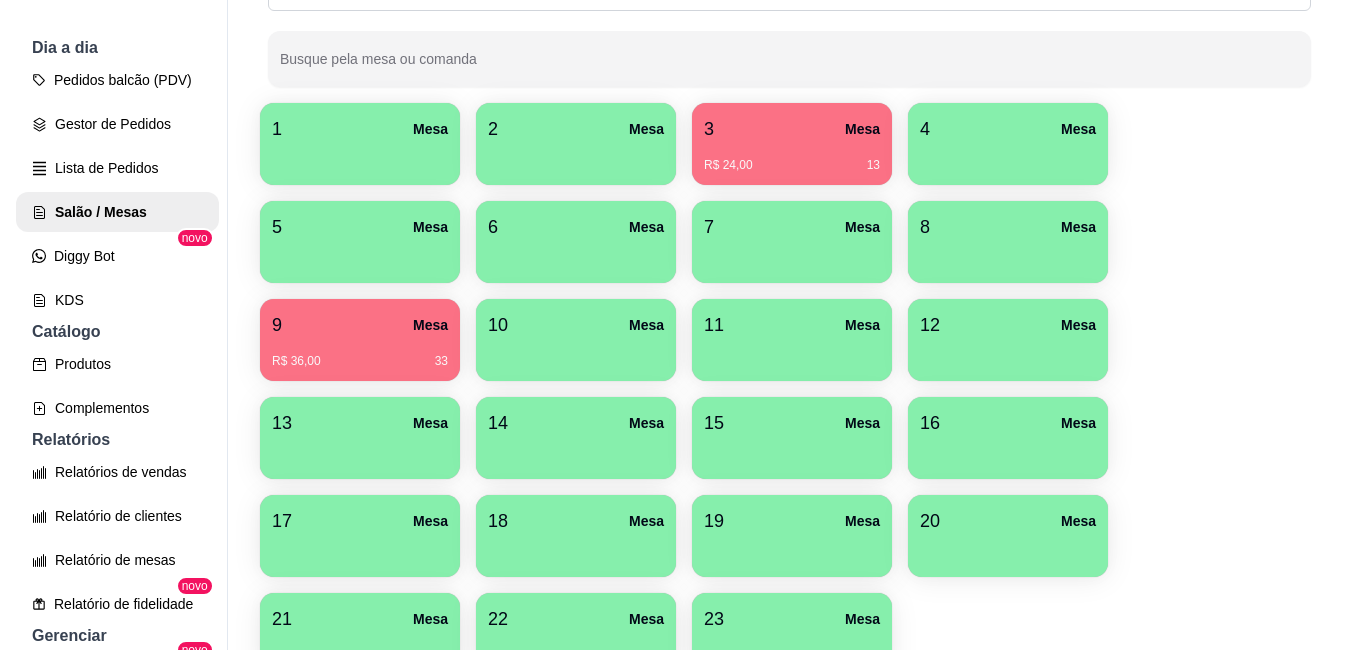 scroll, scrollTop: 0, scrollLeft: 0, axis: both 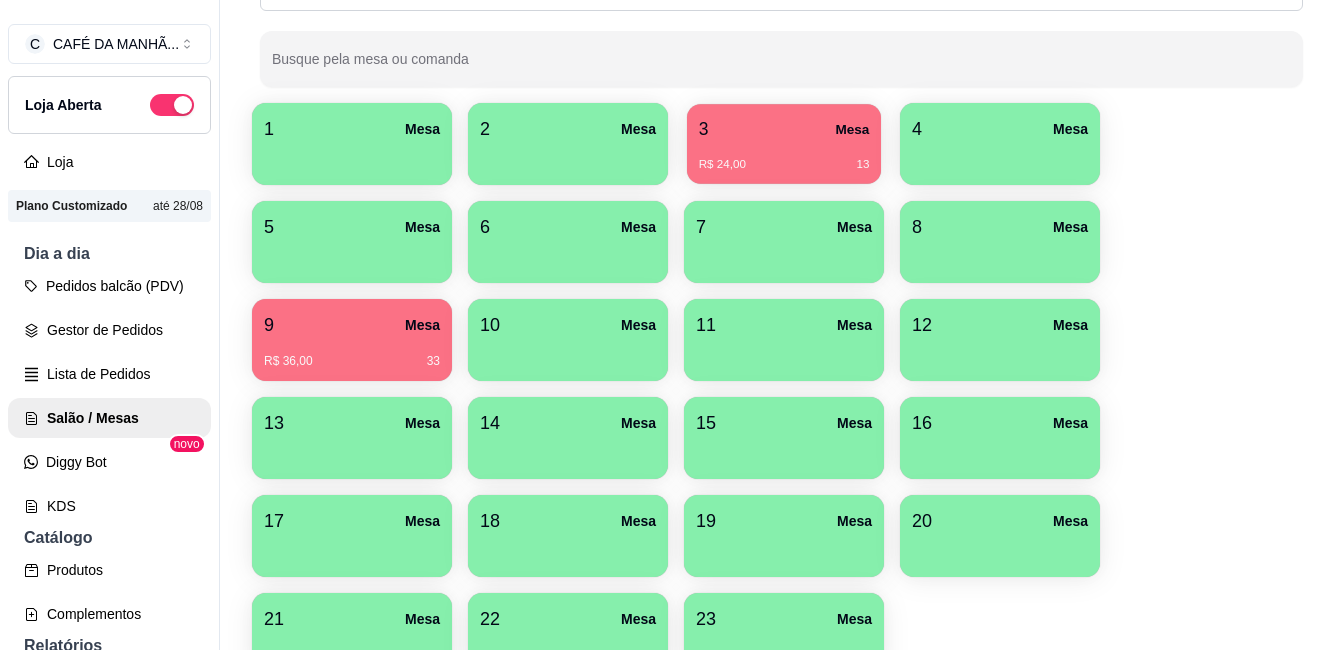 click on "R$ 24,00 13" at bounding box center (784, 157) 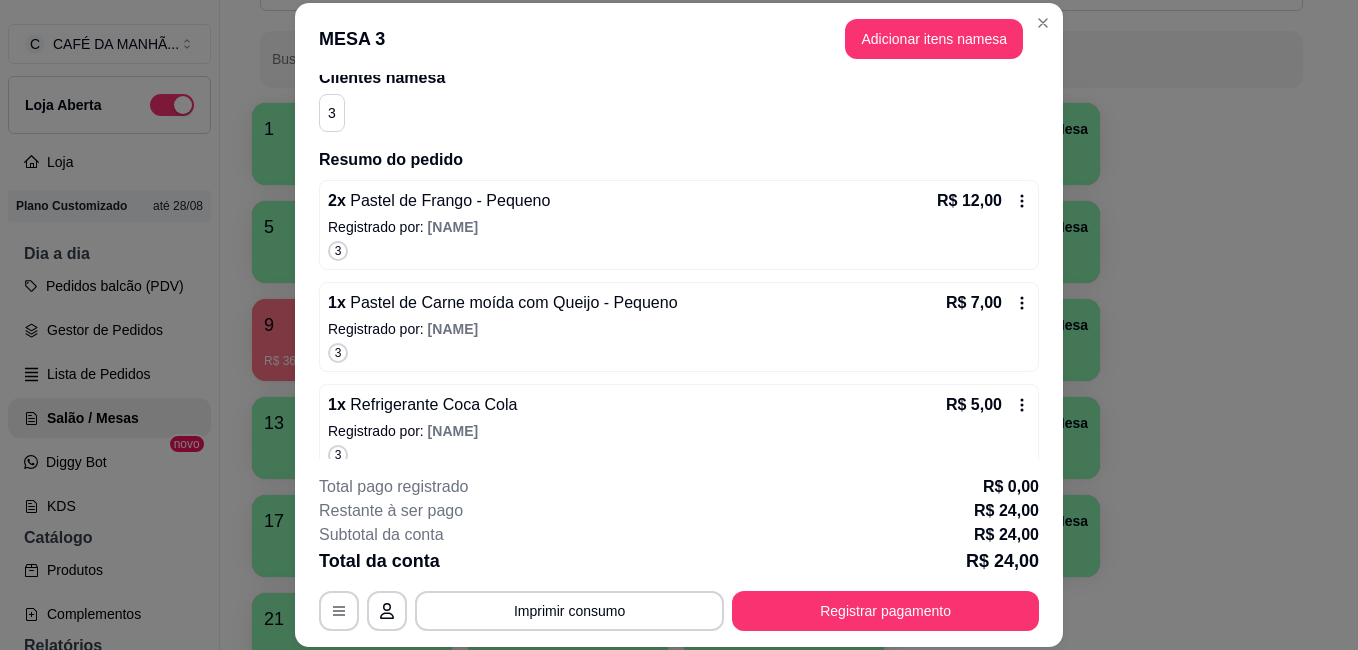 scroll, scrollTop: 189, scrollLeft: 0, axis: vertical 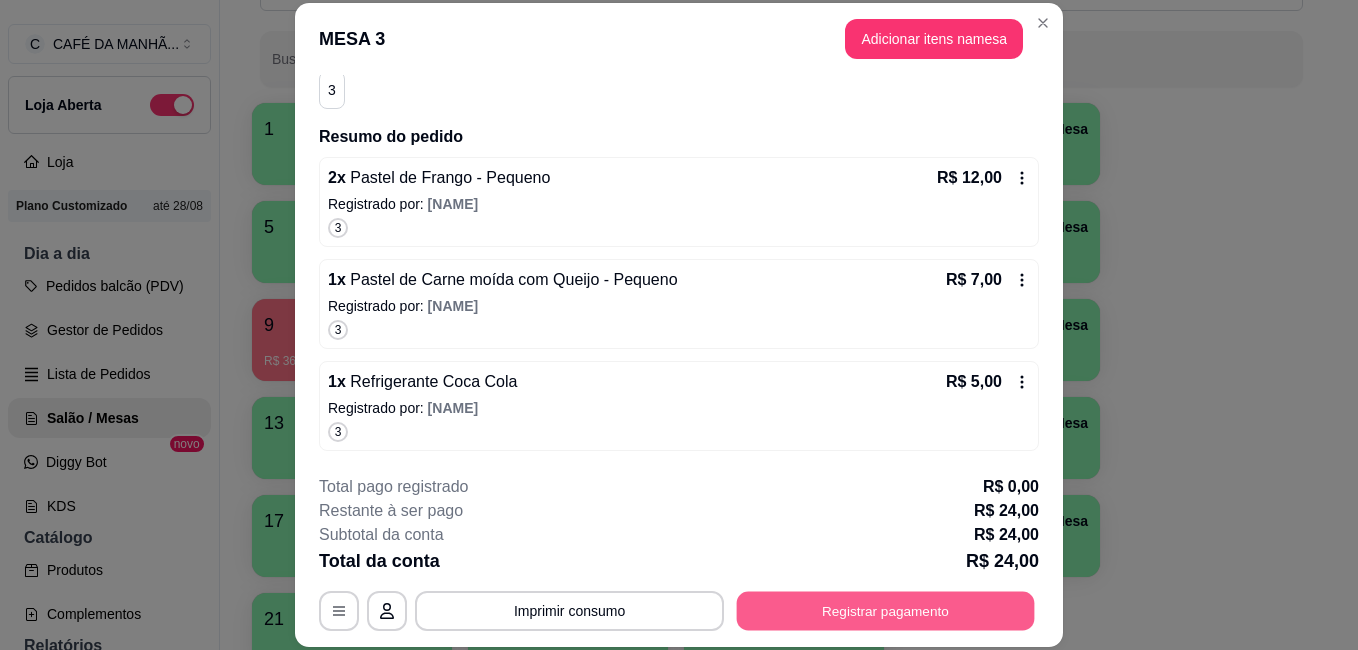 click on "Registrar pagamento" at bounding box center [886, 610] 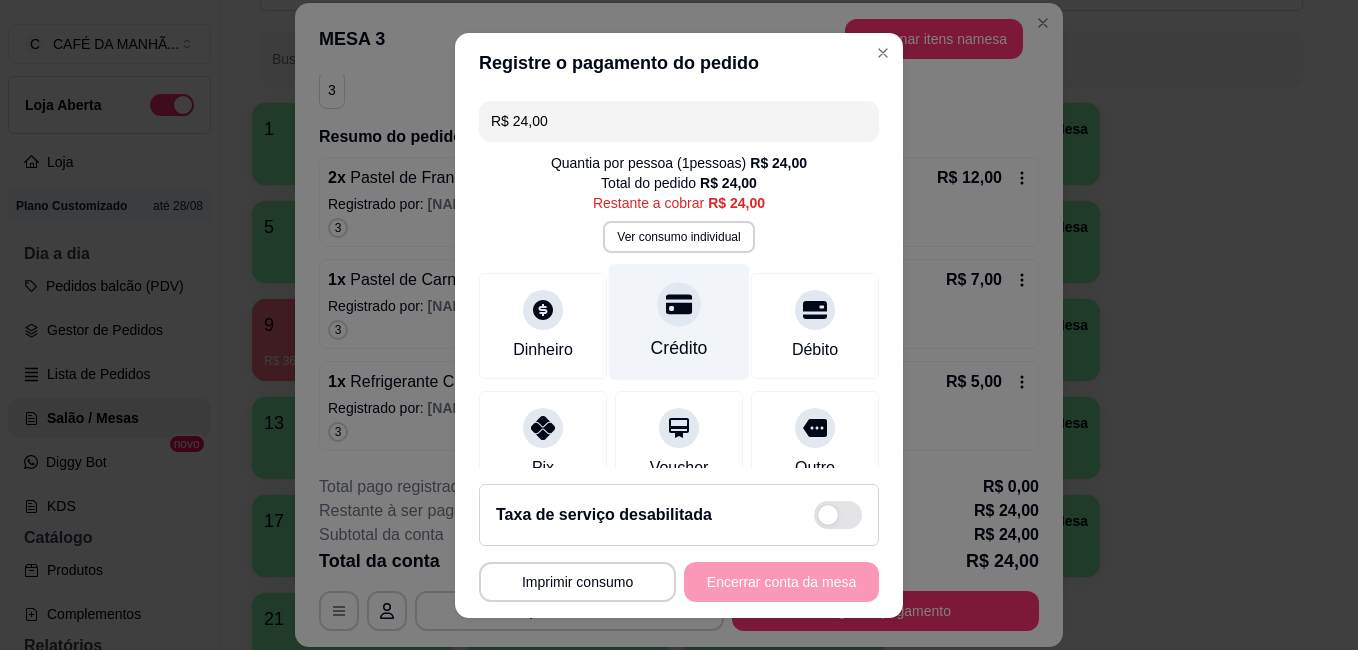 click on "Crédito" at bounding box center (679, 321) 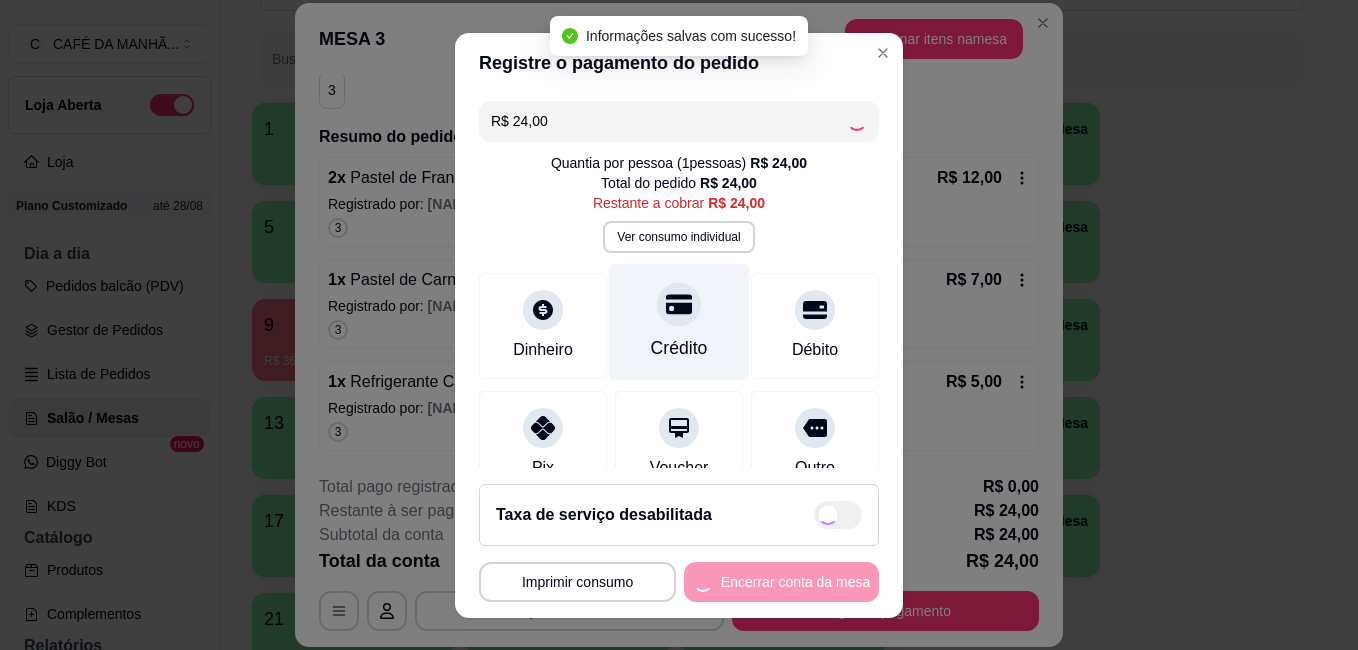 type on "R$ 0,00" 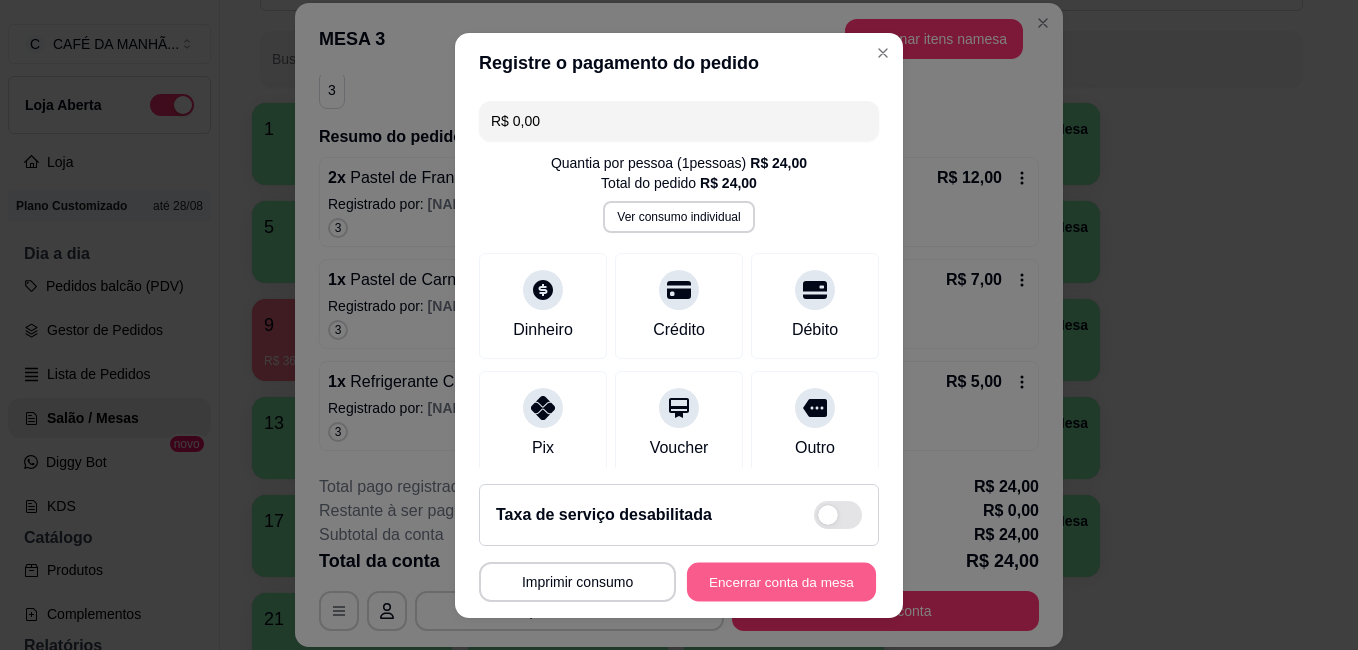 click on "Encerrar conta da mesa" at bounding box center [781, 581] 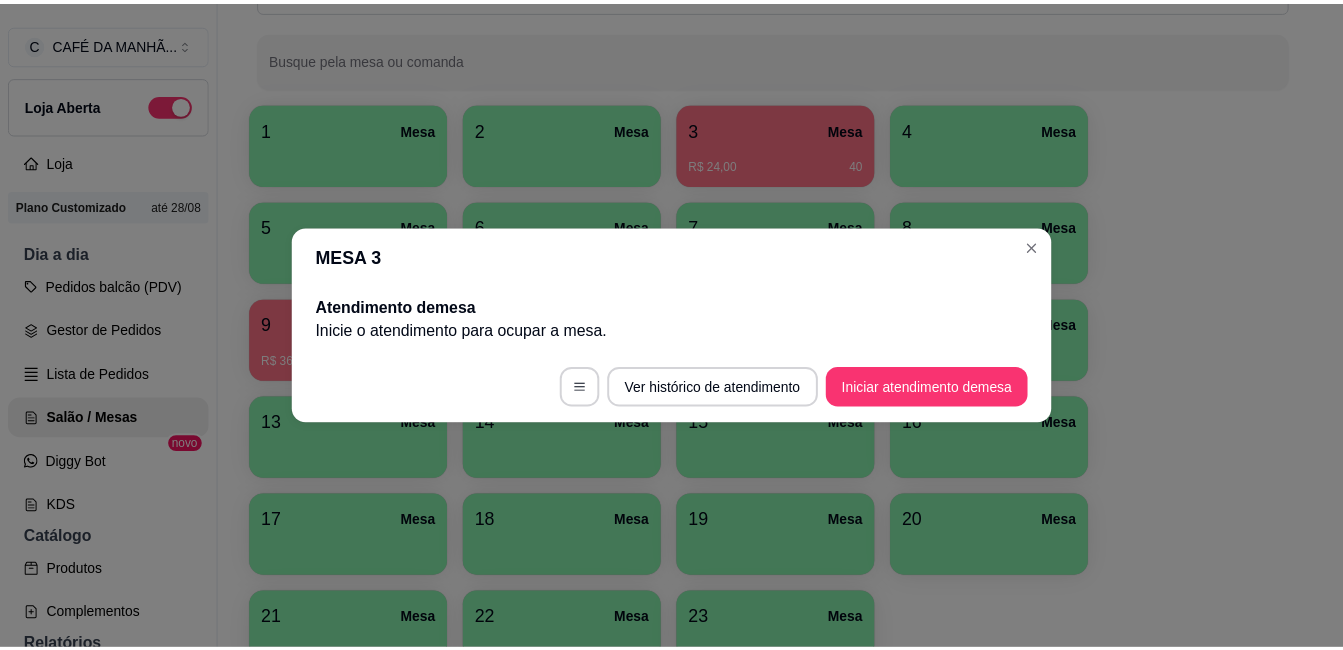 scroll, scrollTop: 0, scrollLeft: 0, axis: both 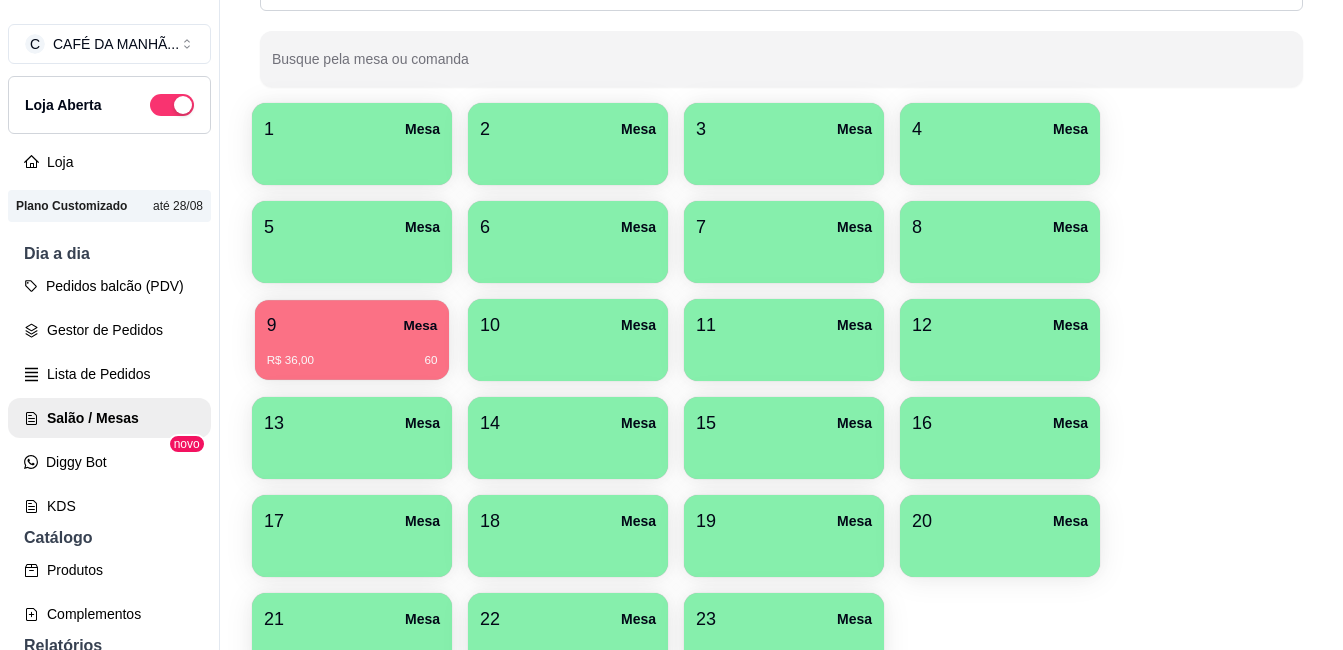 click on "9 Mesa" at bounding box center (352, 325) 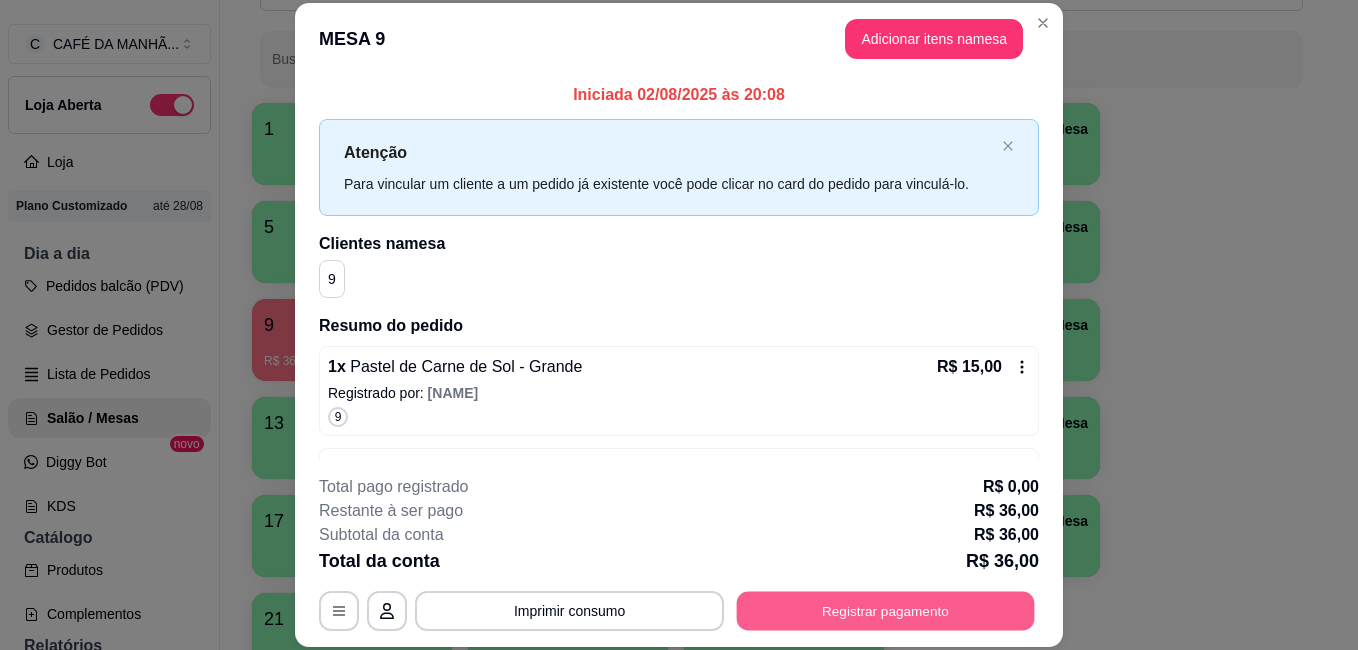 click on "Registrar pagamento" at bounding box center [886, 610] 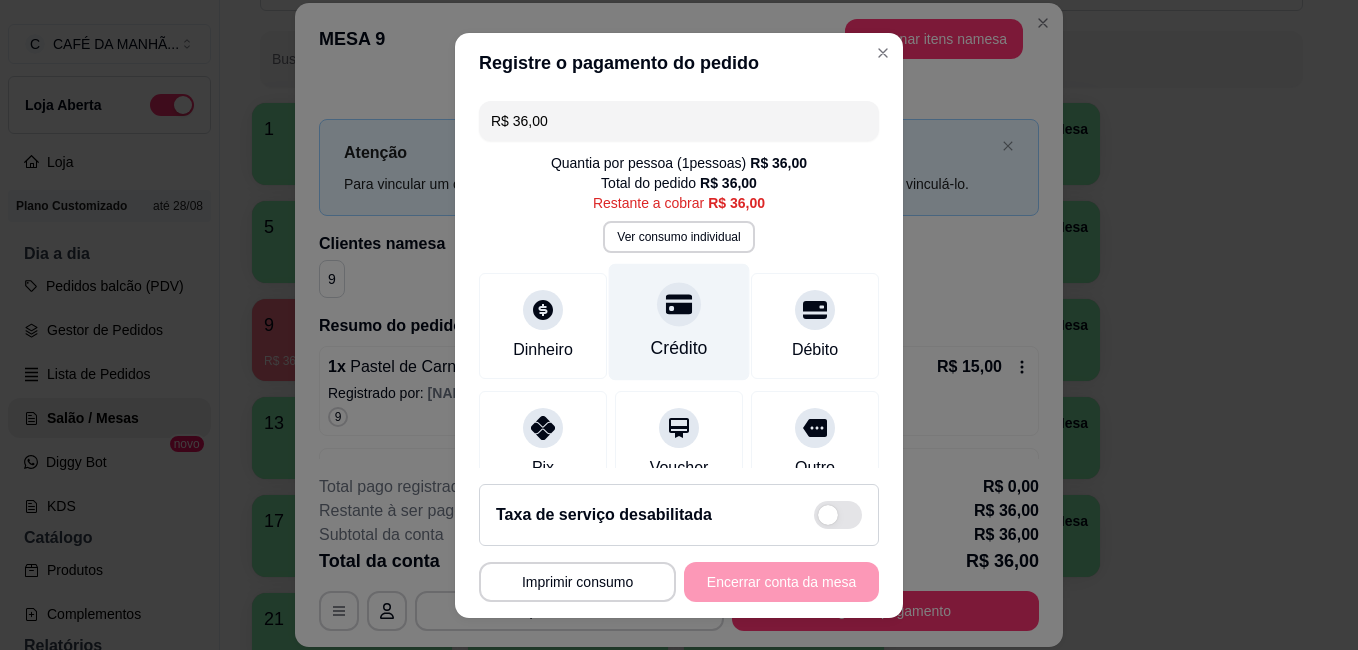 click on "Crédito" at bounding box center [679, 321] 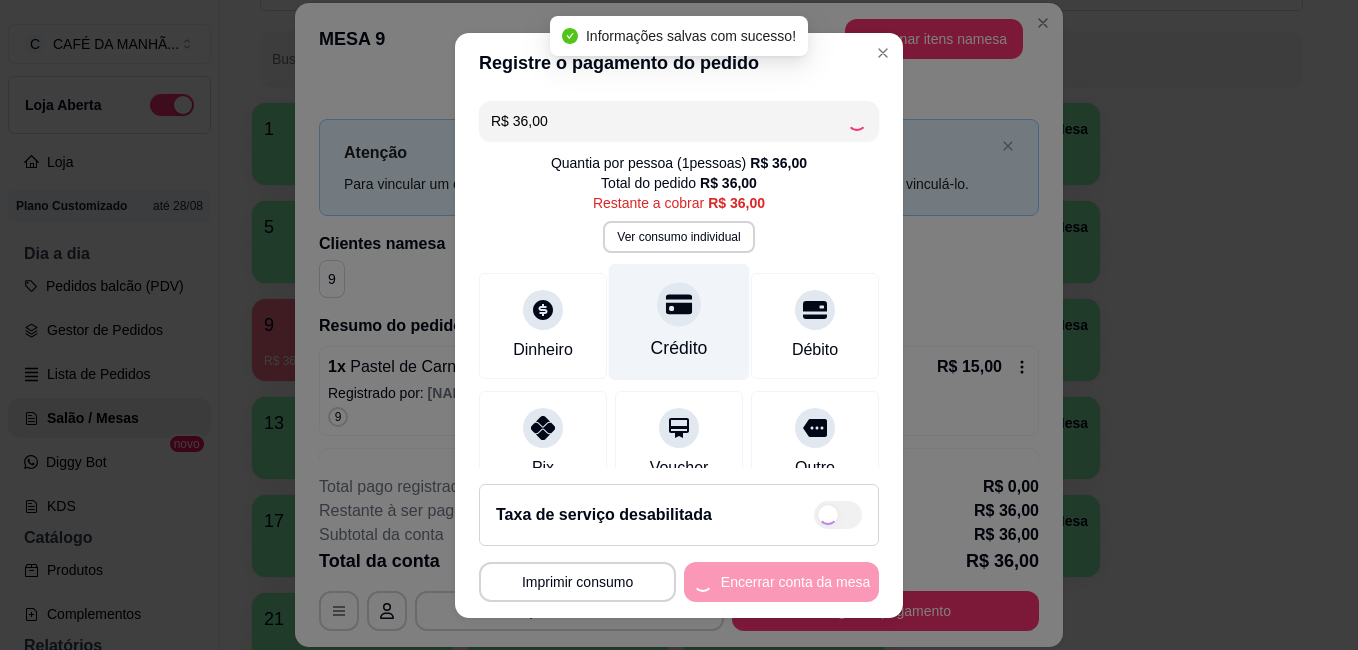 type on "R$ 0,00" 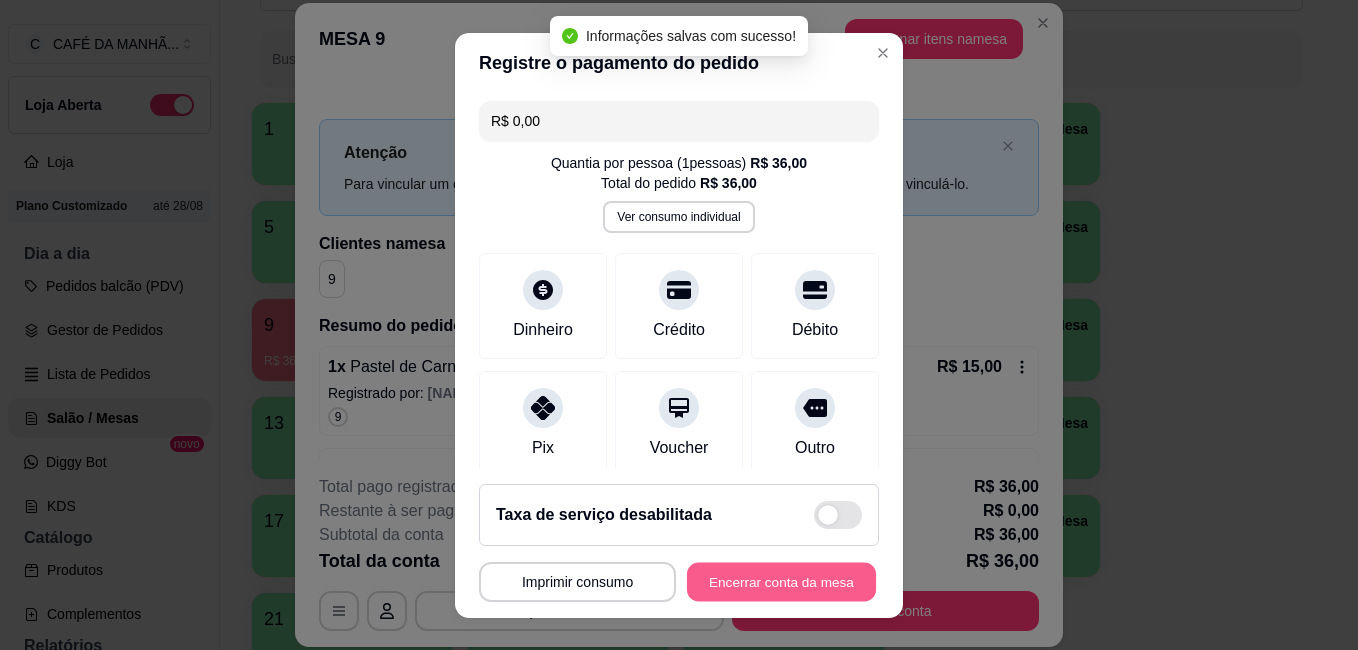 click on "Encerrar conta da mesa" at bounding box center [781, 581] 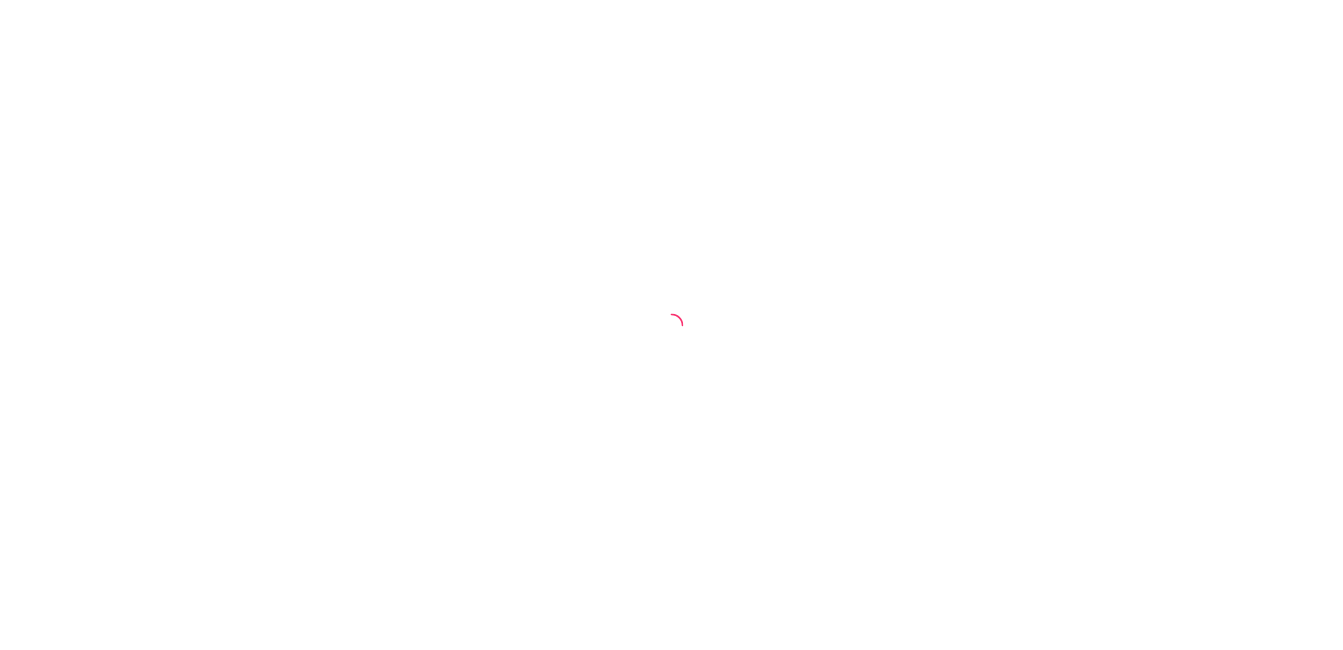 scroll, scrollTop: 0, scrollLeft: 0, axis: both 